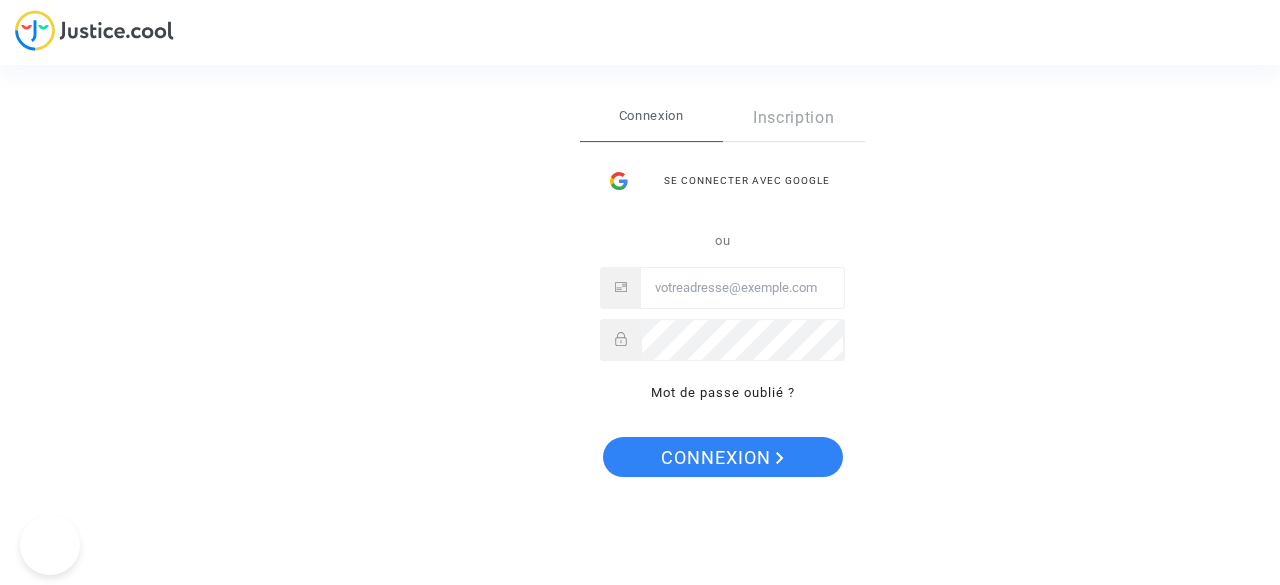 scroll, scrollTop: 0, scrollLeft: 0, axis: both 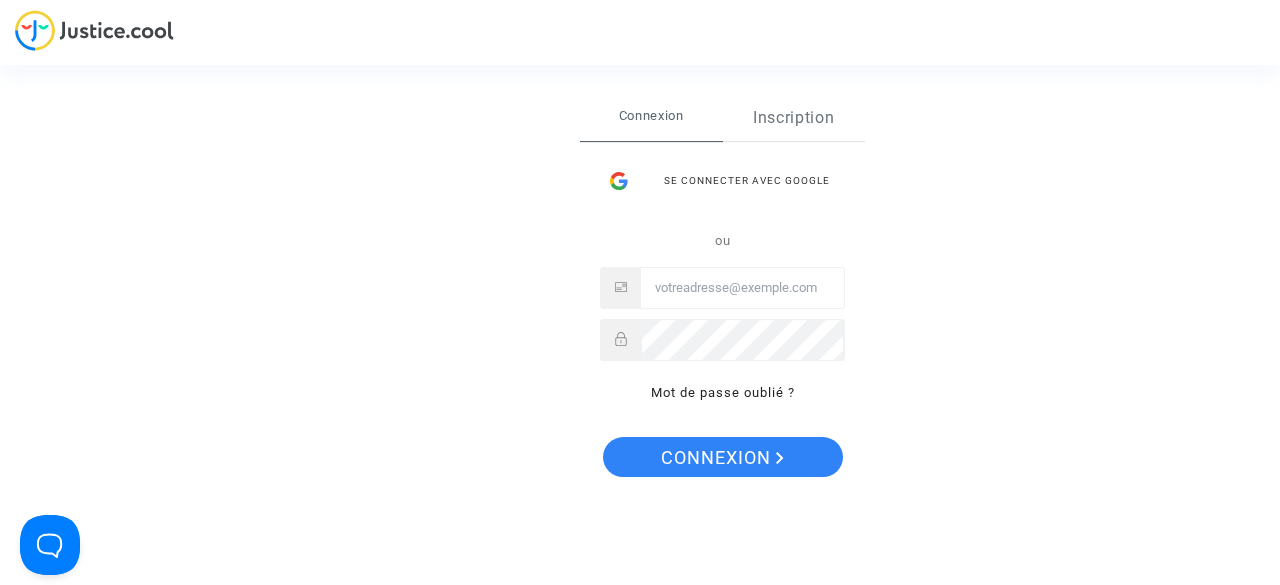 click on "Inscription" at bounding box center (794, 118) 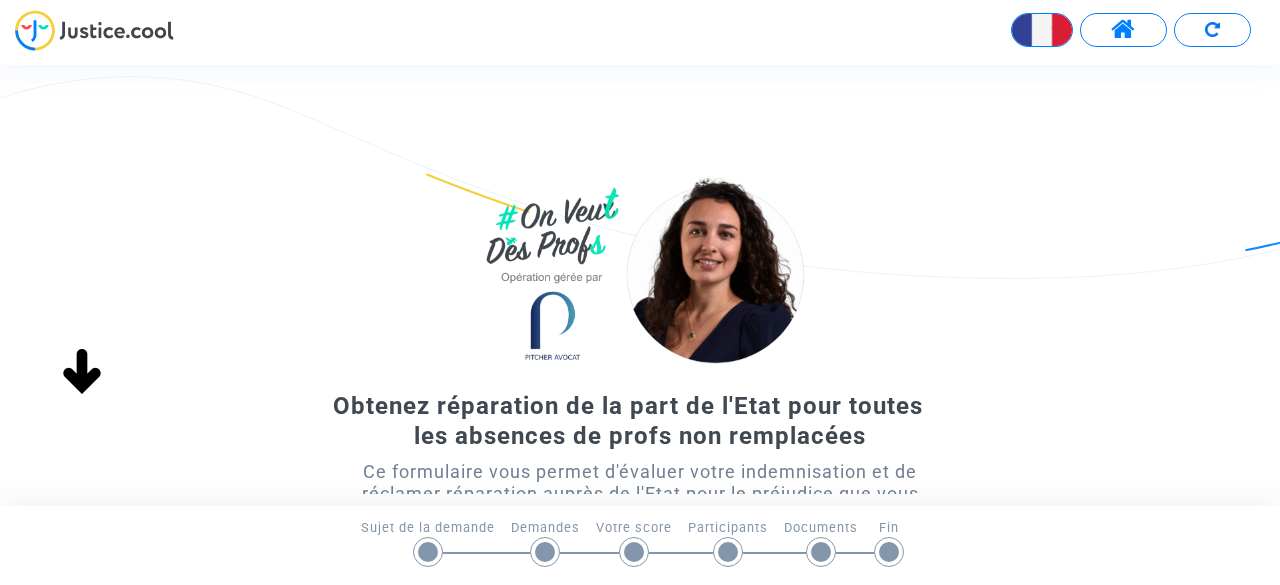 scroll, scrollTop: 0, scrollLeft: 0, axis: both 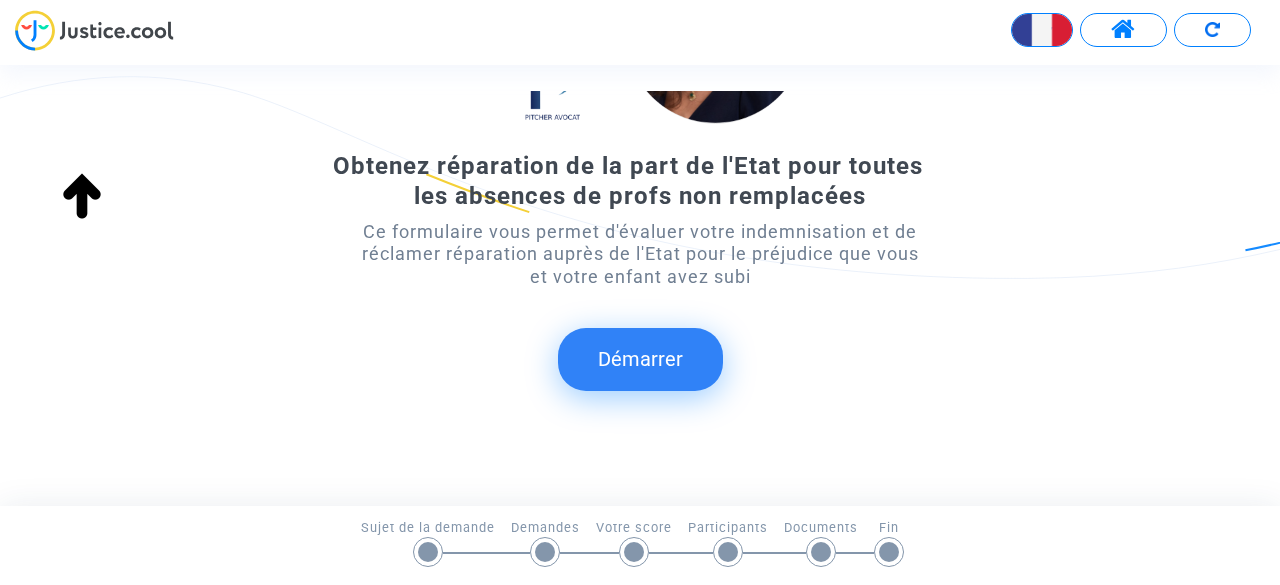 click on "Démarrer" 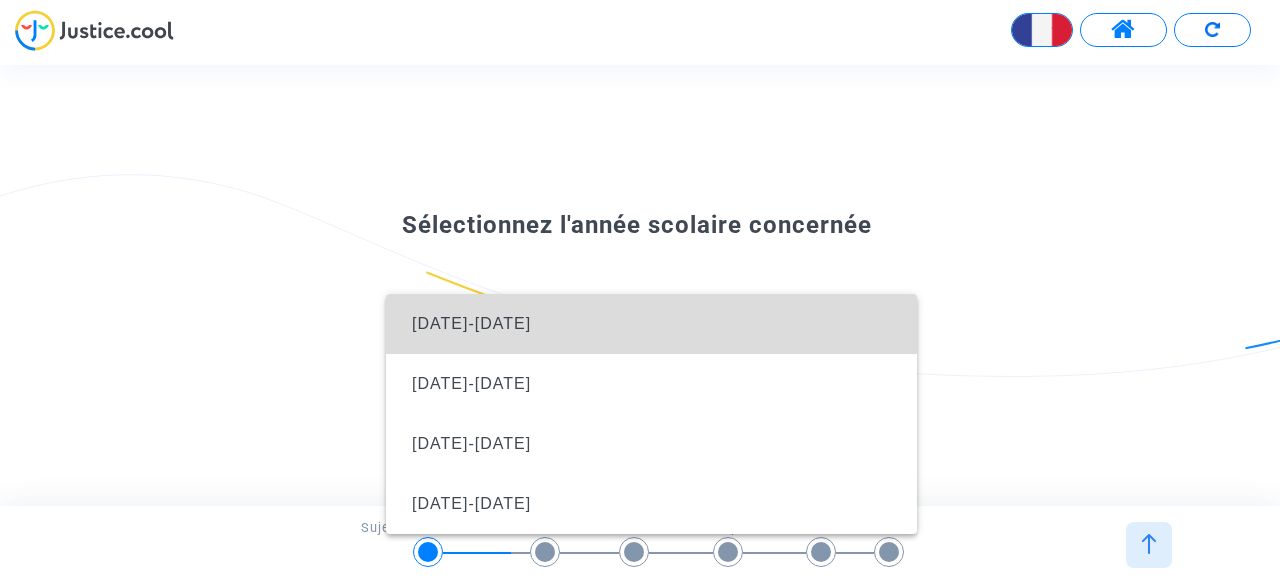 click on "2024-2025" at bounding box center [651, 324] 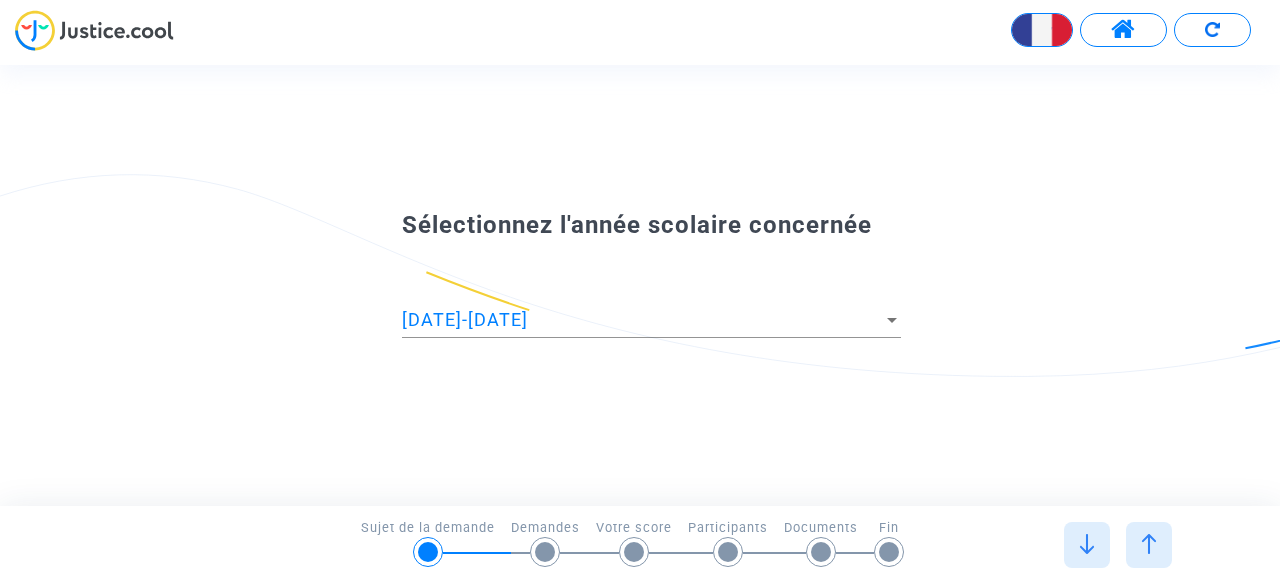 scroll, scrollTop: 0, scrollLeft: 0, axis: both 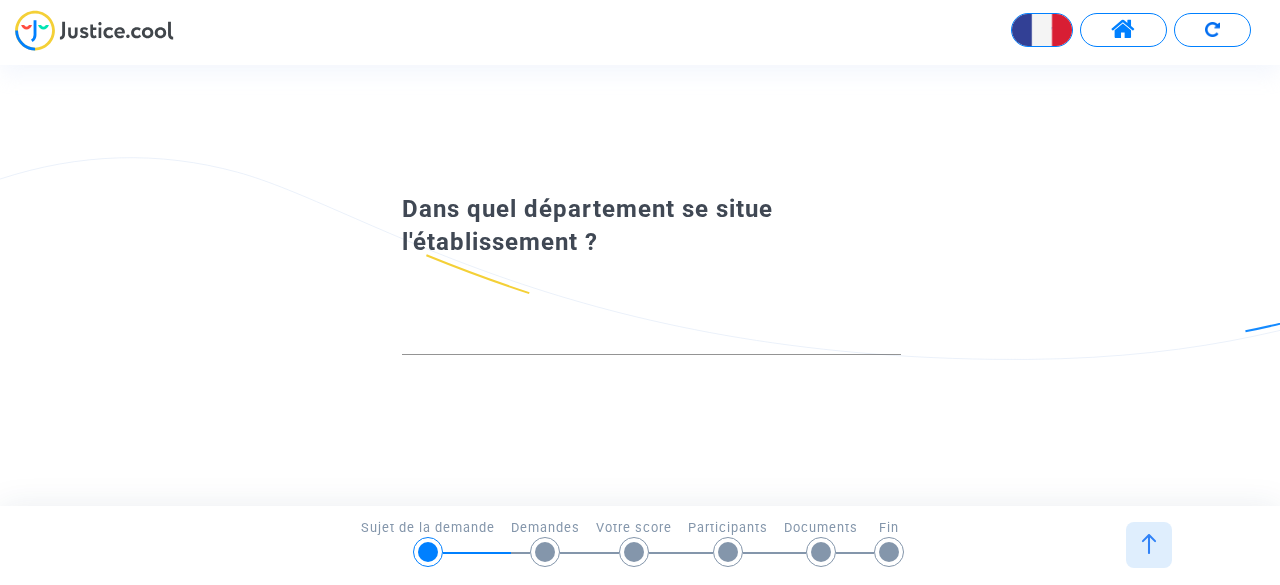 click 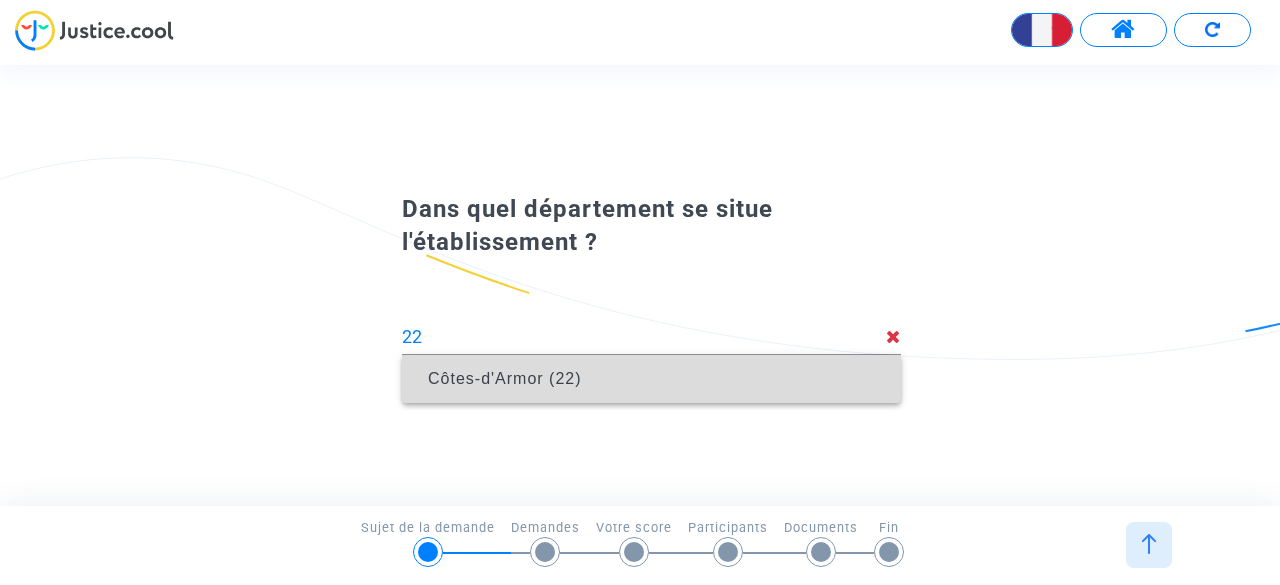 click on "Côtes-d'Armor (22)" at bounding box center [651, 379] 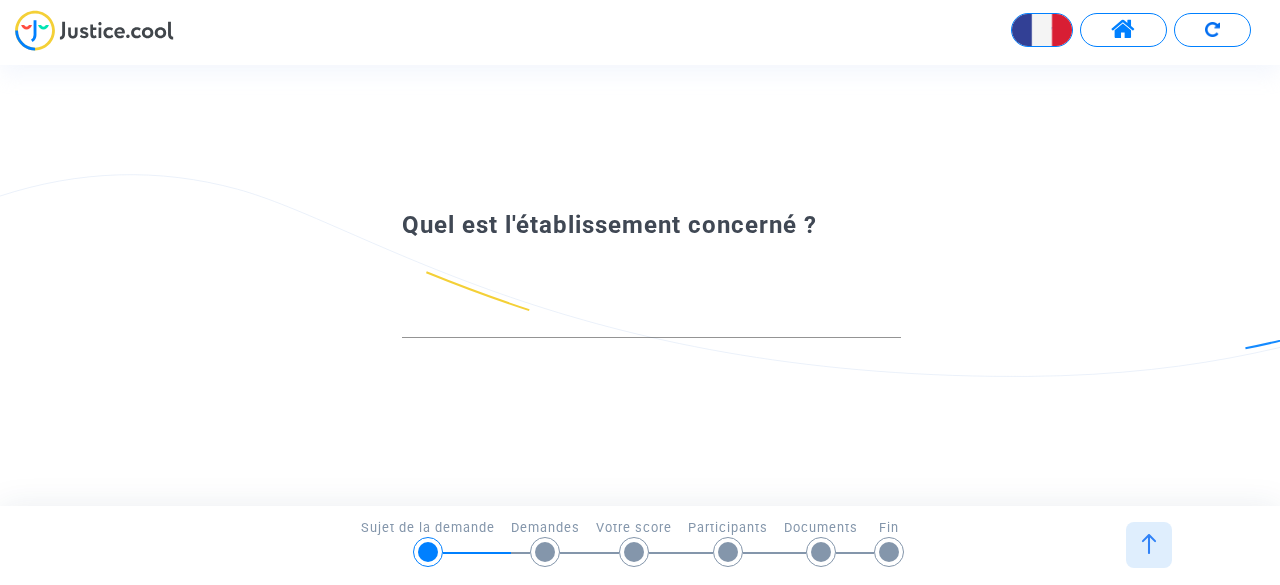 click 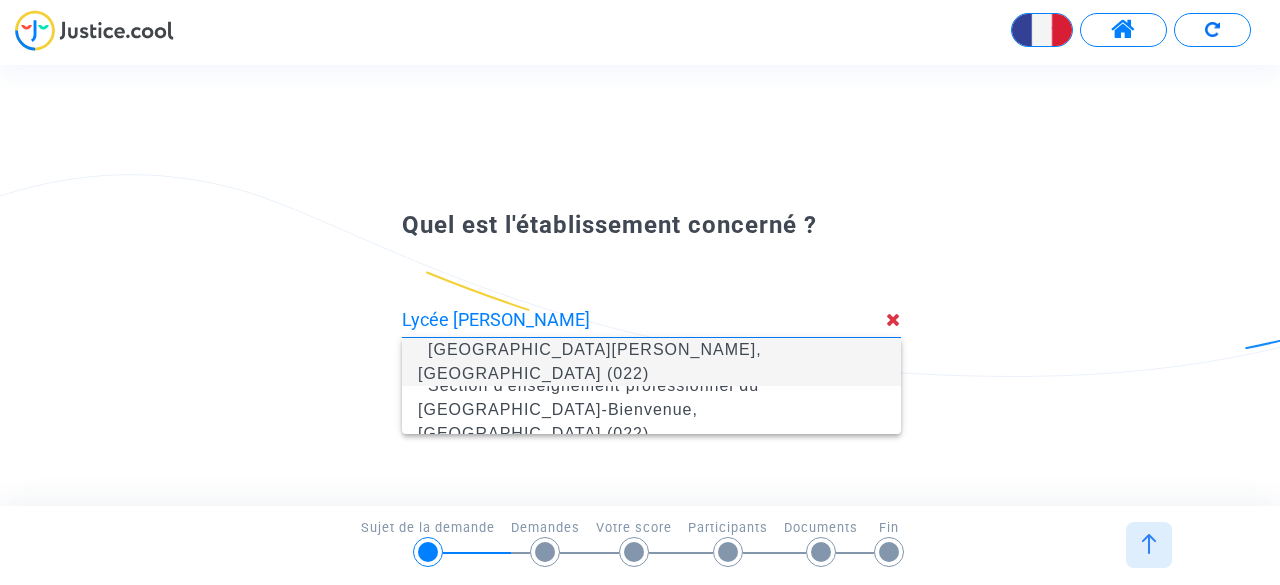 click on "Lycée polyvalent Fulgence Bienvenüe, Loudéac (022)" at bounding box center [651, 362] 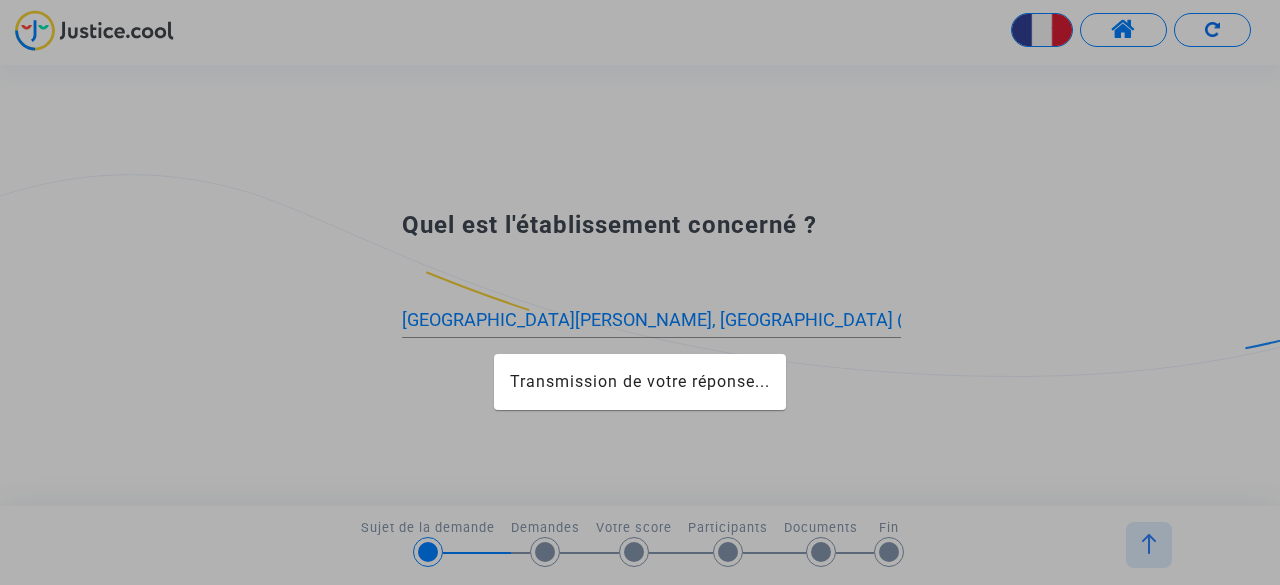 click 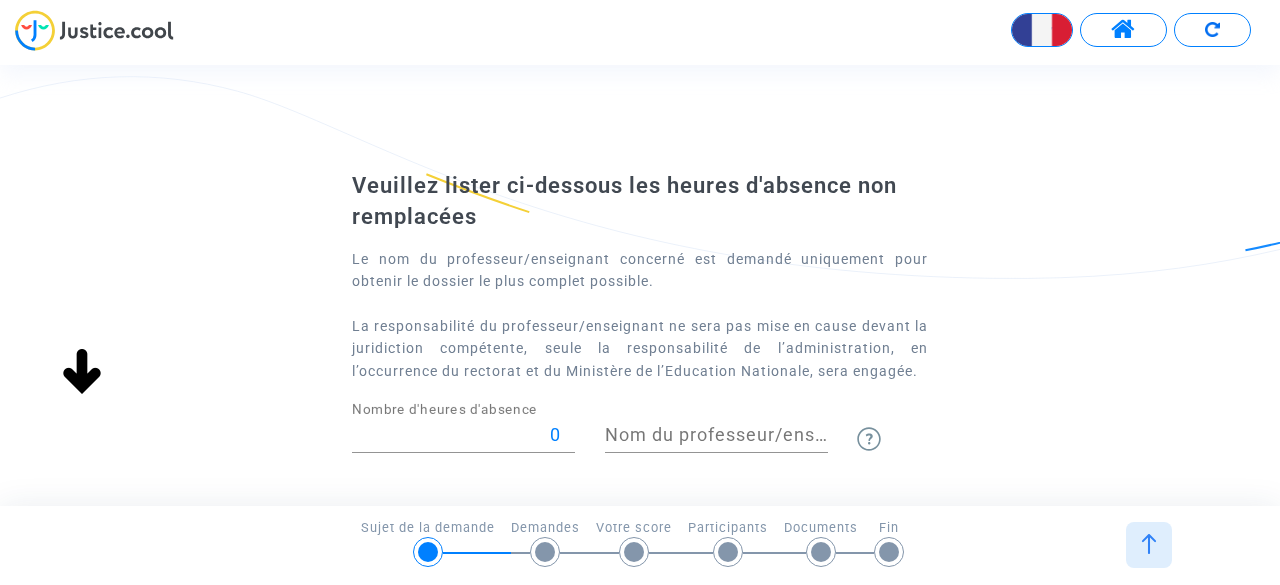 click on "0" at bounding box center [463, 435] 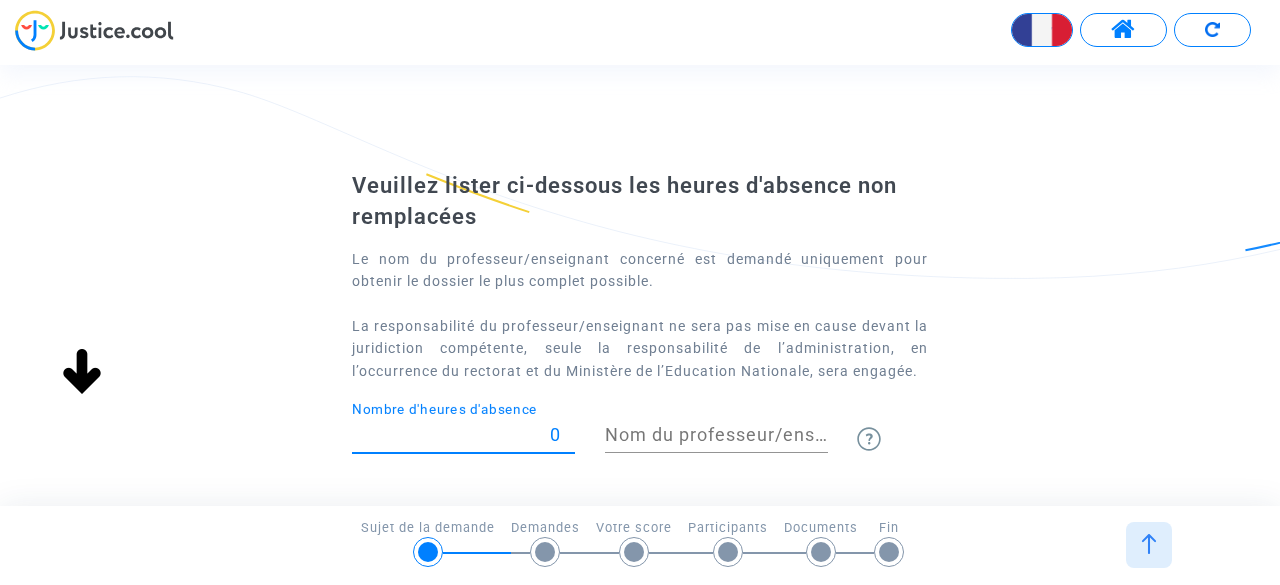 click on "0" at bounding box center [463, 435] 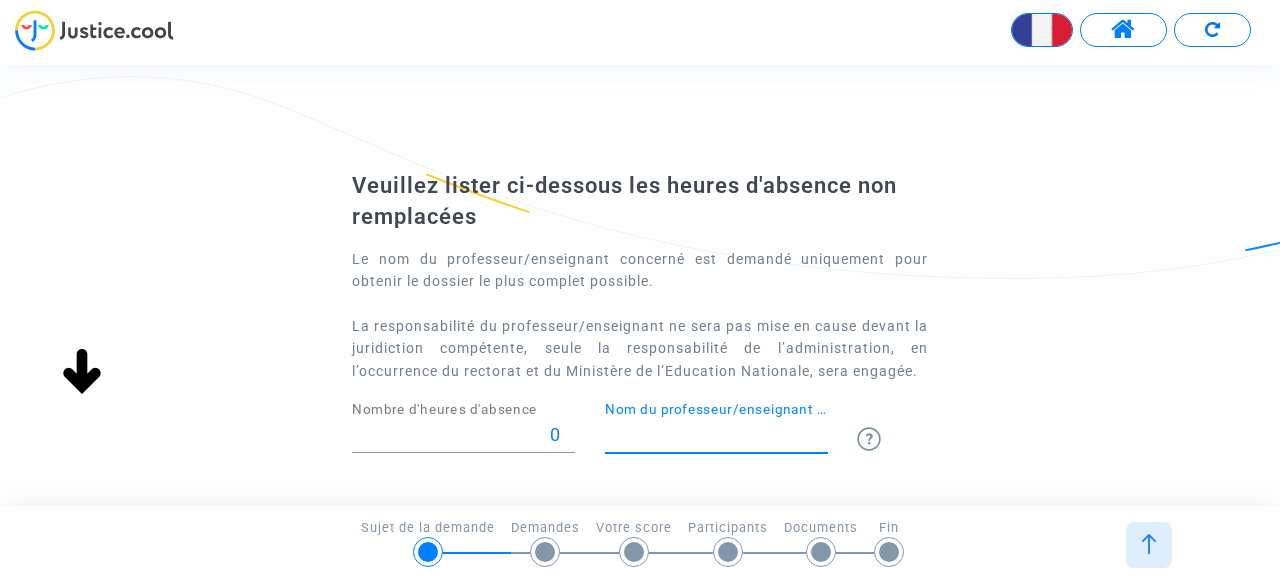 click on "Nom du professeur/enseignant titulaire" at bounding box center [716, 435] 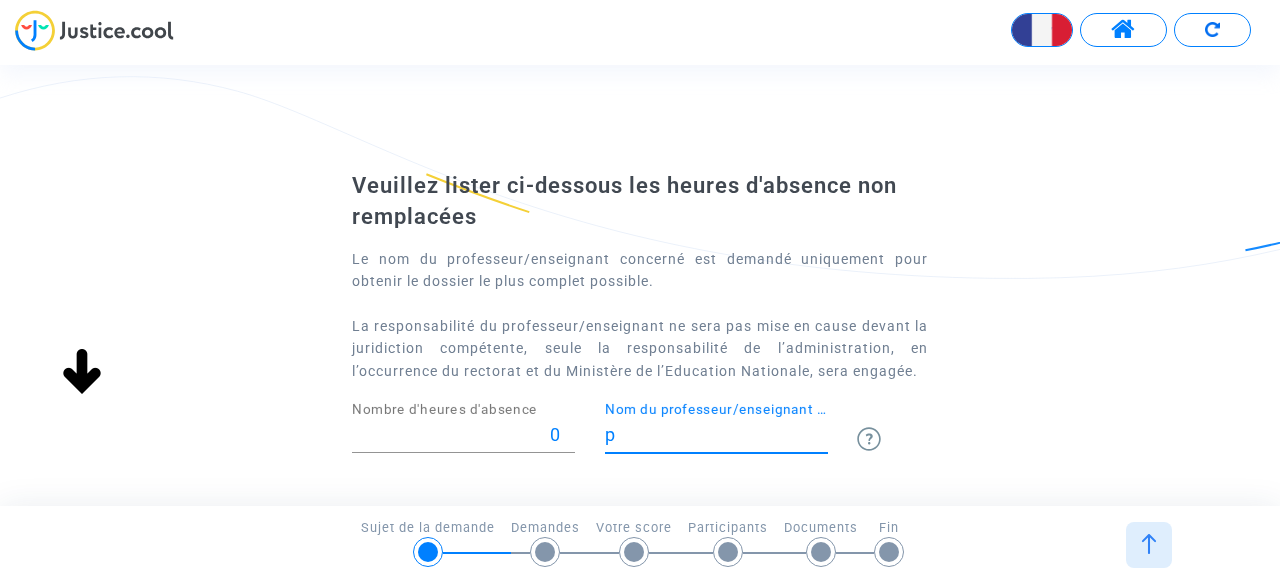 type 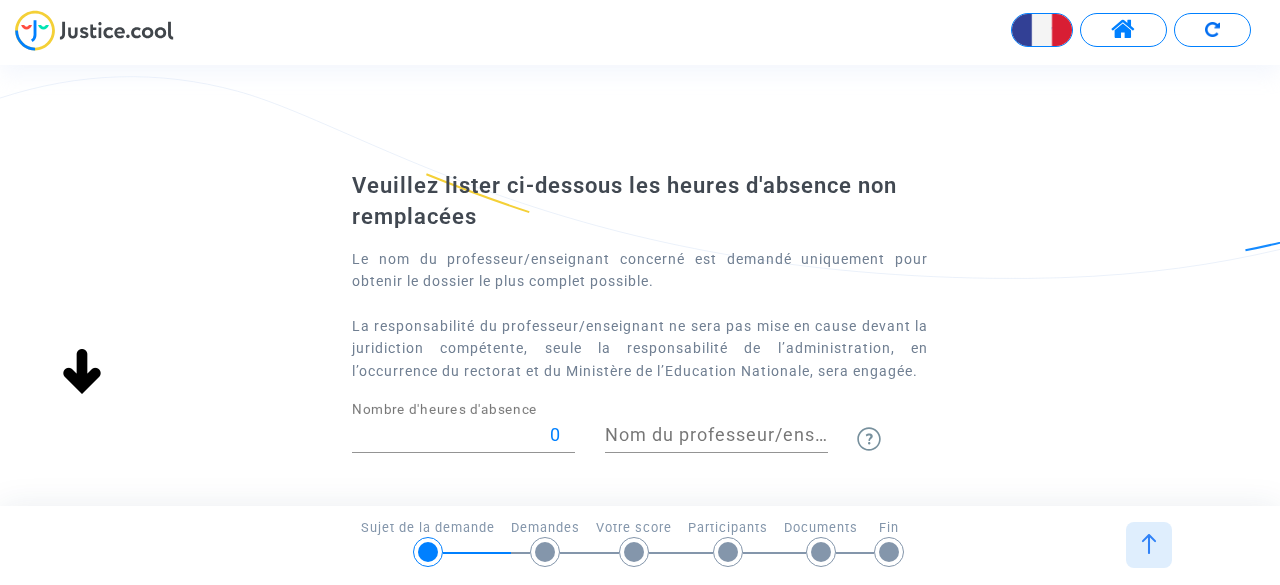 click on "Veuillez lister ci-dessous les heures d'absence non remplacées
Le nom du professeur/enseignant concerné est demandé uniquement pour obtenir le dossier le plus complet possible.  La responsabilité du professeur/enseignant ne sera pas mise en cause devant la juridiction compétente, seule la responsabilité de l’administration, en l’occurrence du rectorat et du Ministère de l’Education Nationale, sera engagée.
0 Nombre d'heures d'absence Nom du professeur/enseignant titulaire Matière Matière  * Ajouter une matière" 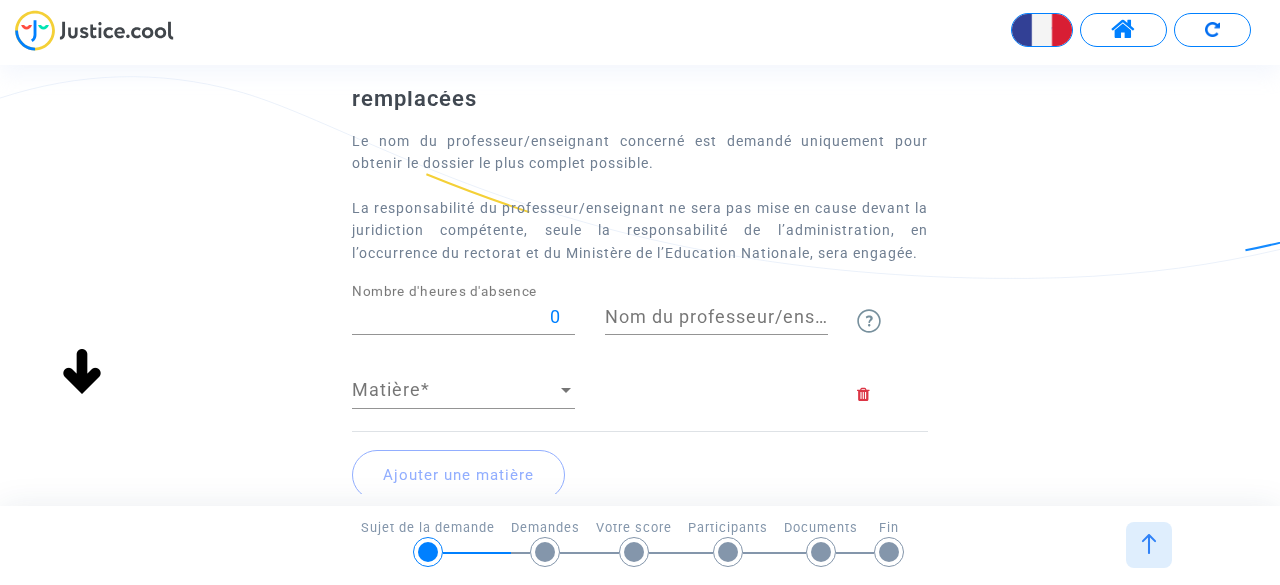 scroll, scrollTop: 120, scrollLeft: 0, axis: vertical 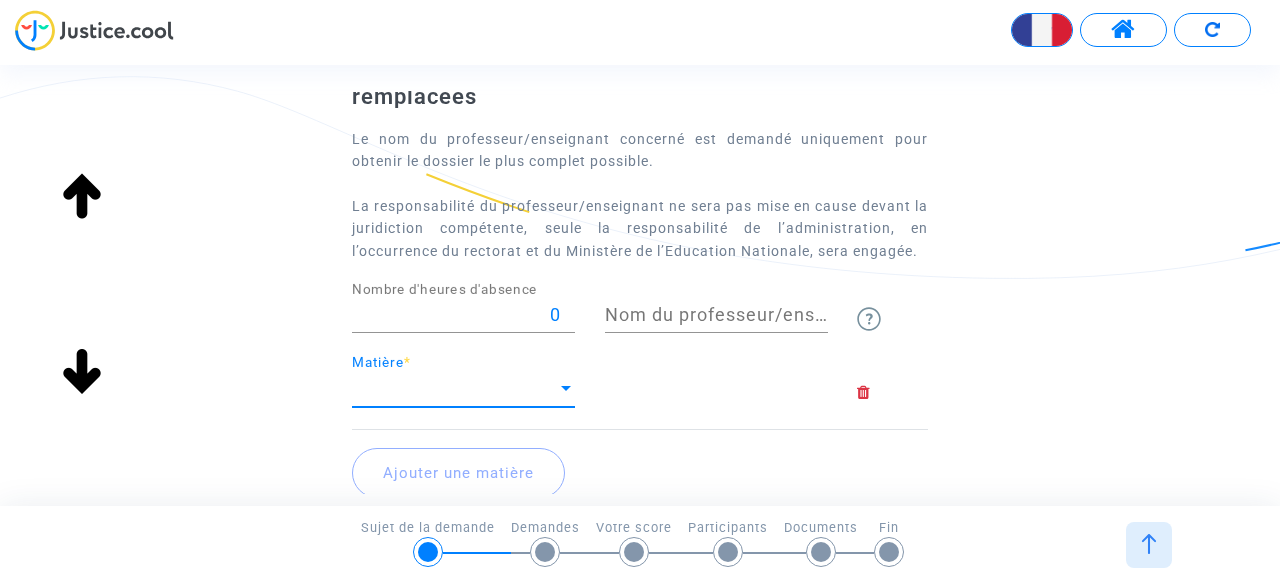 click at bounding box center (566, 388) 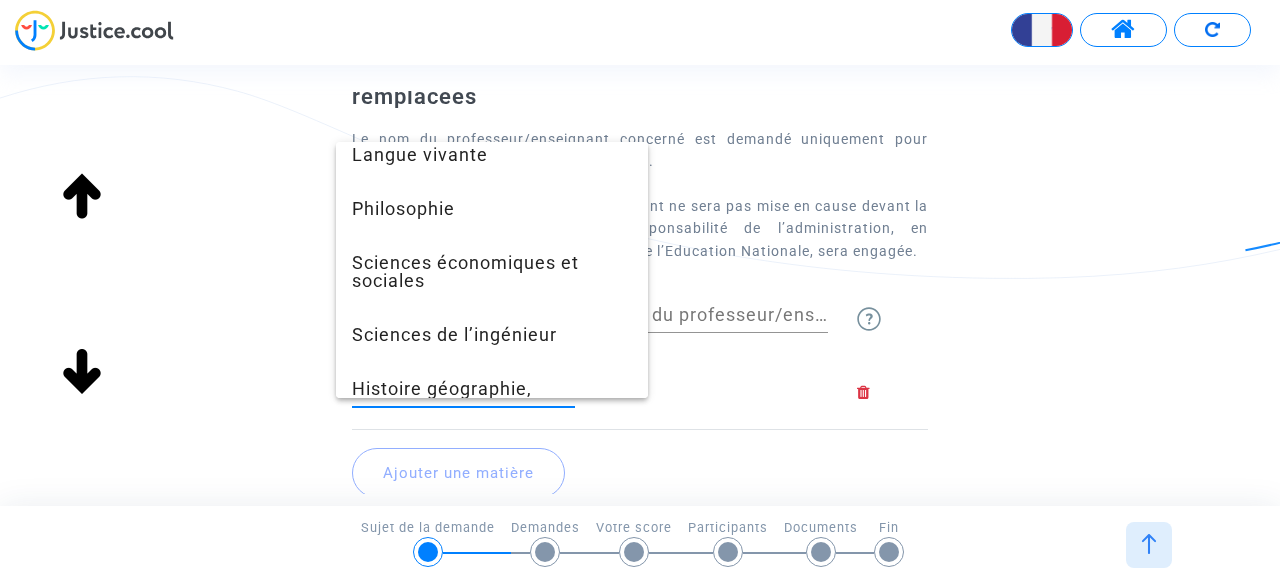 scroll, scrollTop: 720, scrollLeft: 0, axis: vertical 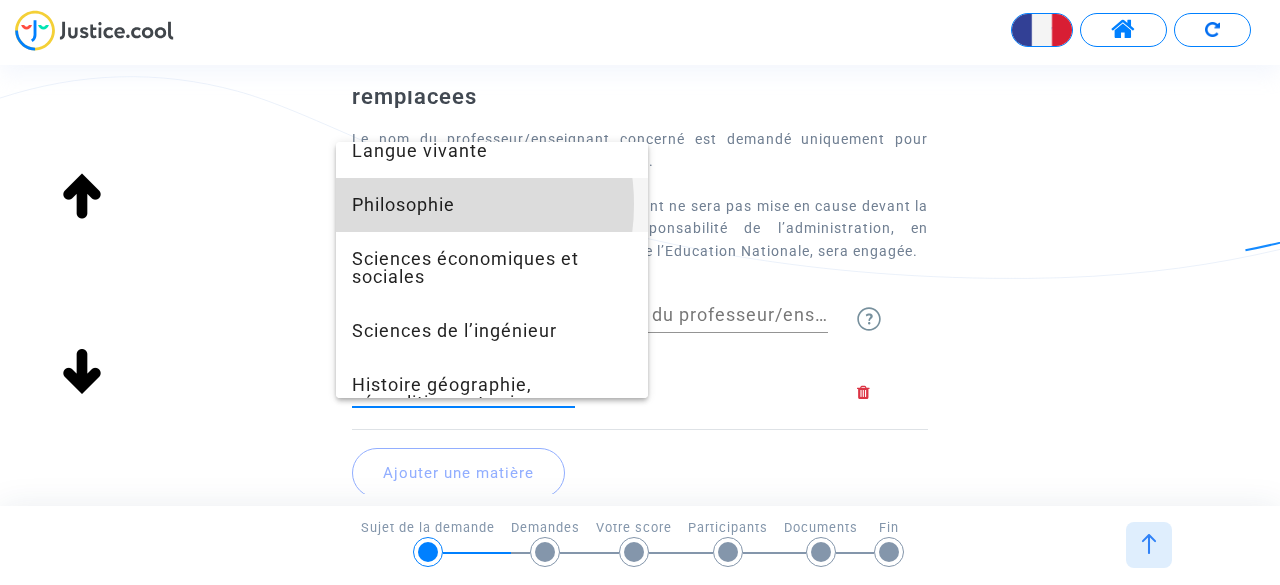click on "Philosophie" at bounding box center (492, 205) 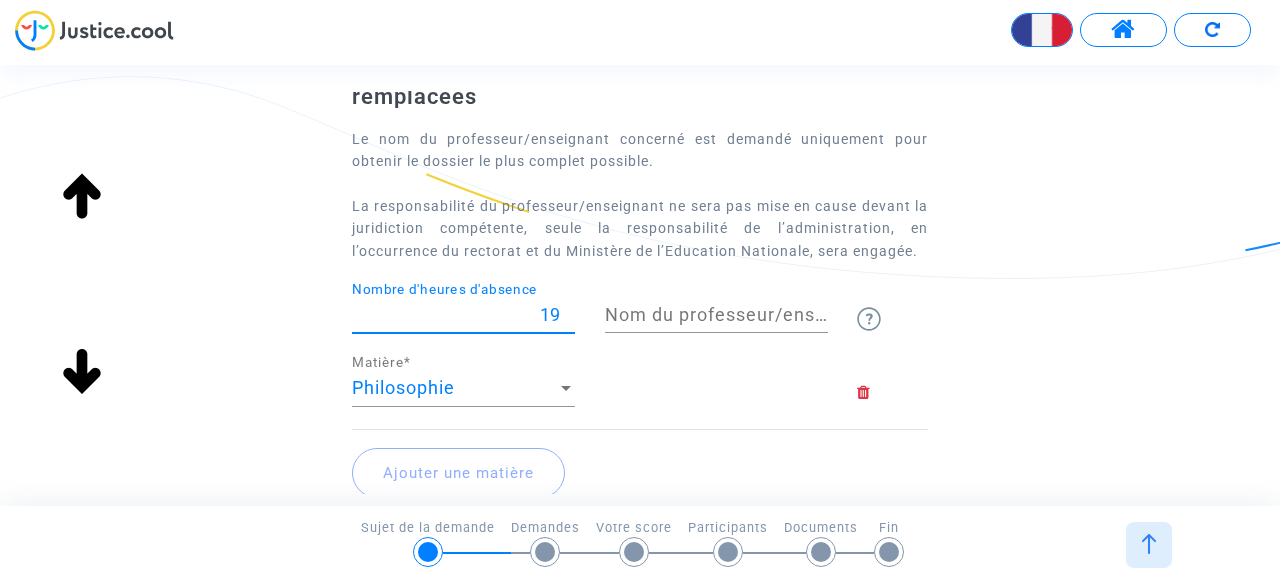 click on "19" at bounding box center (463, 315) 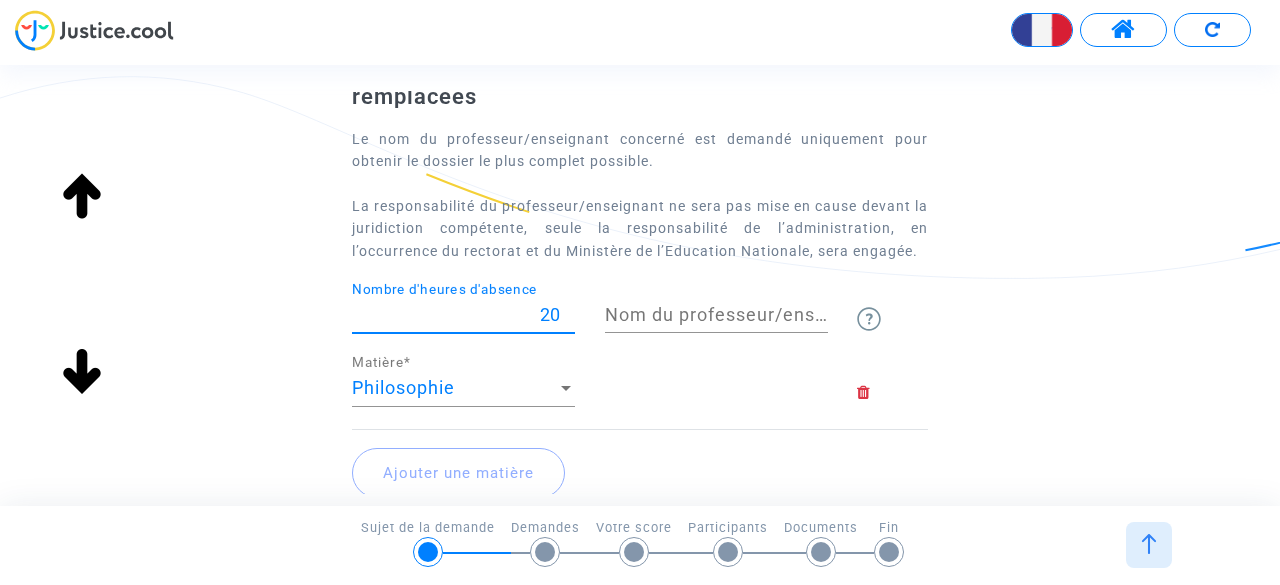 click on "20" at bounding box center [463, 315] 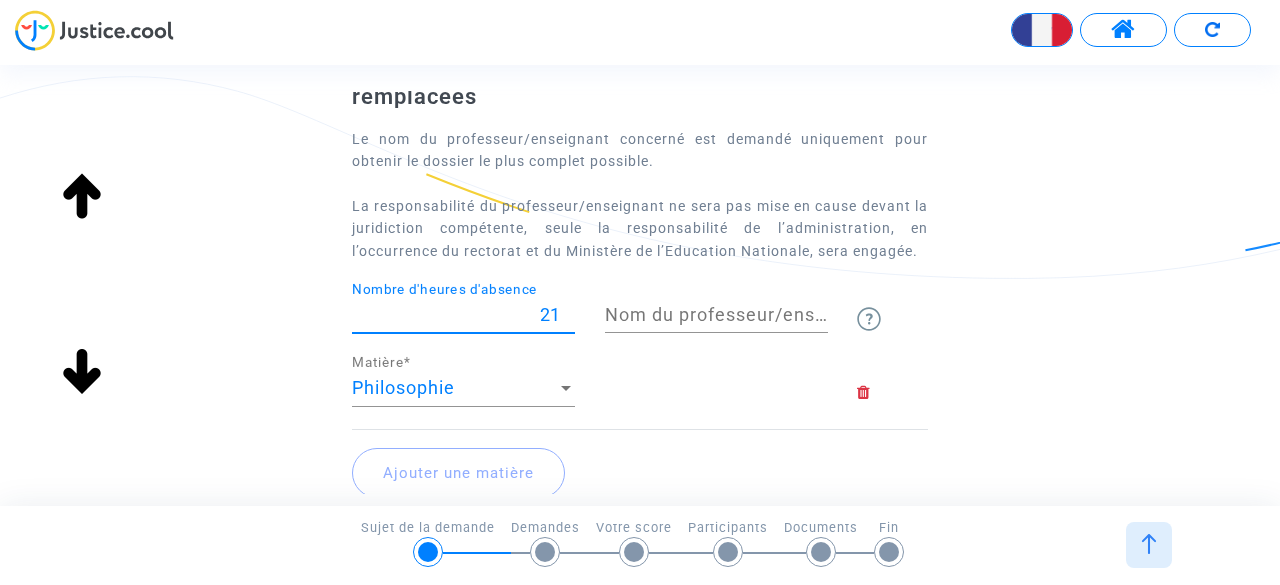 click on "21" at bounding box center [463, 315] 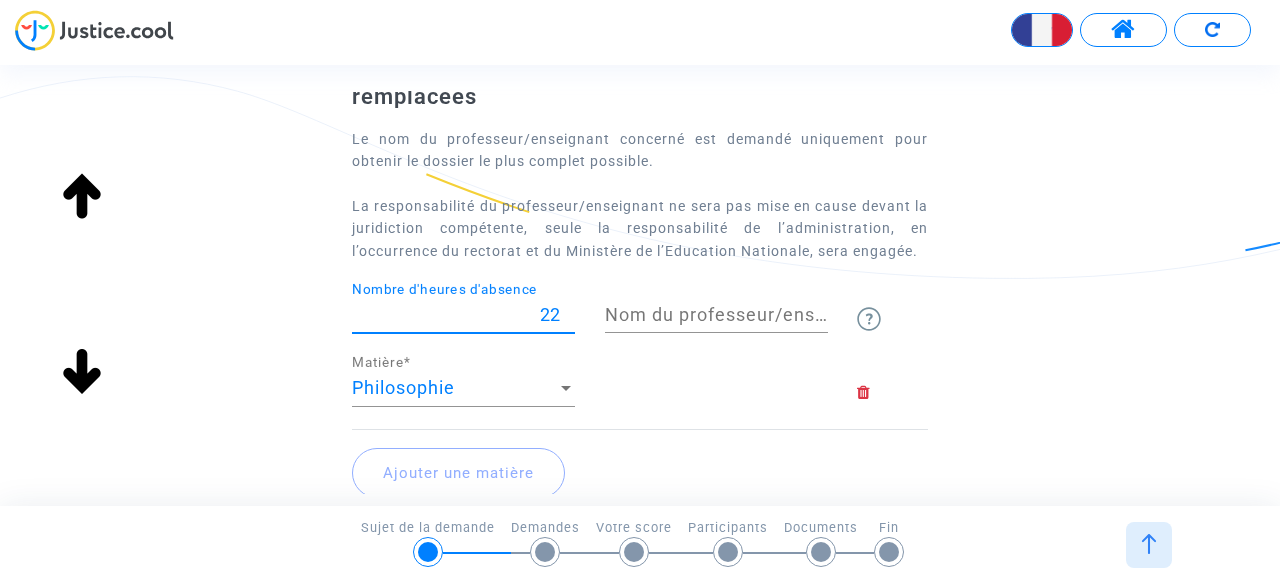 click on "22" at bounding box center (463, 315) 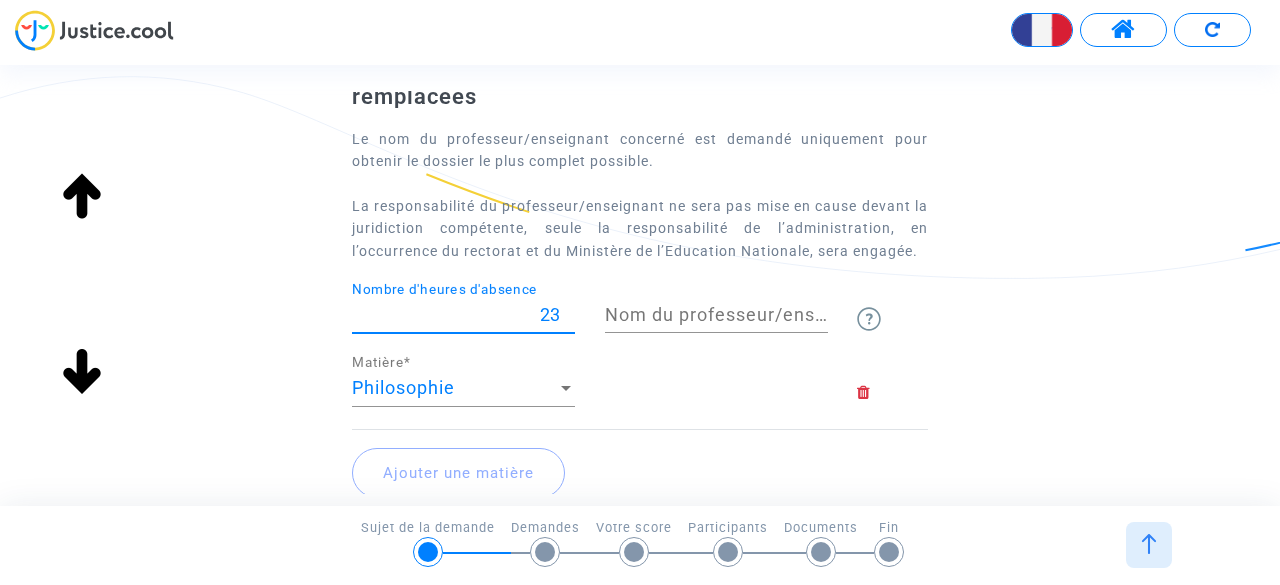 click on "23" at bounding box center (463, 315) 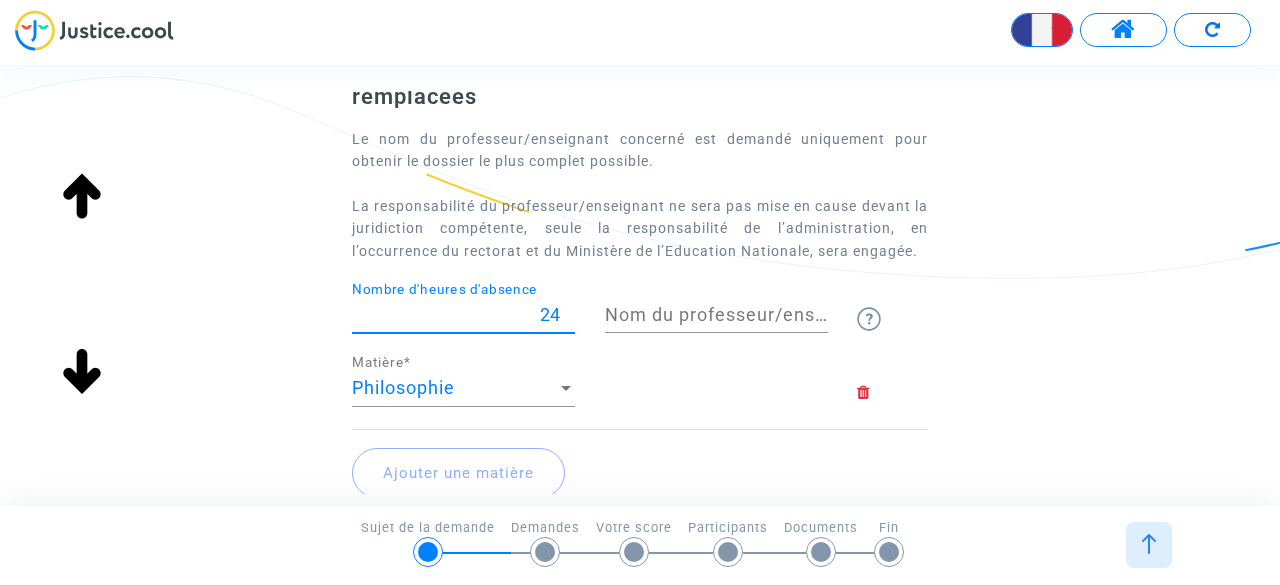 click on "24" at bounding box center [463, 315] 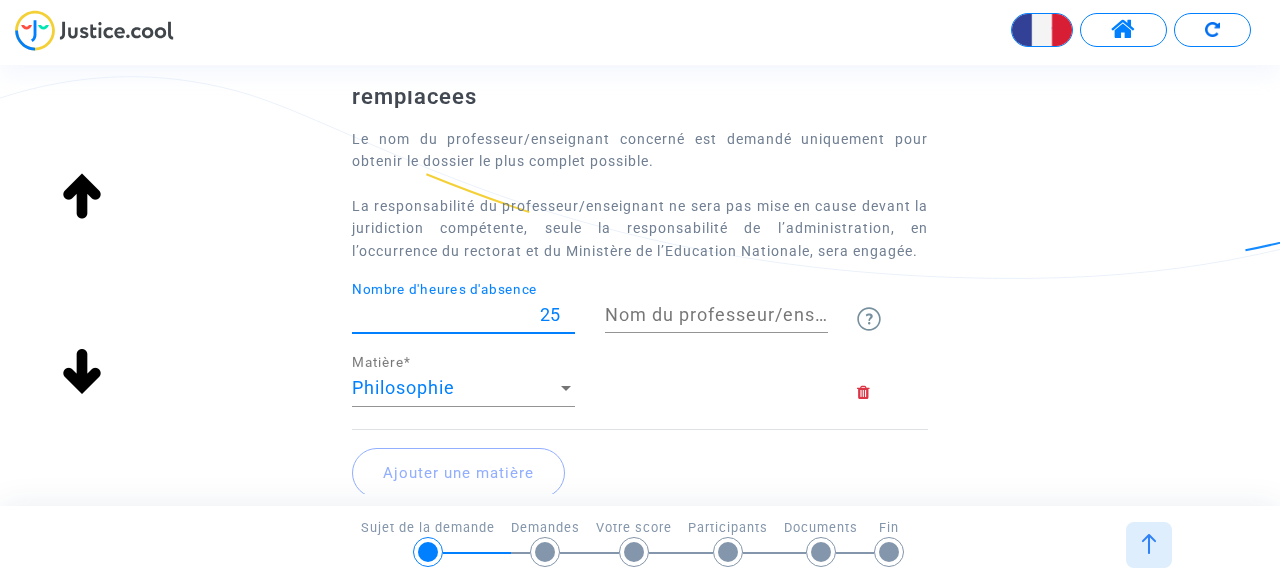 click on "25" at bounding box center (463, 315) 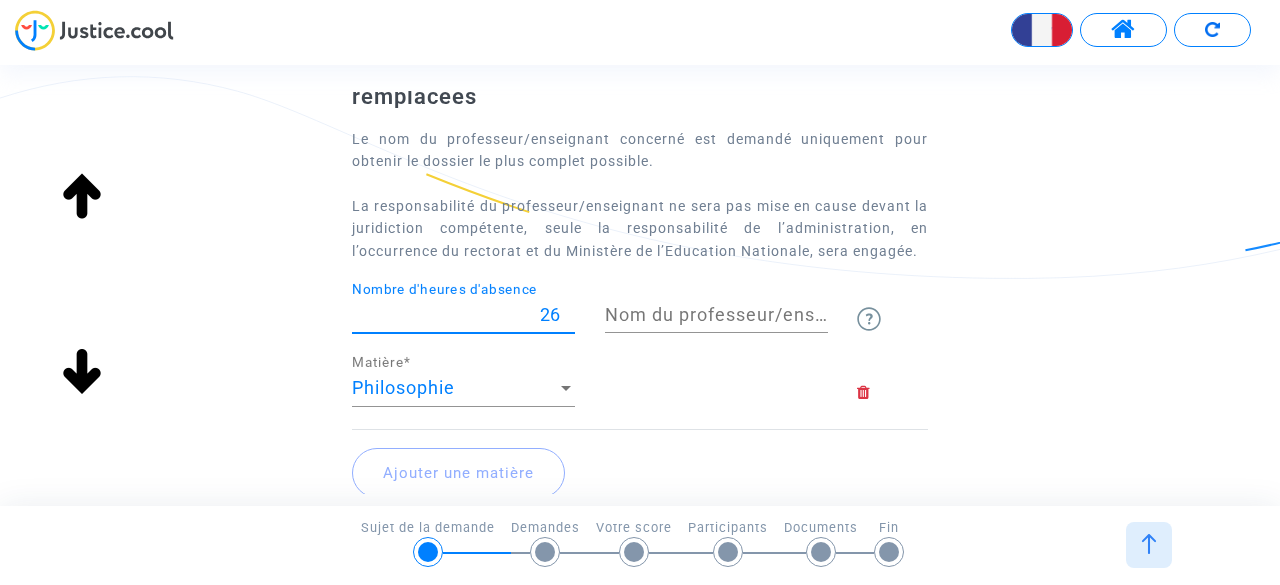type on "26" 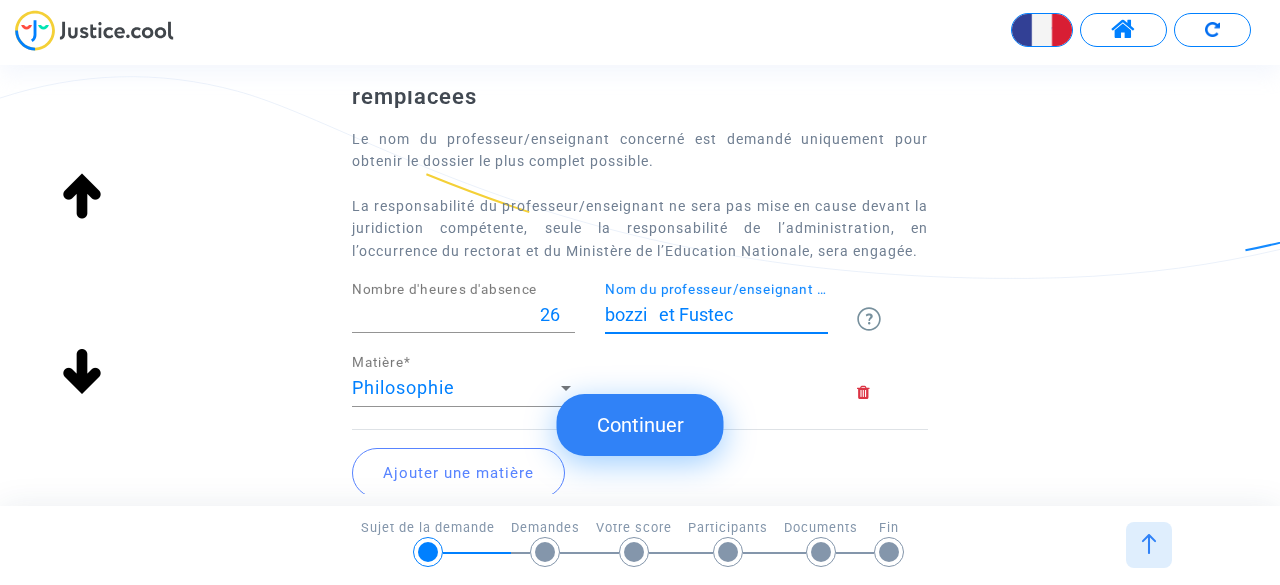 click on "bozzi   et Fustec" at bounding box center (716, 315) 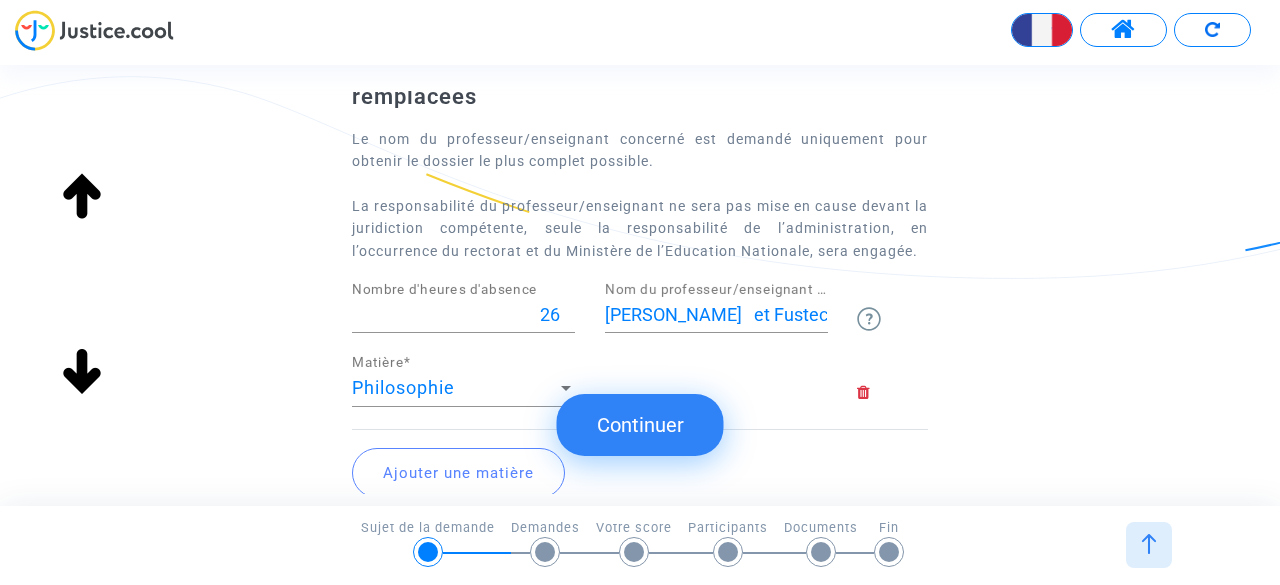click on "1/6 →   Sujet de la demande   Sujet de la demande   Demandes   Votre score   Participants   Documents   Fin" at bounding box center (640, 540) 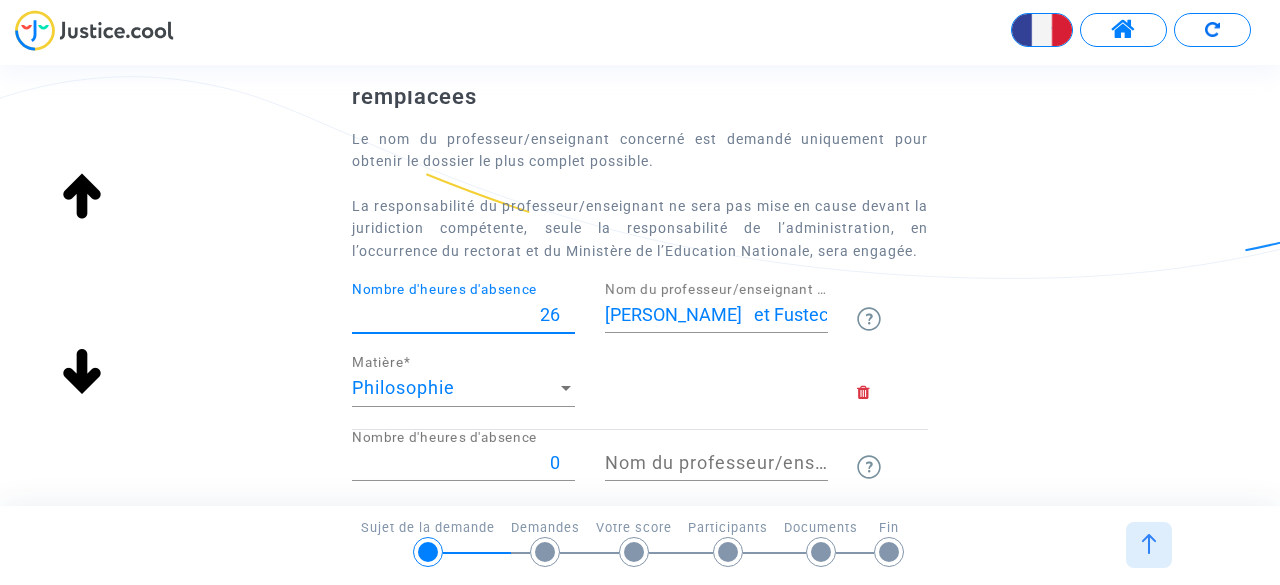 drag, startPoint x: 556, startPoint y: 315, endPoint x: 520, endPoint y: 313, distance: 36.05551 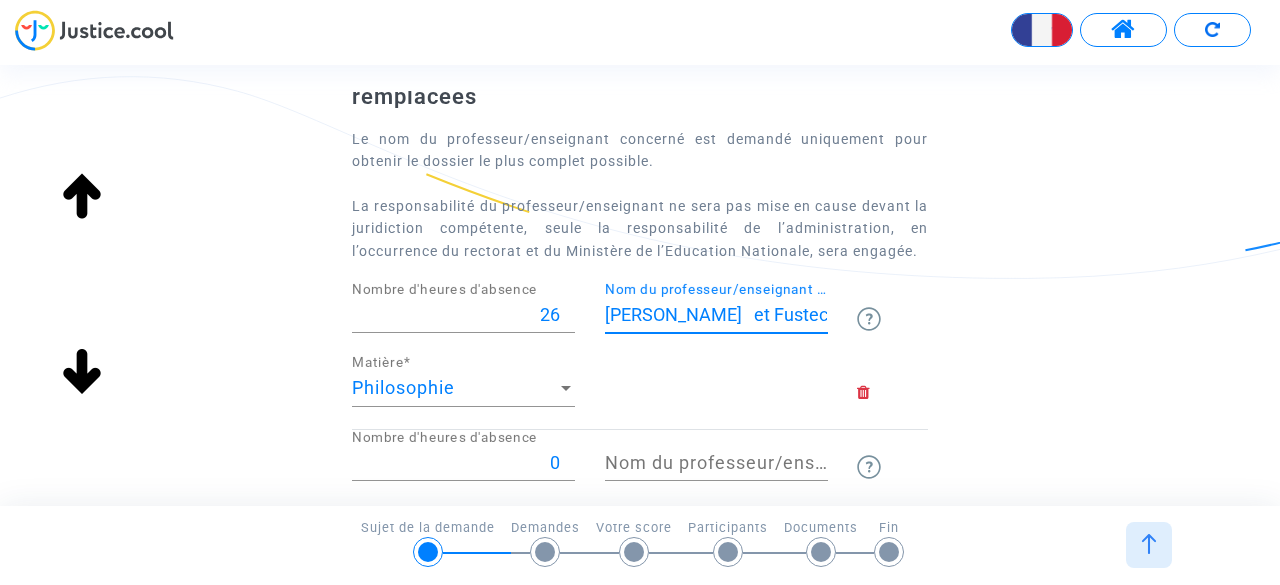 click on "Bozzi   et Fustec" at bounding box center [716, 315] 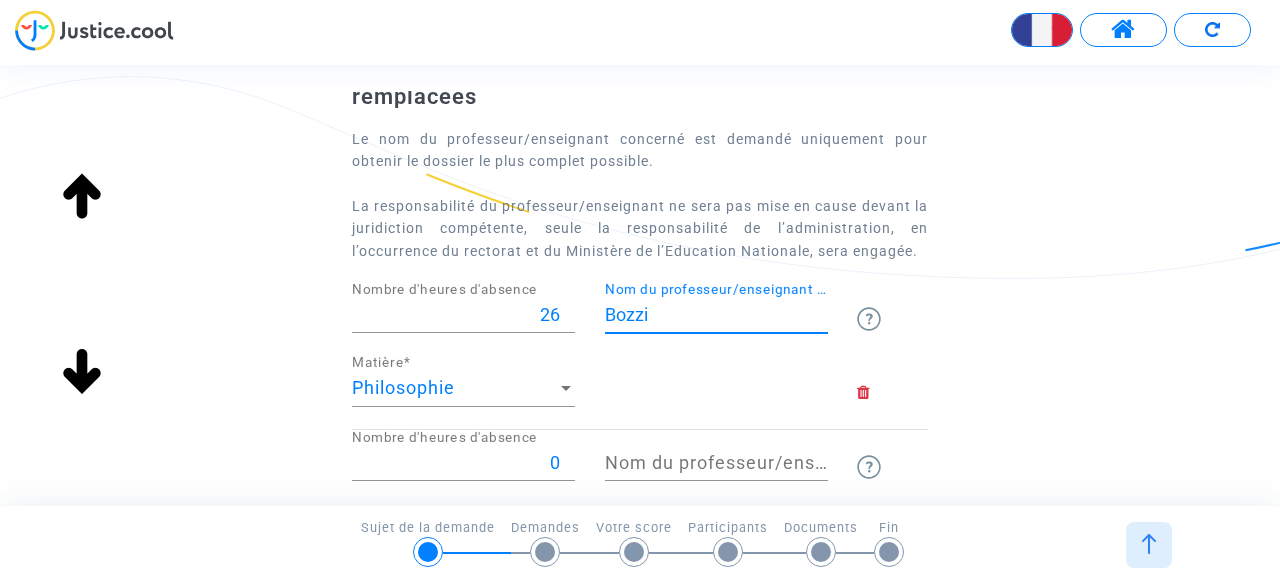 type on "Bozzi" 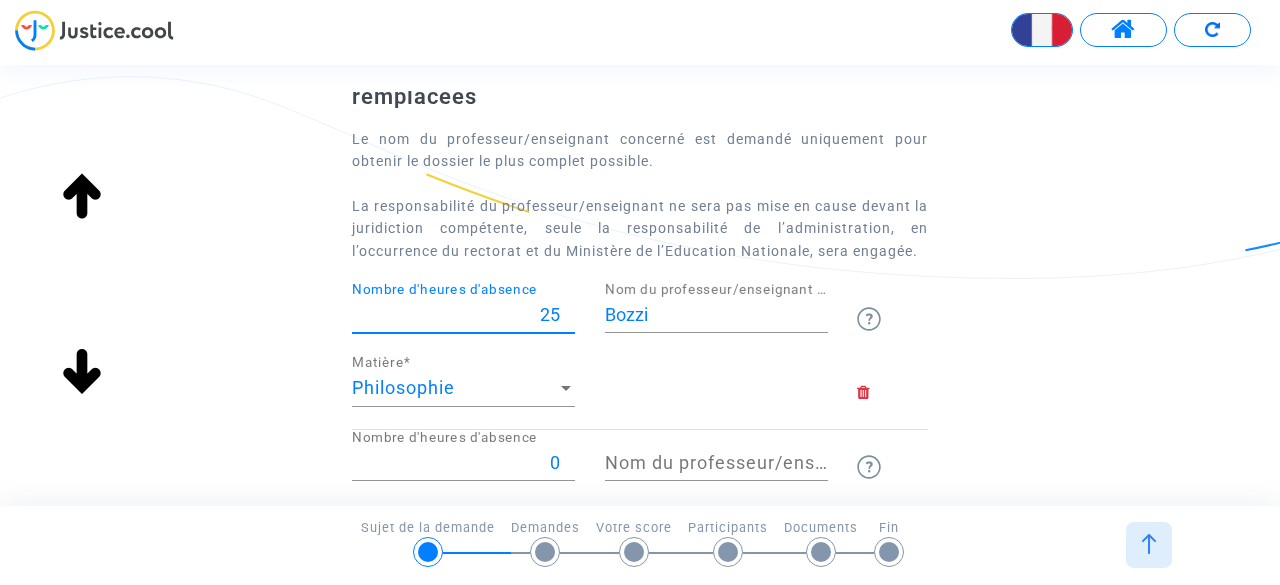 click on "25" at bounding box center [463, 315] 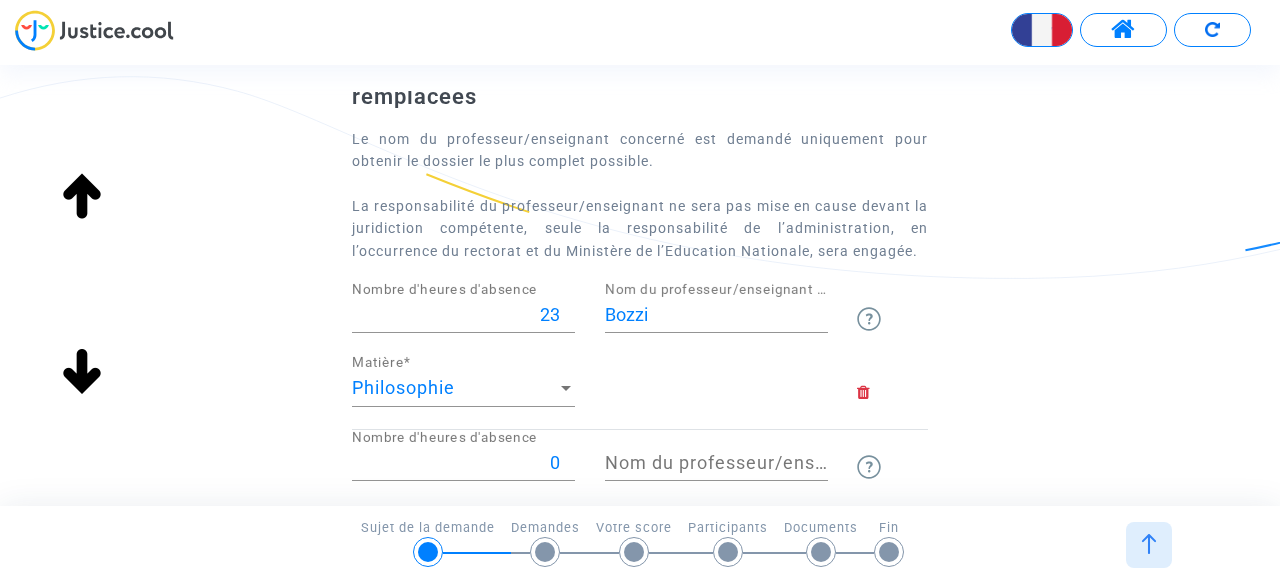 click on "1/6 →   Sujet de la demande   Sujet de la demande   Demandes   Votre score   Participants   Documents   Fin" at bounding box center [640, 540] 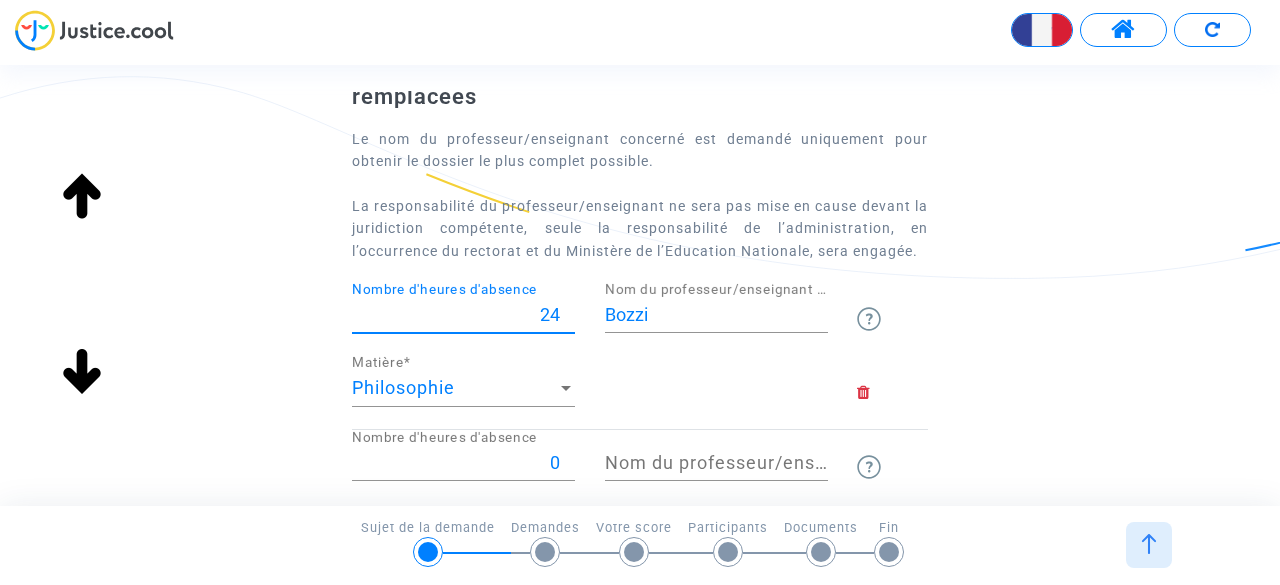 click on "24" at bounding box center [463, 315] 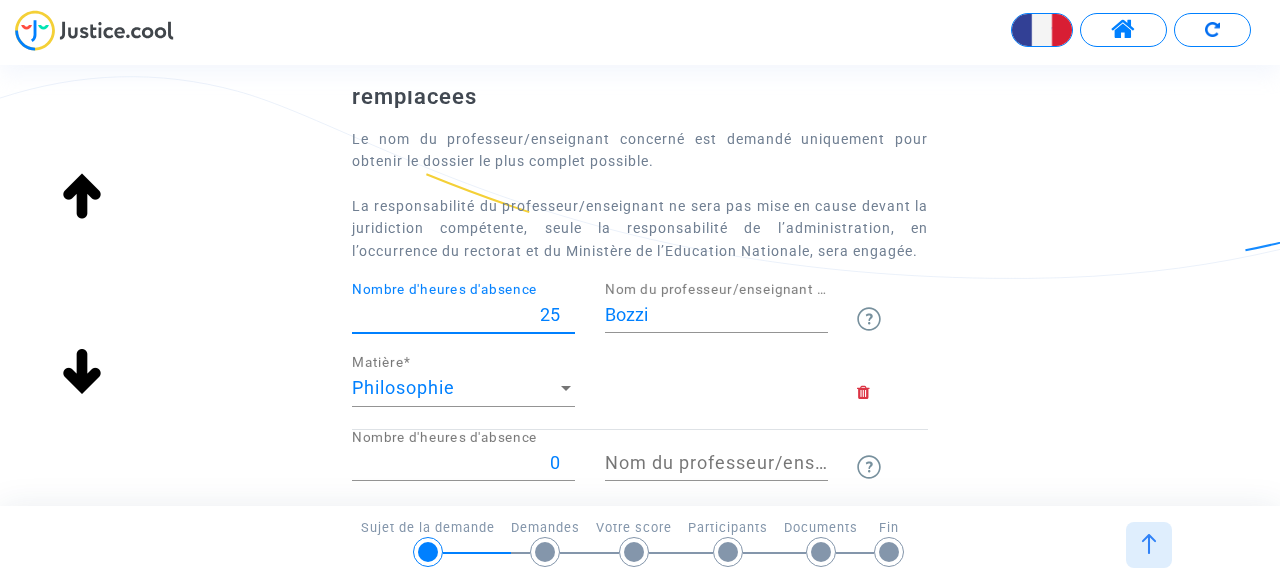 type on "25" 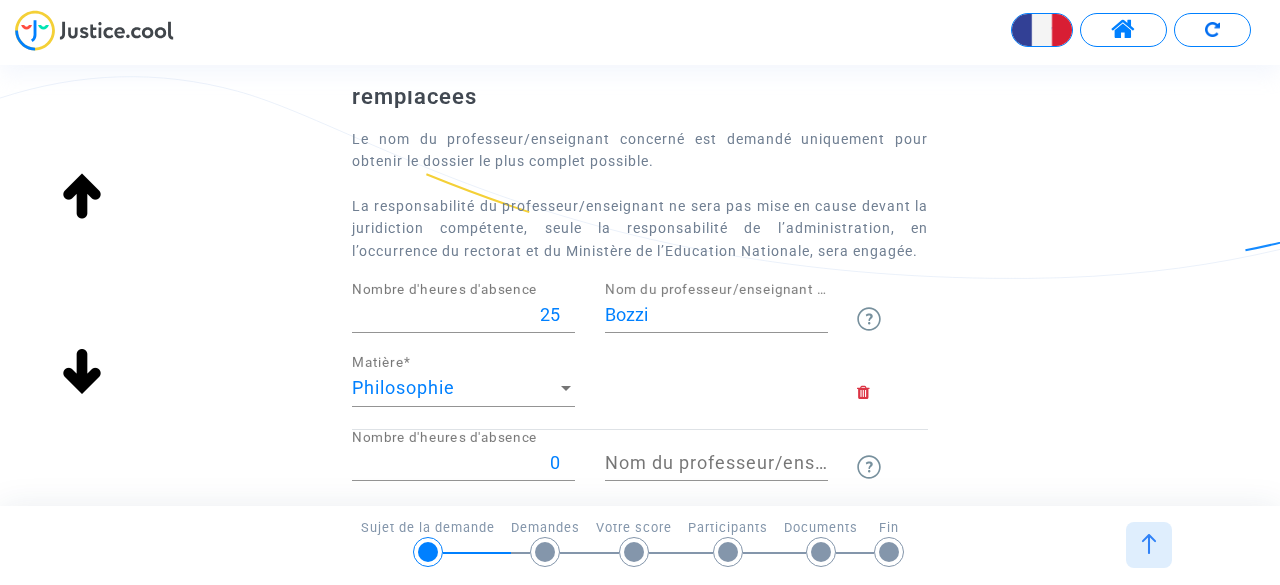 click on "1/6 →   Sujet de la demande   Sujet de la demande   Demandes   Votre score   Participants   Documents   Fin" 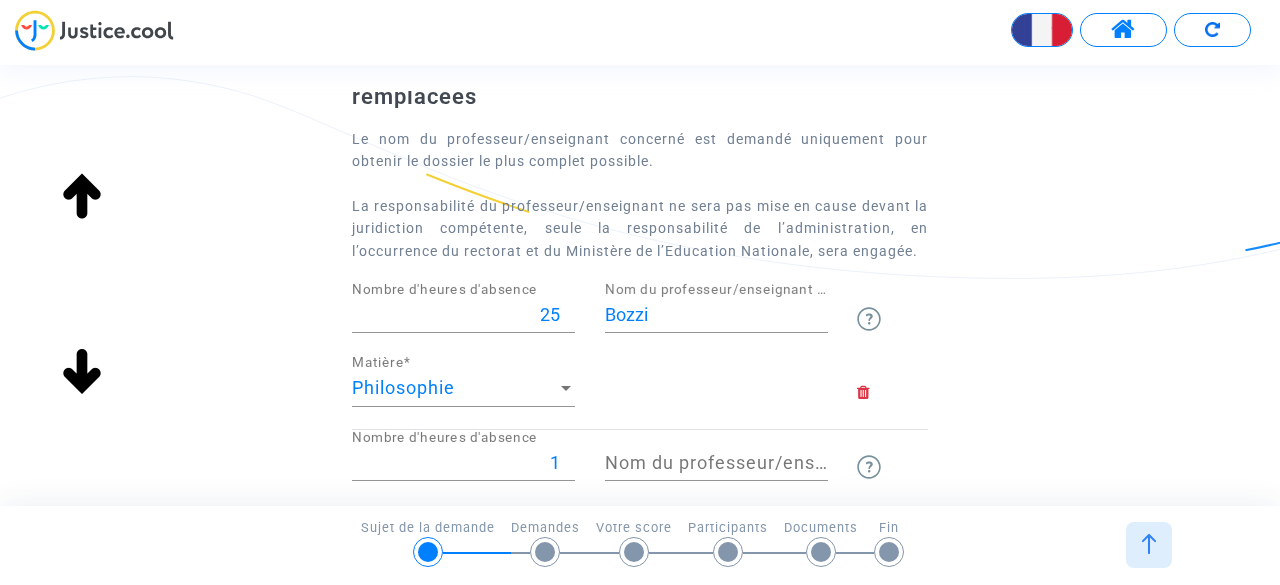 click on "1" at bounding box center [463, 463] 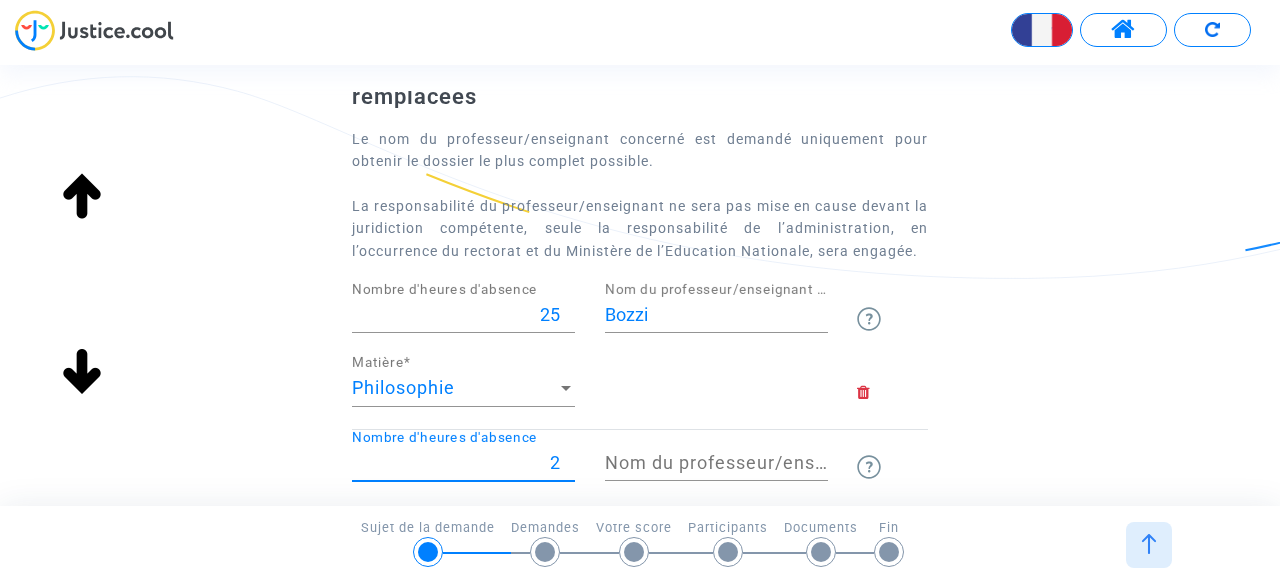 click on "2" at bounding box center [463, 463] 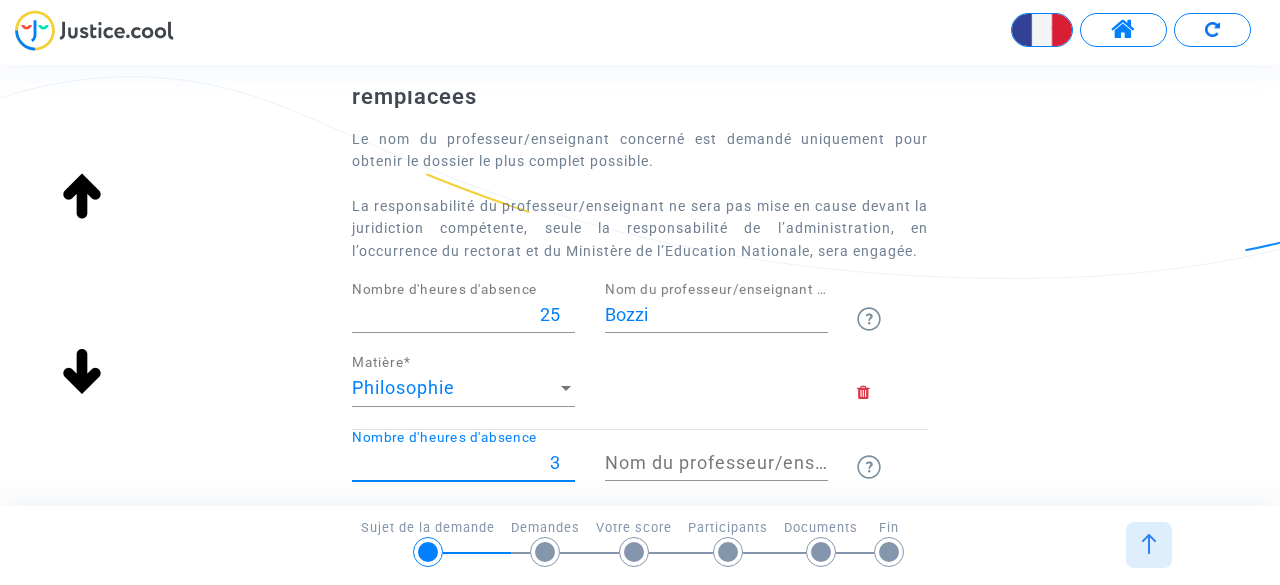 click on "3" at bounding box center [463, 463] 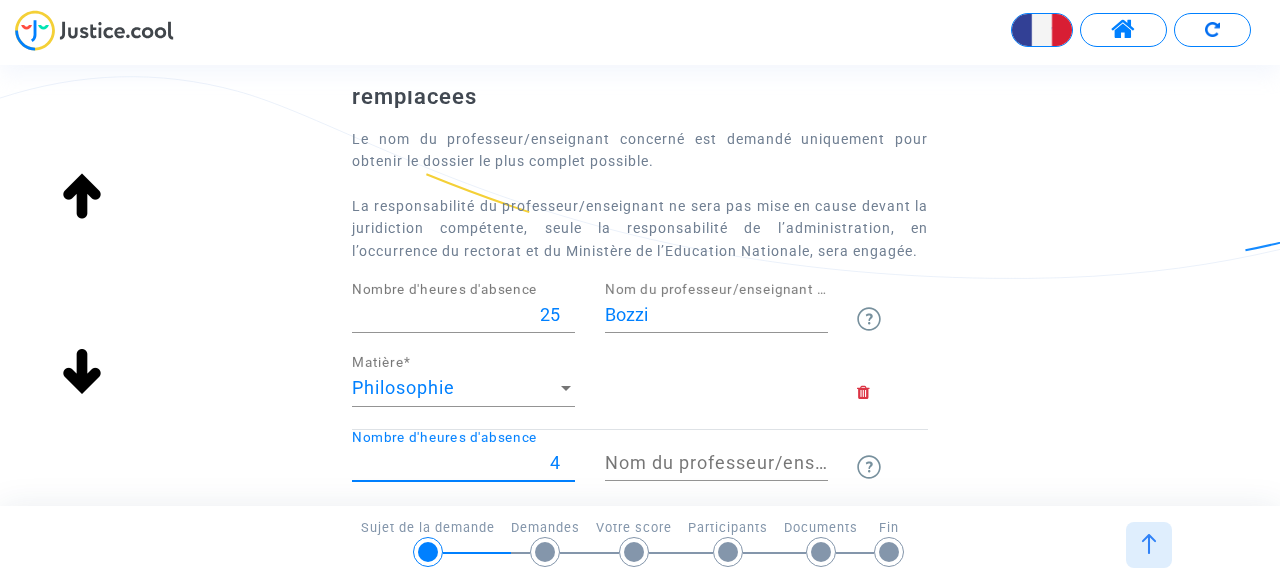 click on "4" at bounding box center (463, 463) 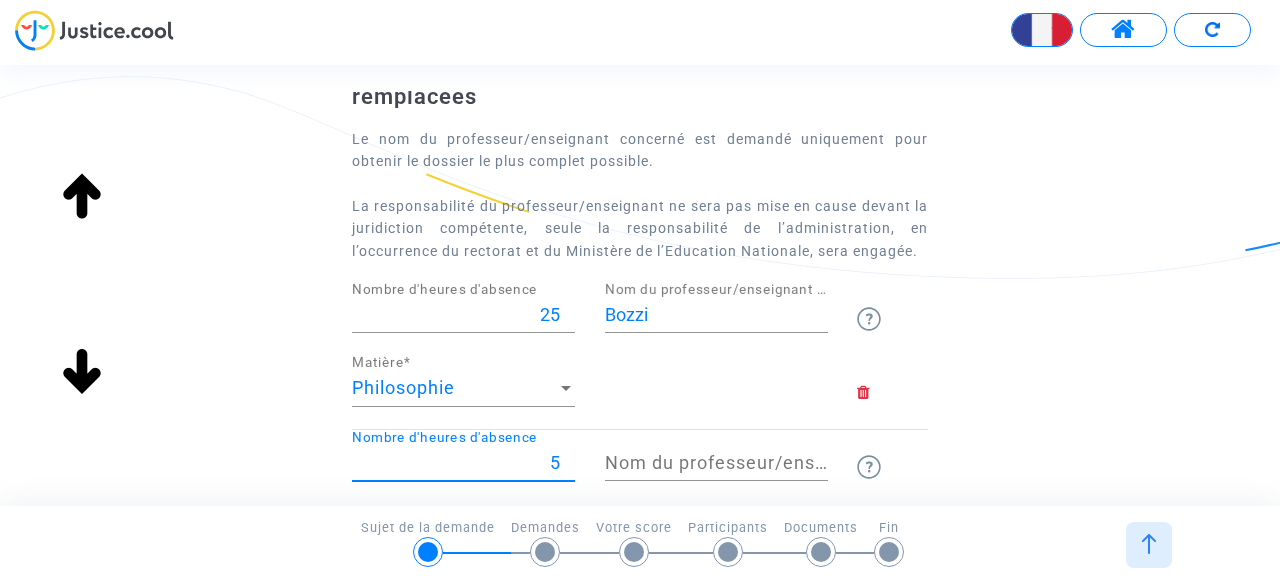 click on "5" at bounding box center [463, 463] 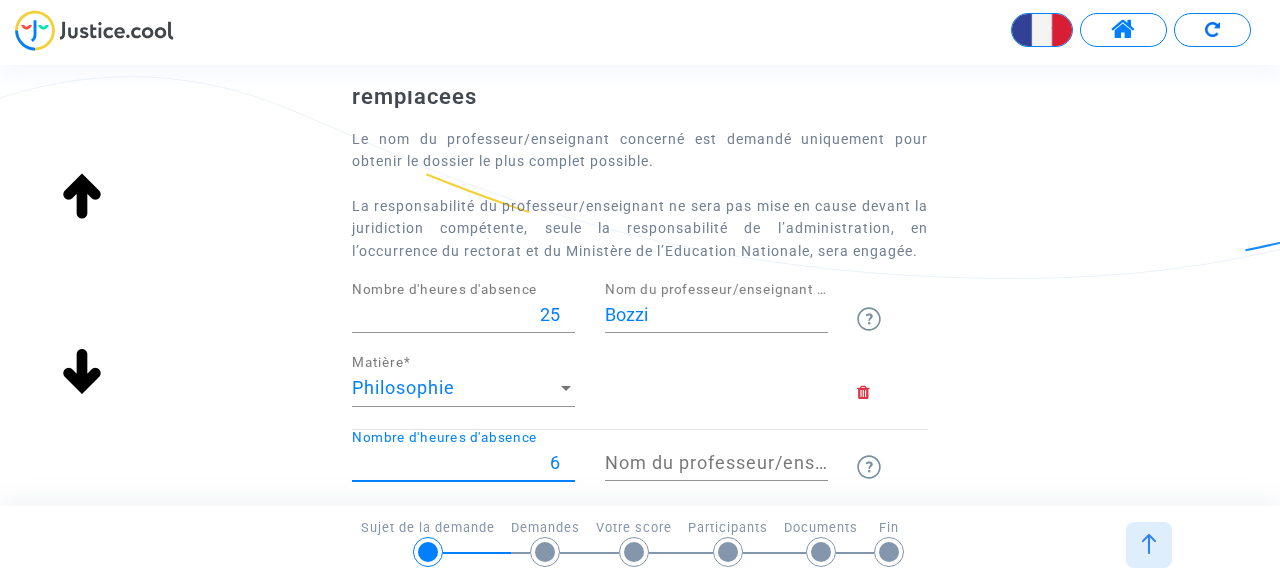 click on "6" at bounding box center (463, 463) 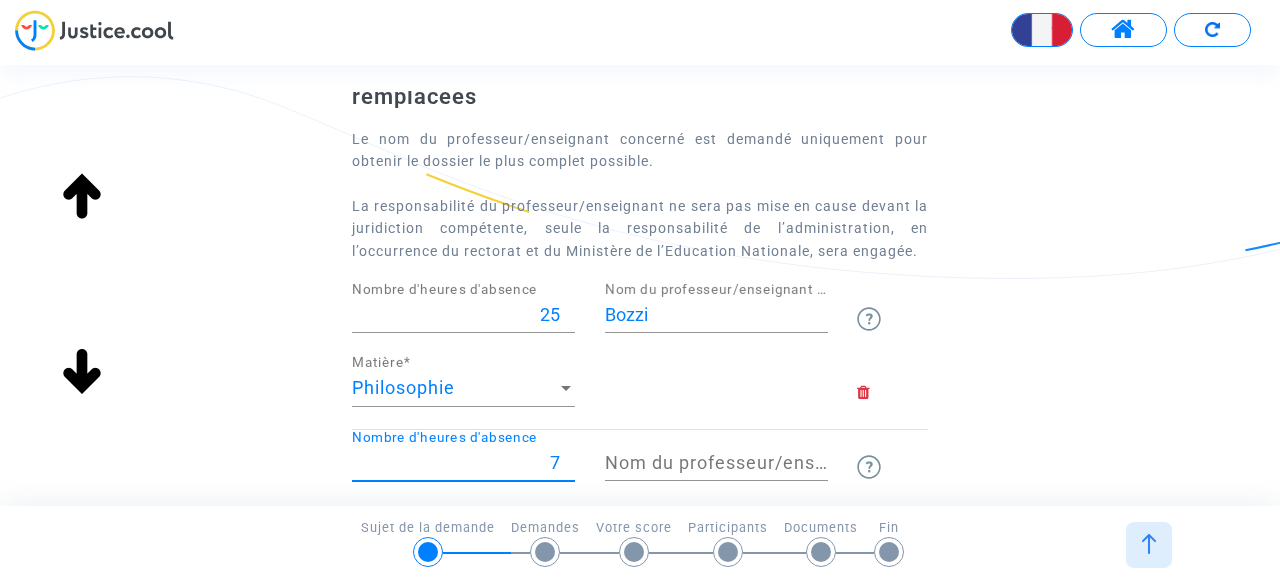click on "7" at bounding box center (463, 463) 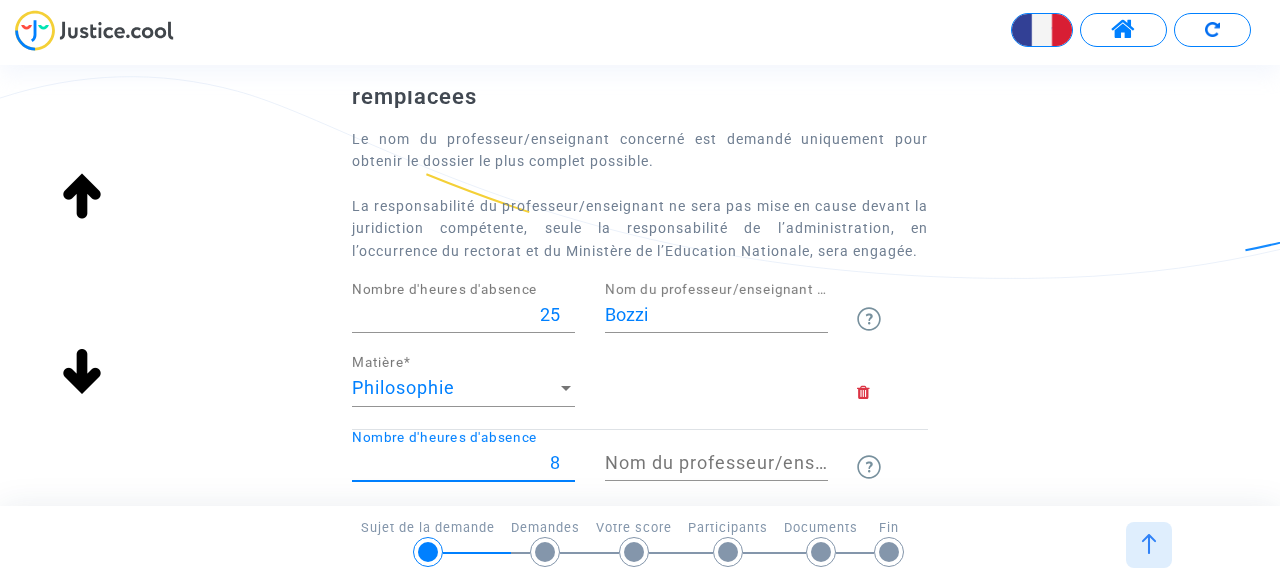 click on "8" at bounding box center (463, 463) 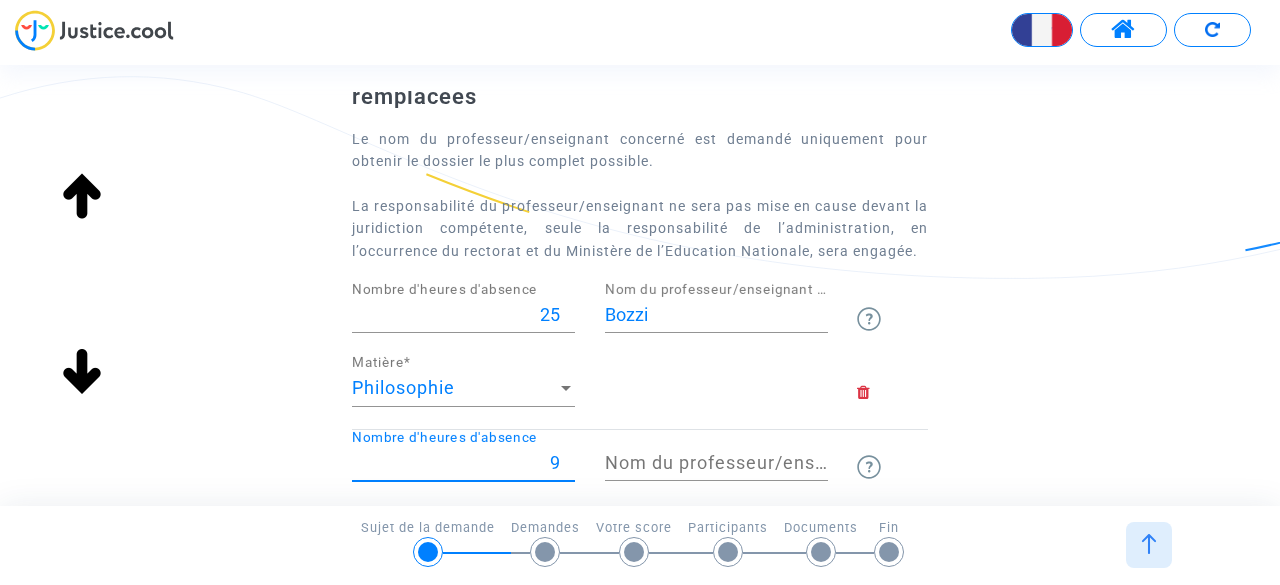 click on "9" at bounding box center [463, 463] 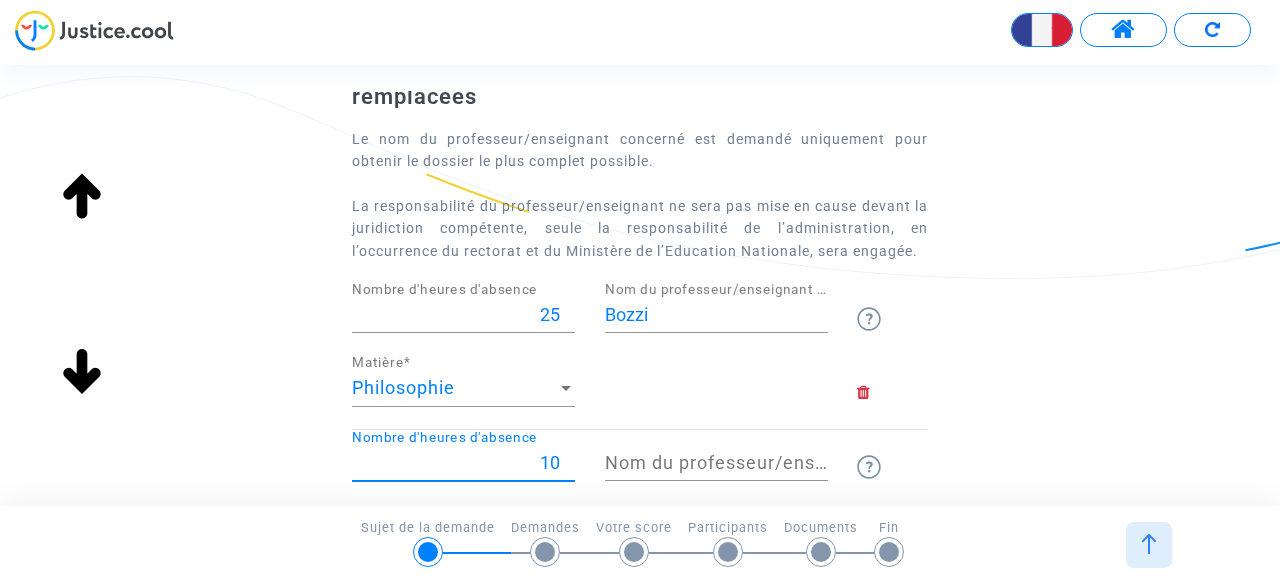 click on "10" at bounding box center (463, 463) 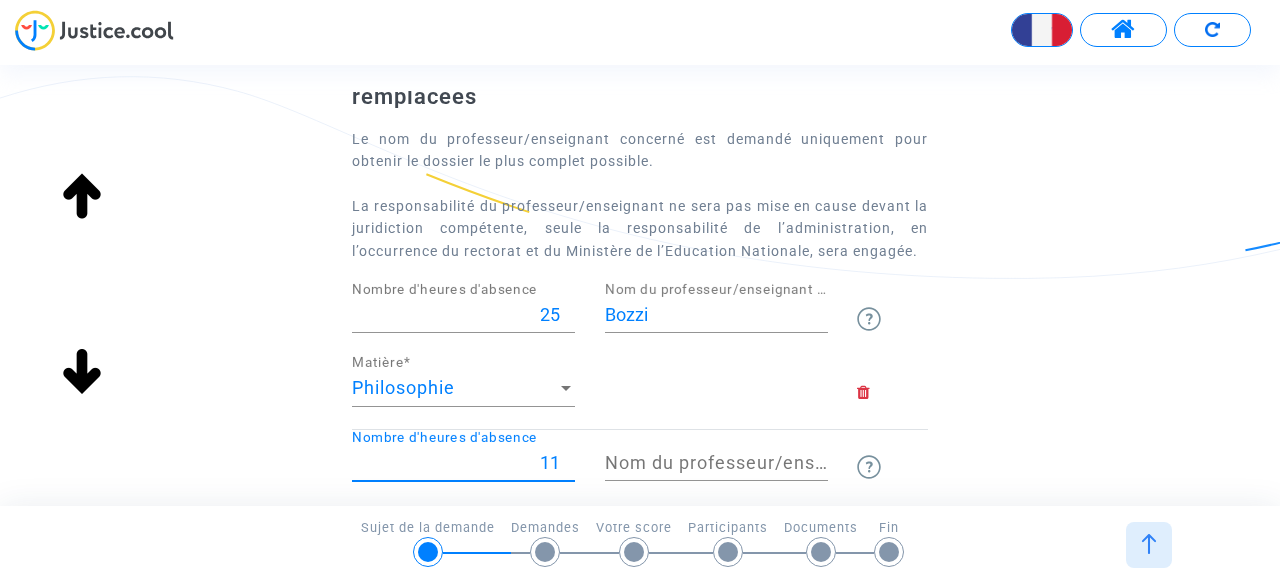 click on "11" at bounding box center (463, 463) 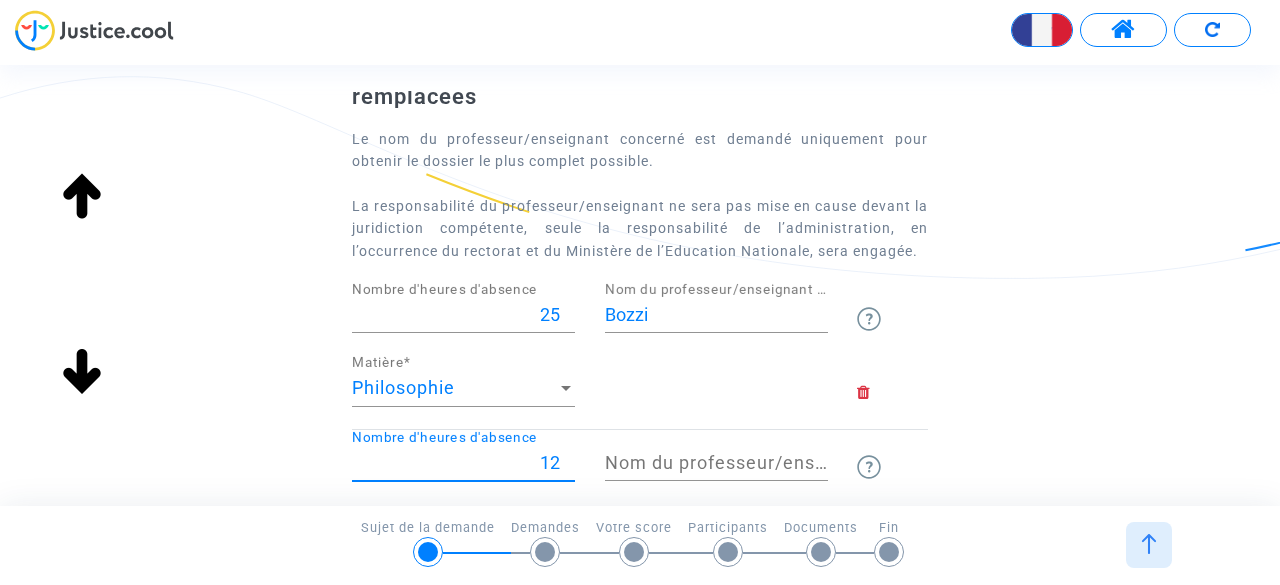 type on "12" 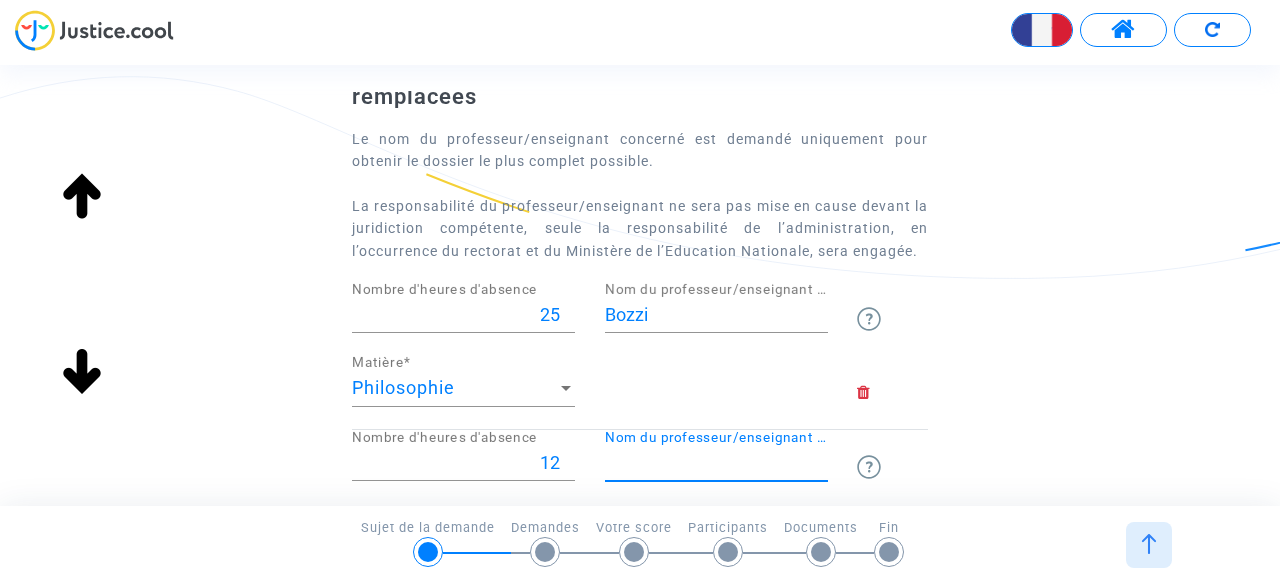 click on "Nom du professeur/enseignant titulaire" at bounding box center (716, 463) 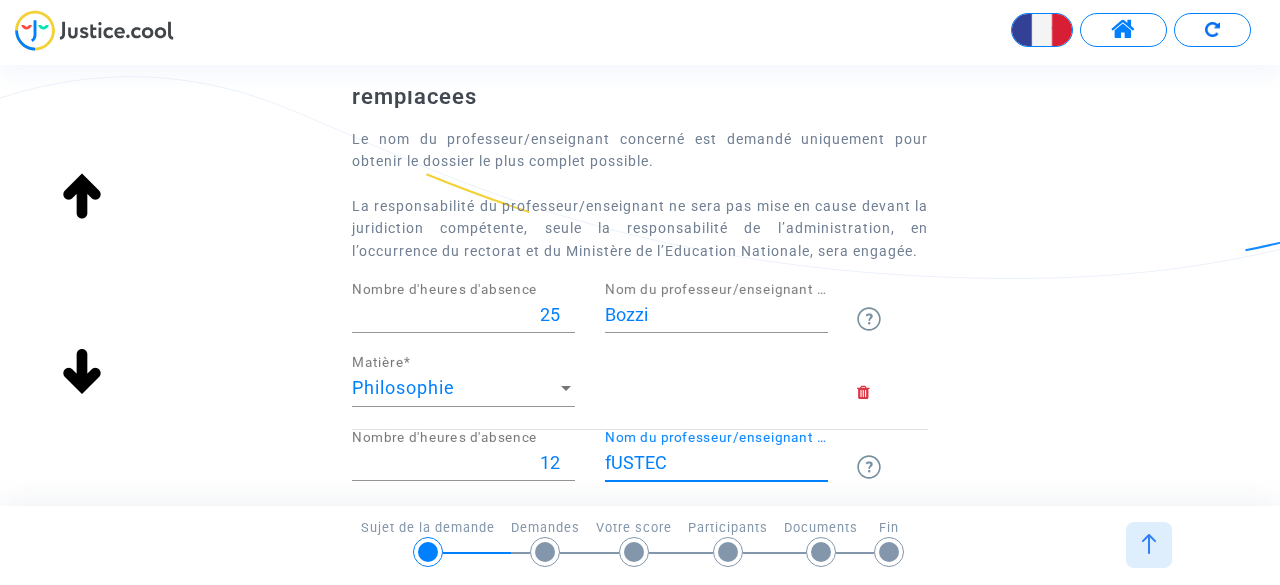 type on "fUSTEC" 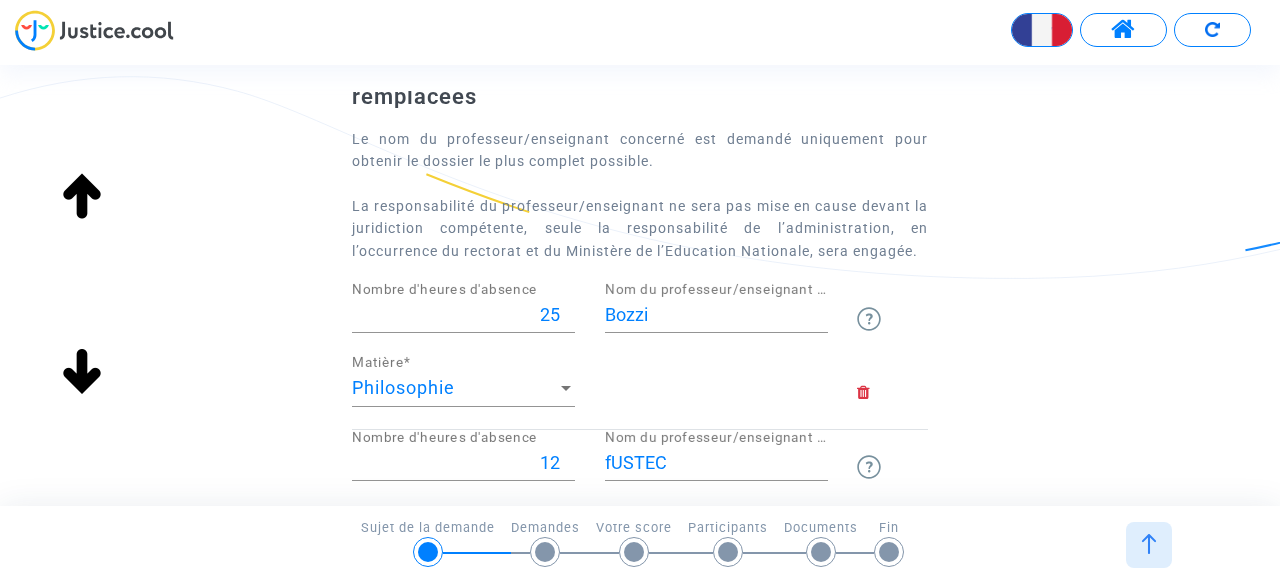 click at bounding box center [1149, 544] 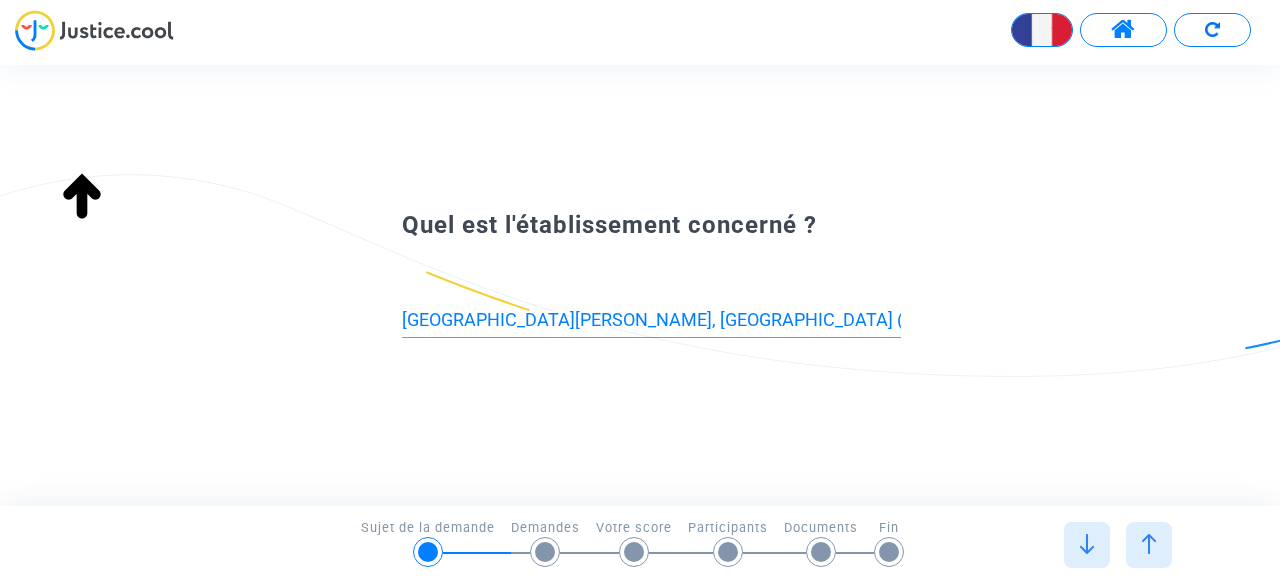 type on "Côtes-d'Armor (22)" 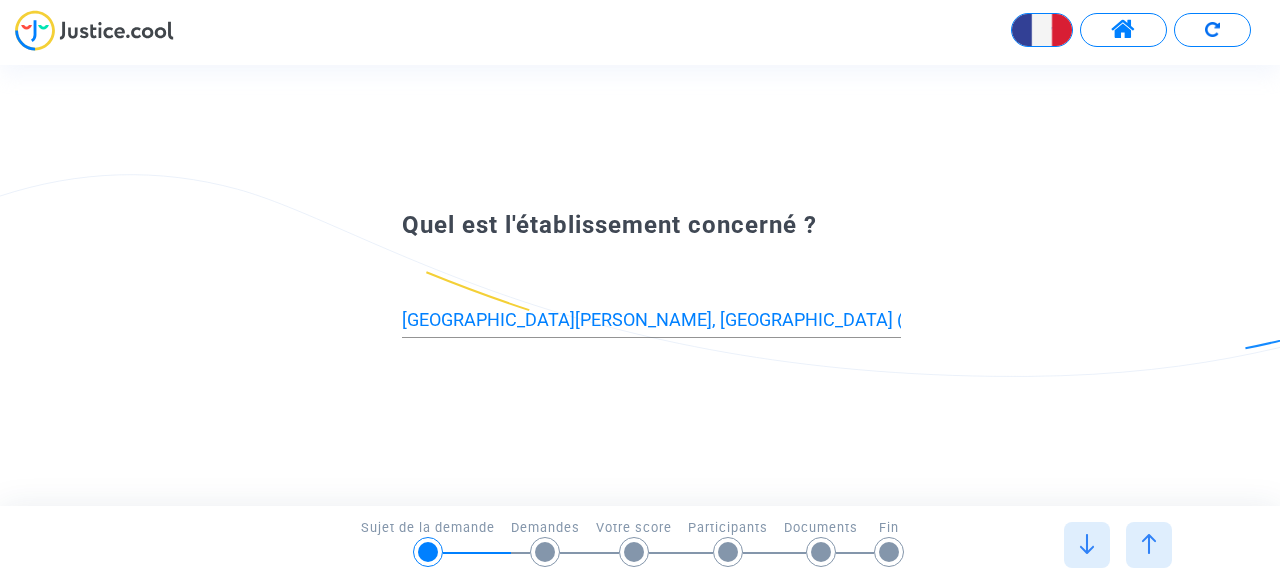 click at bounding box center (1087, 544) 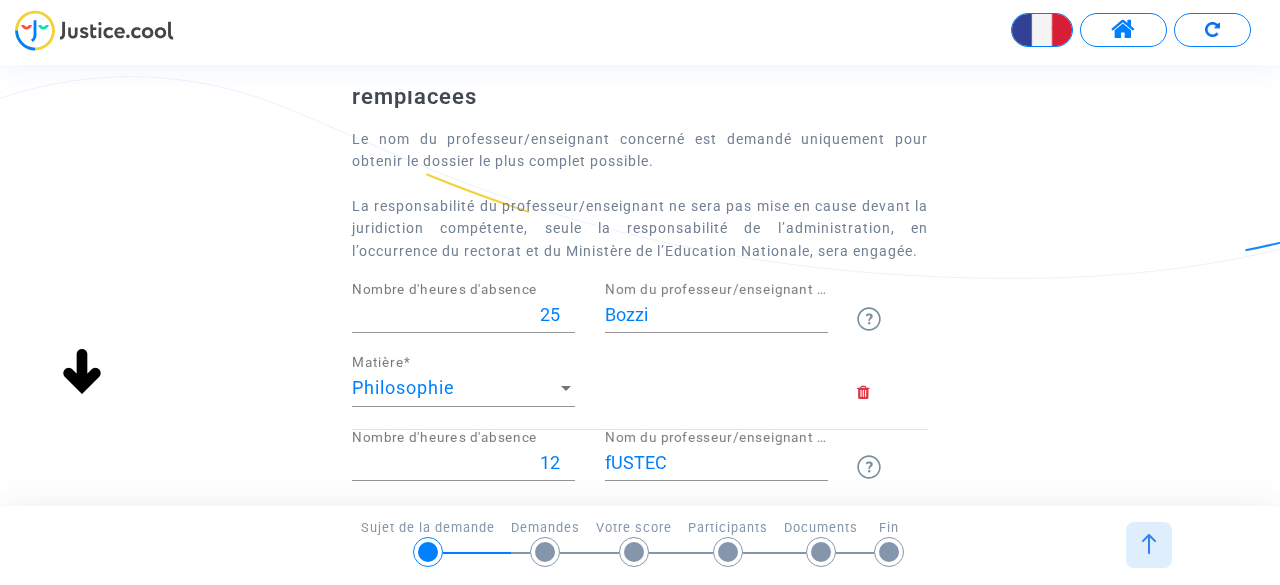click on "1/6 →   Sujet de la demande   Sujet de la demande   Demandes   Votre score   Participants   Documents   Fin" at bounding box center (640, 540) 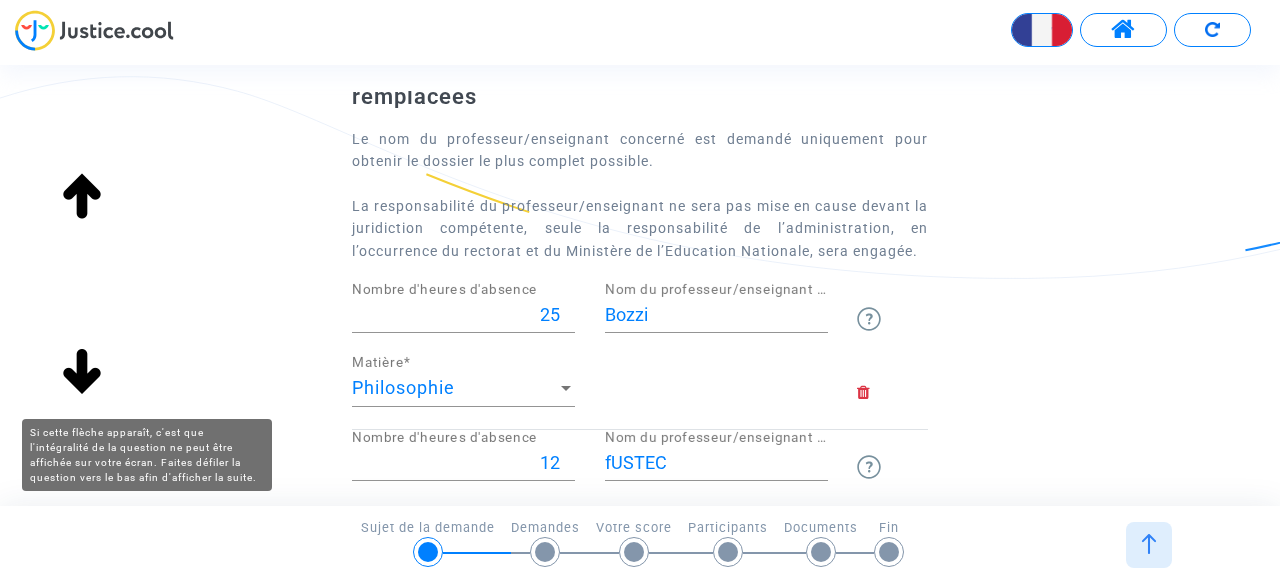 click 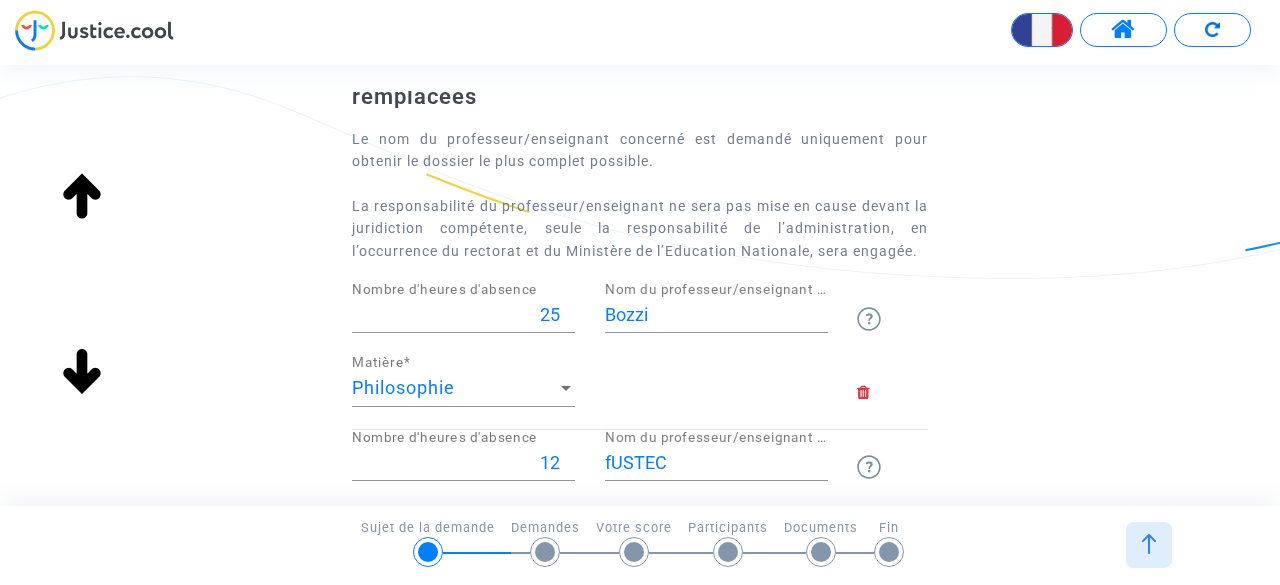 click 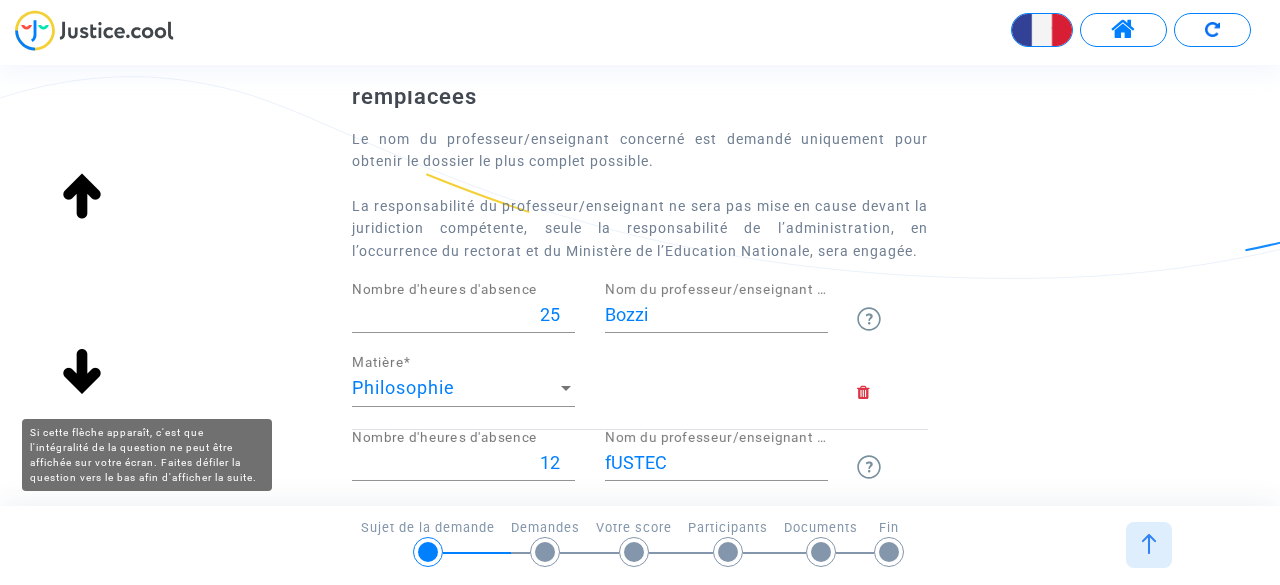 click 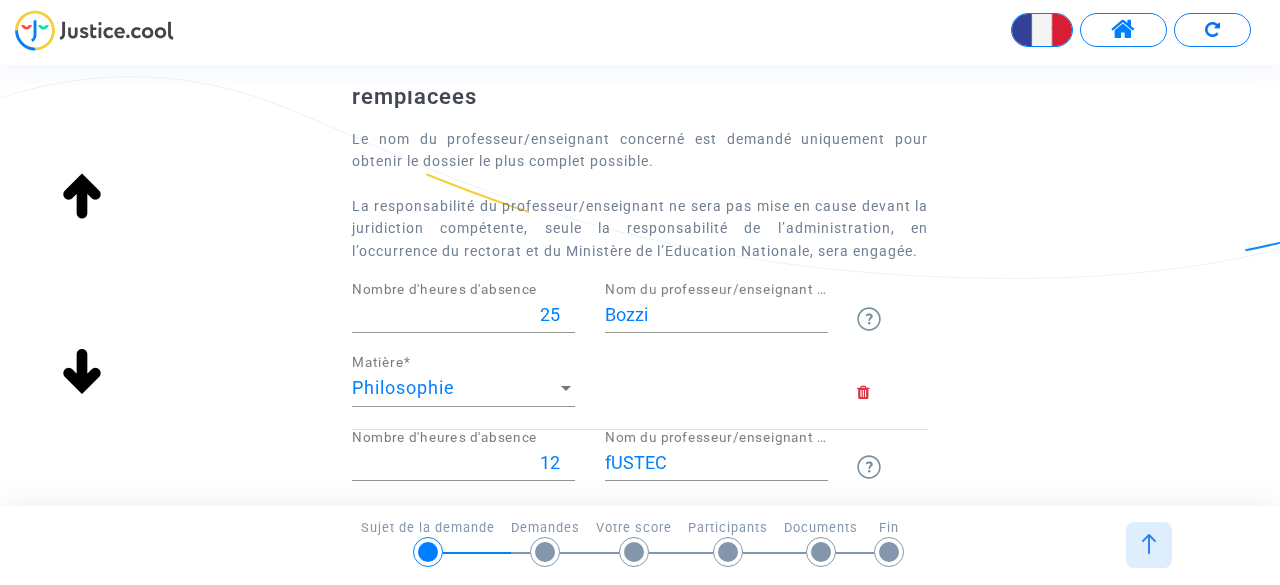 click 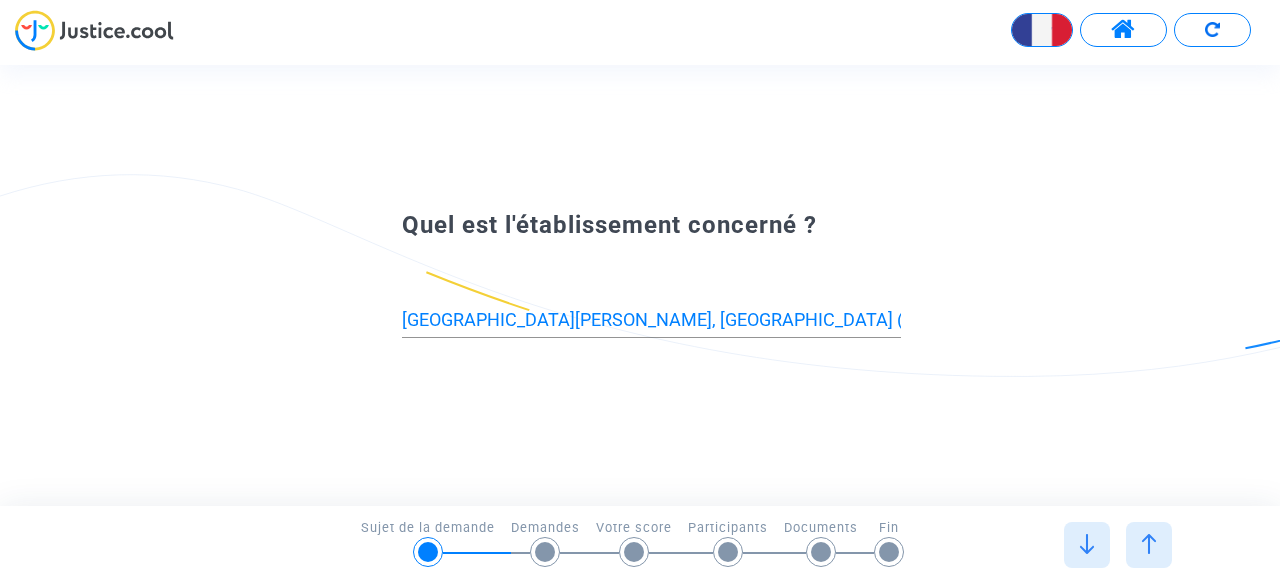 click at bounding box center (1087, 544) 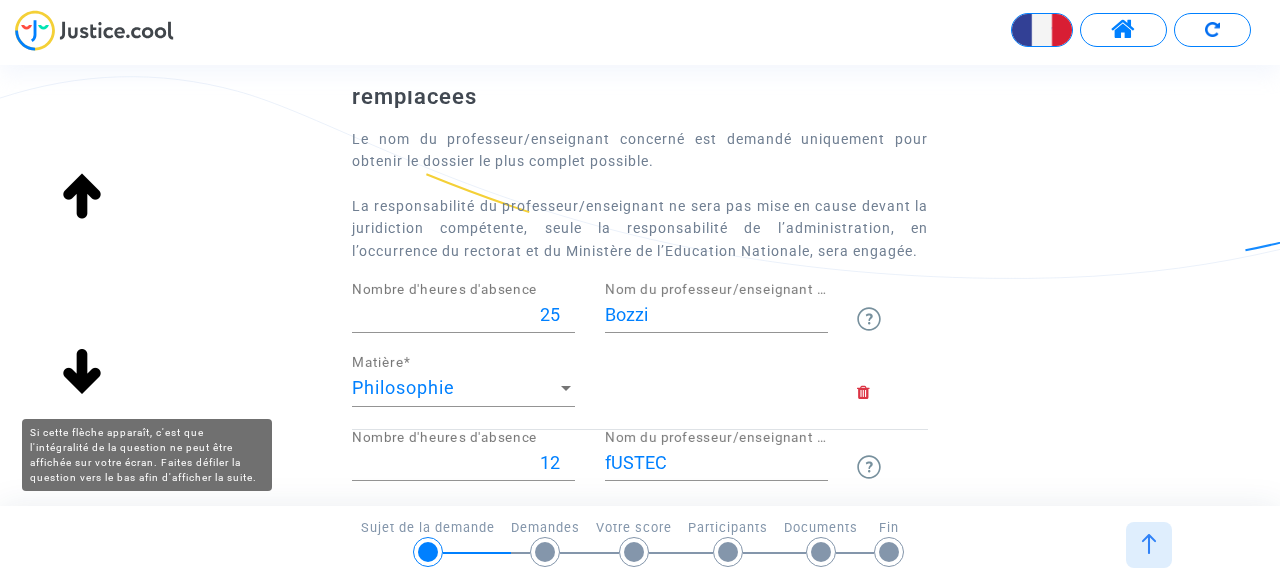 click 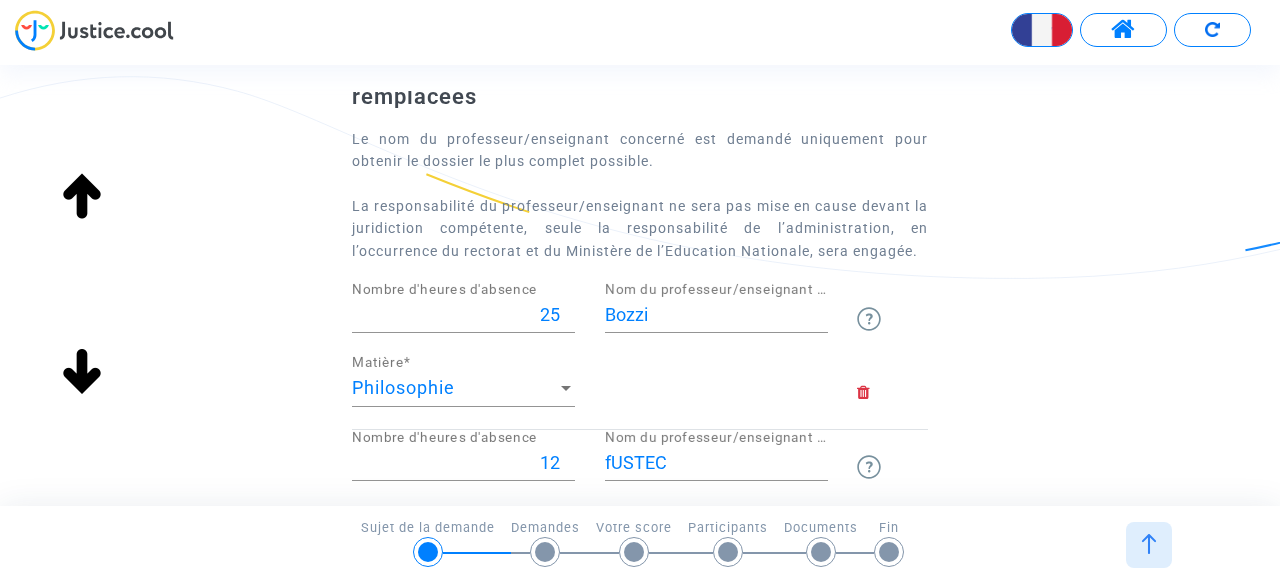 click 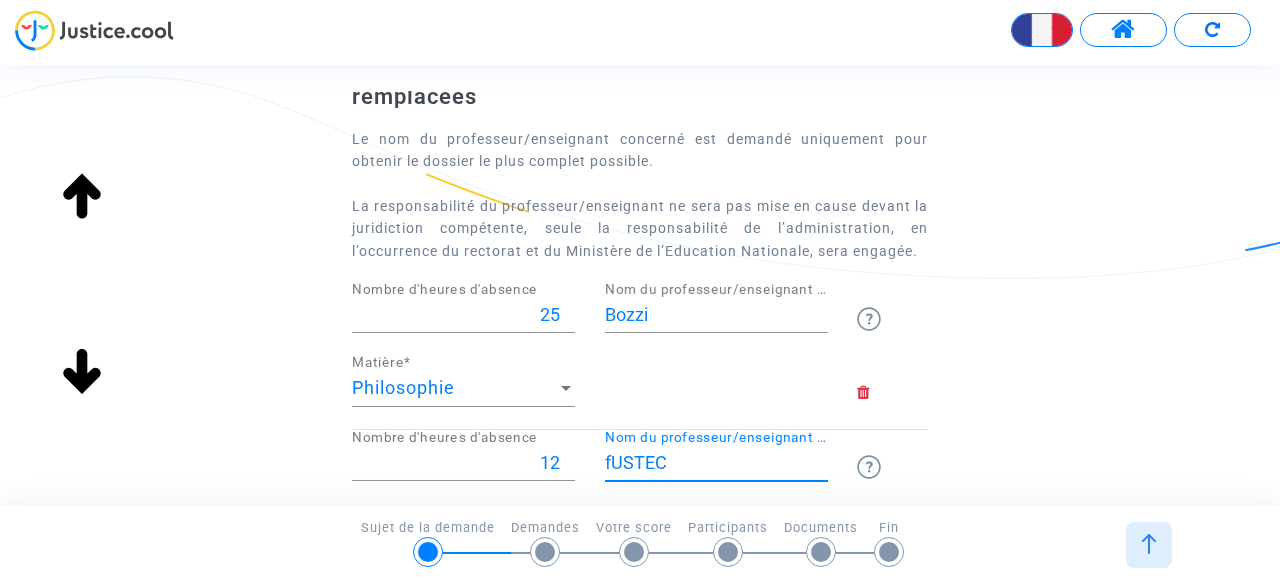 click on "fUSTEC" at bounding box center (716, 463) 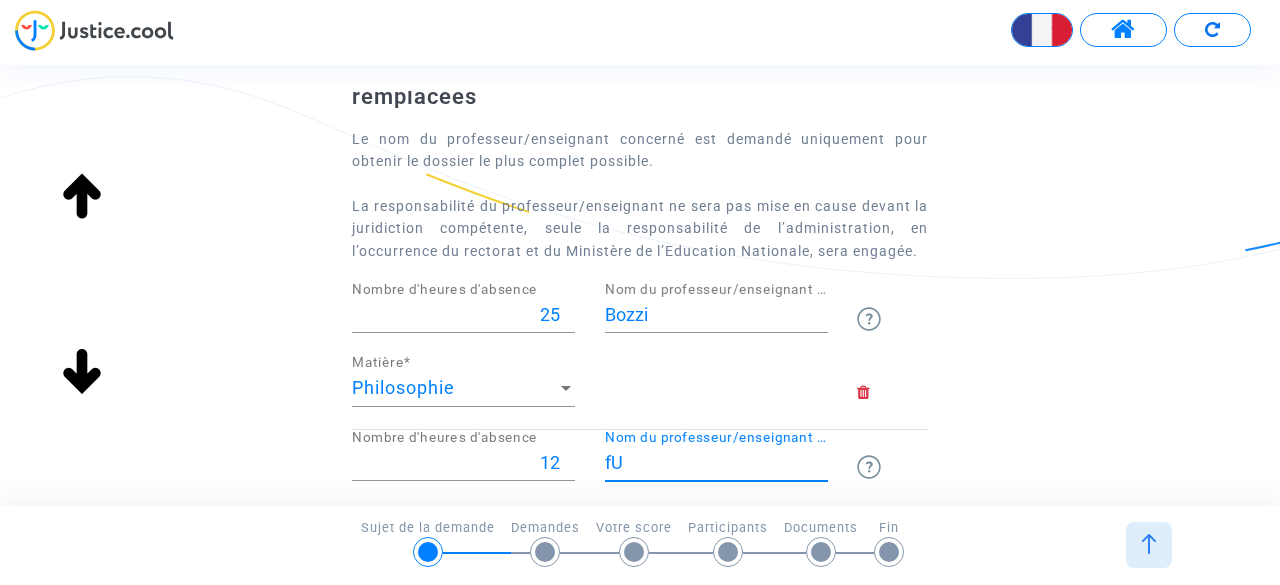 type on "f" 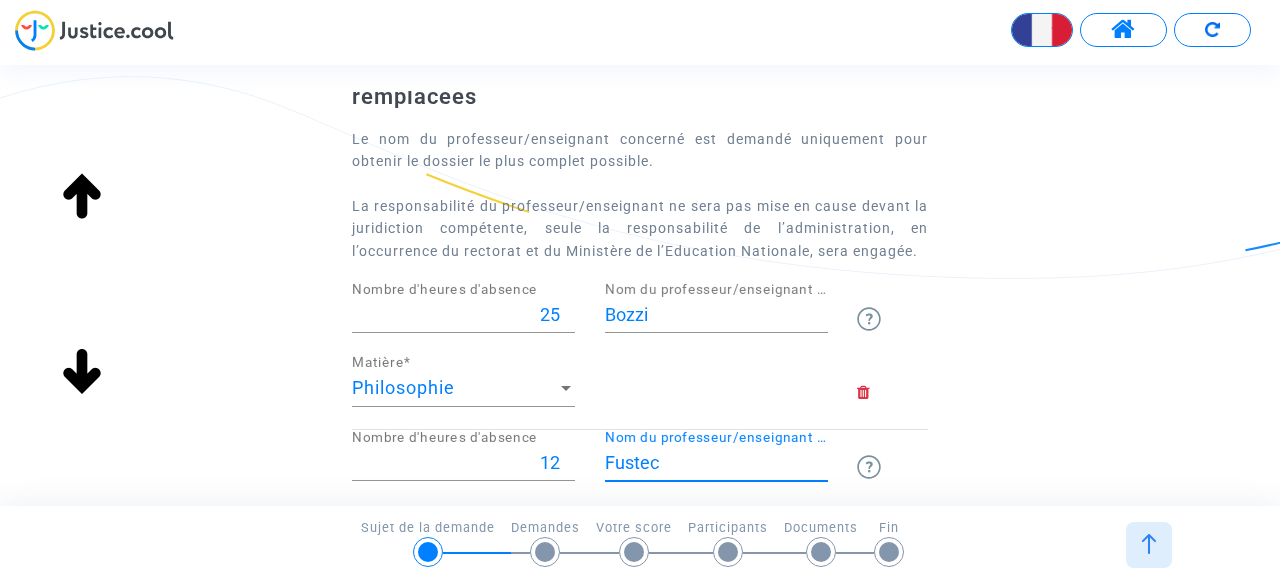 type on "Fustec" 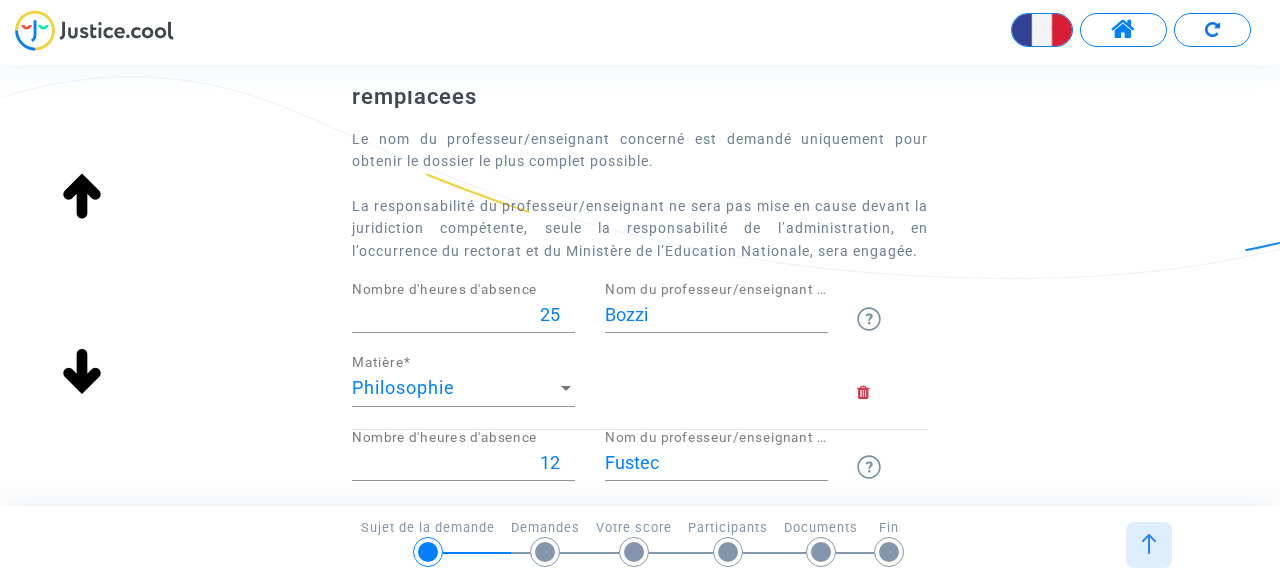 click on "Veuillez lister ci-dessous les heures d'absence non remplacées
Le nom du professeur/enseignant concerné est demandé uniquement pour obtenir le dossier le plus complet possible.  La responsabilité du professeur/enseignant ne sera pas mise en cause devant la juridiction compétente, seule la responsabilité de l’administration, en l’occurrence du rectorat et du Ministère de l’Education Nationale, sera engagée.
25 Nombre d'heures d'absence Bozzi Nom du professeur/enseignant titulaire Philosophie Matière  * 12 Nombre d'heures d'absence Fustec Nom du professeur/enseignant titulaire Matière Matière  * Ajouter une matière" 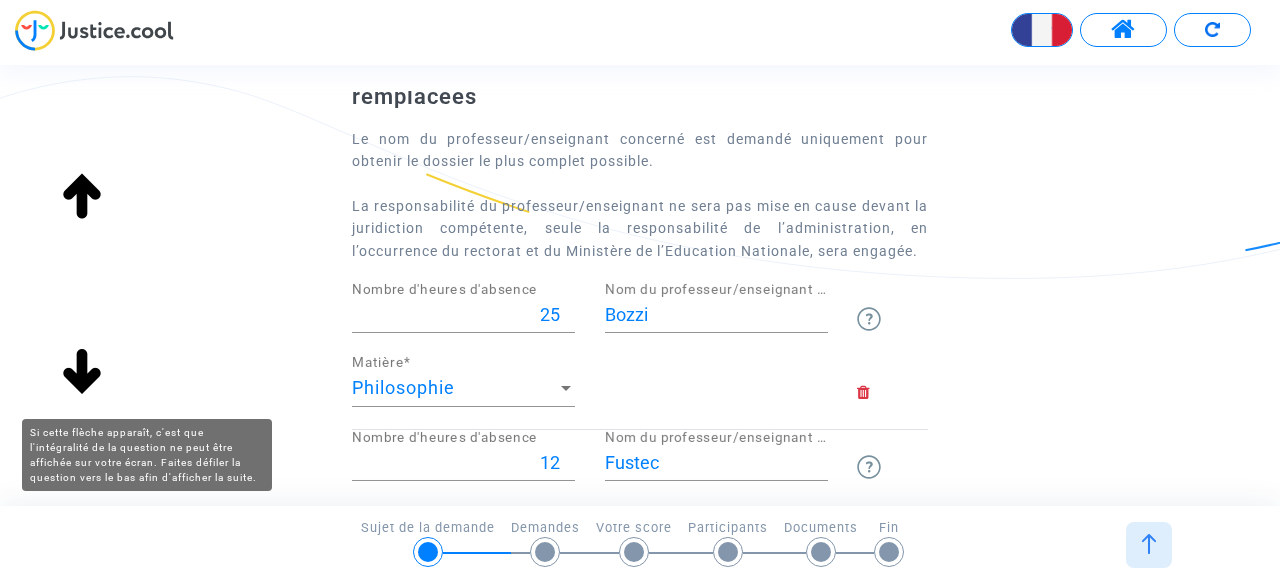 click 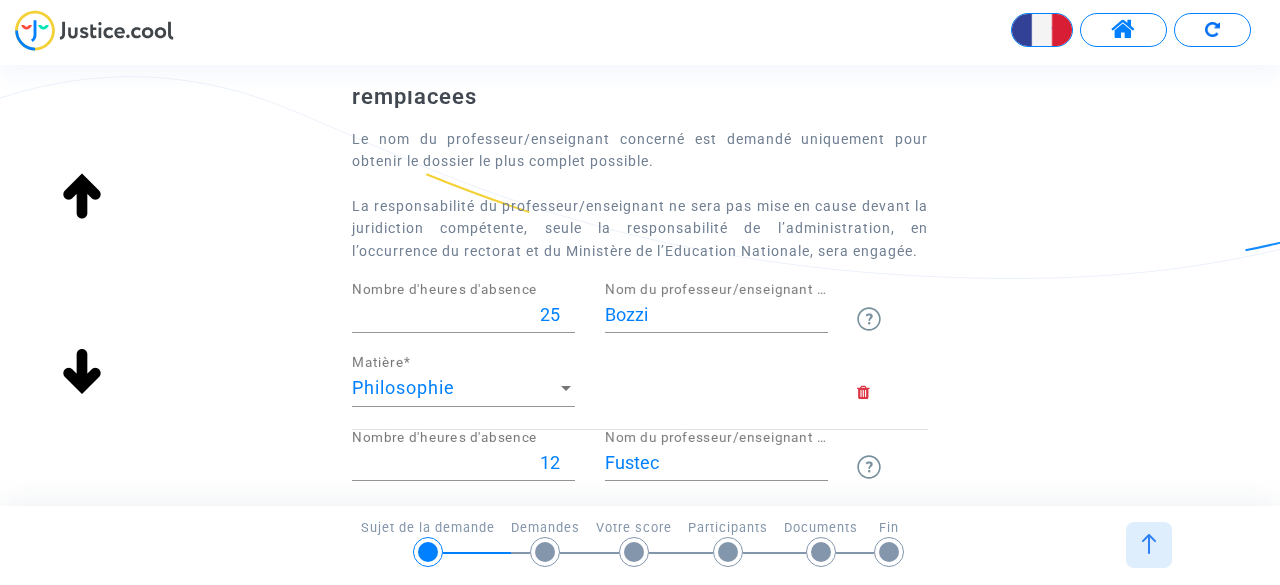 click 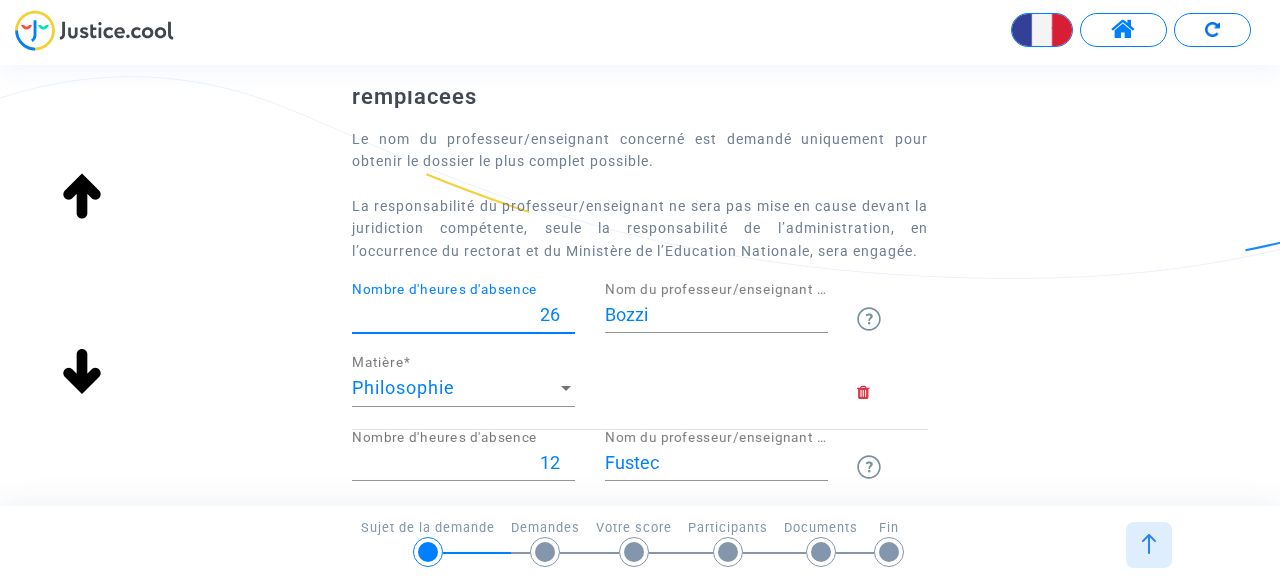 click on "26" at bounding box center (463, 315) 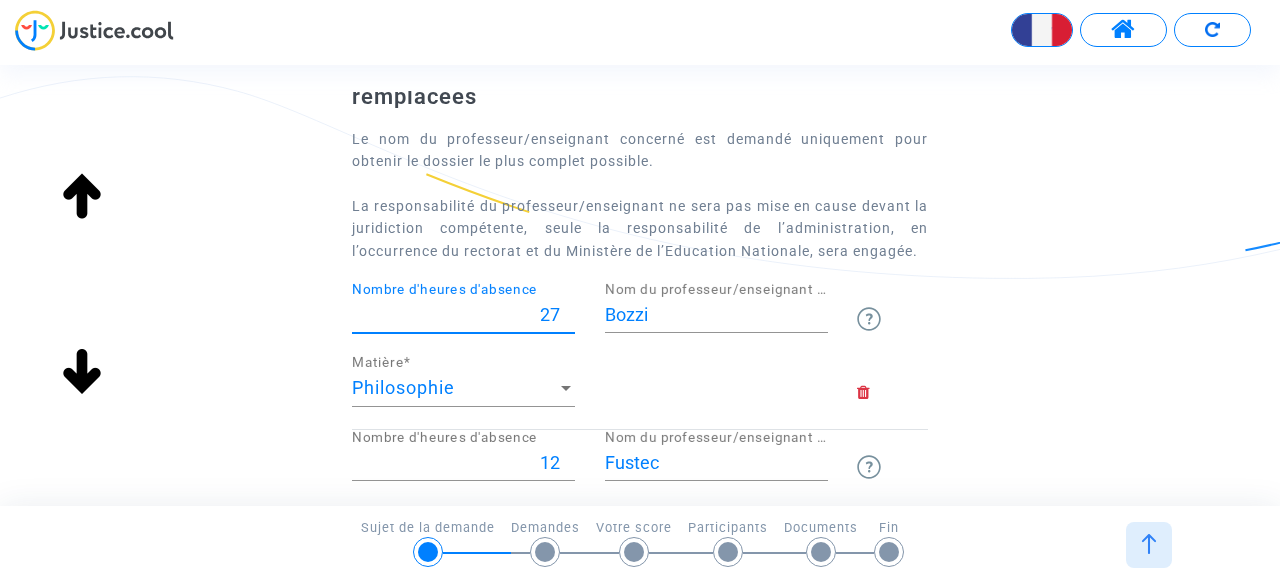 click on "27" at bounding box center [463, 315] 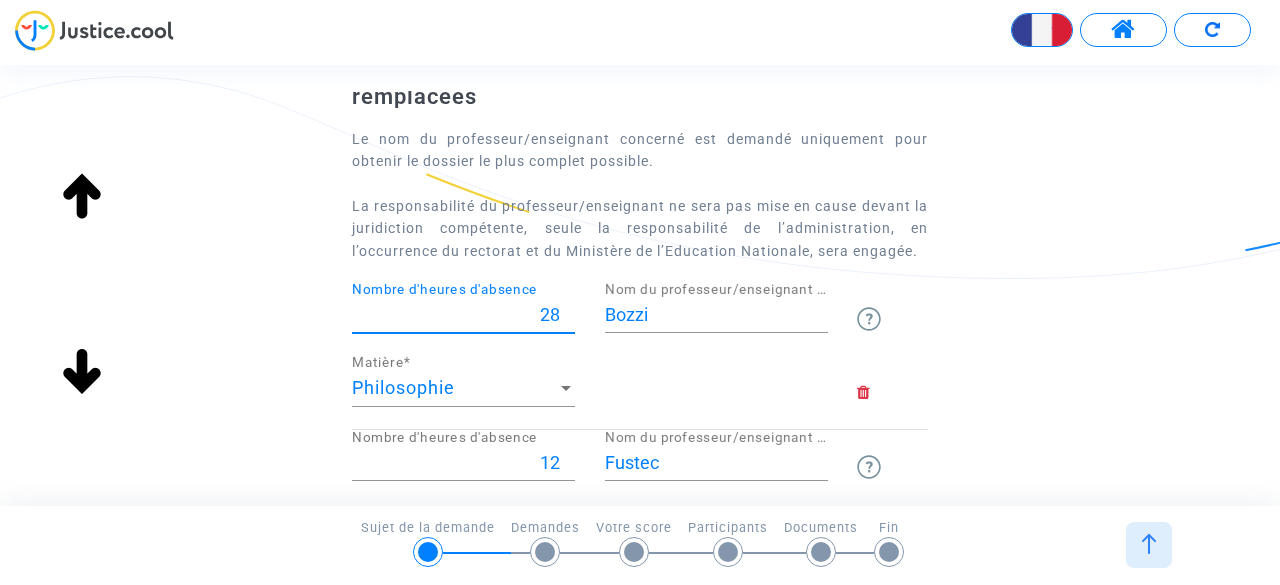 click on "28" at bounding box center [463, 315] 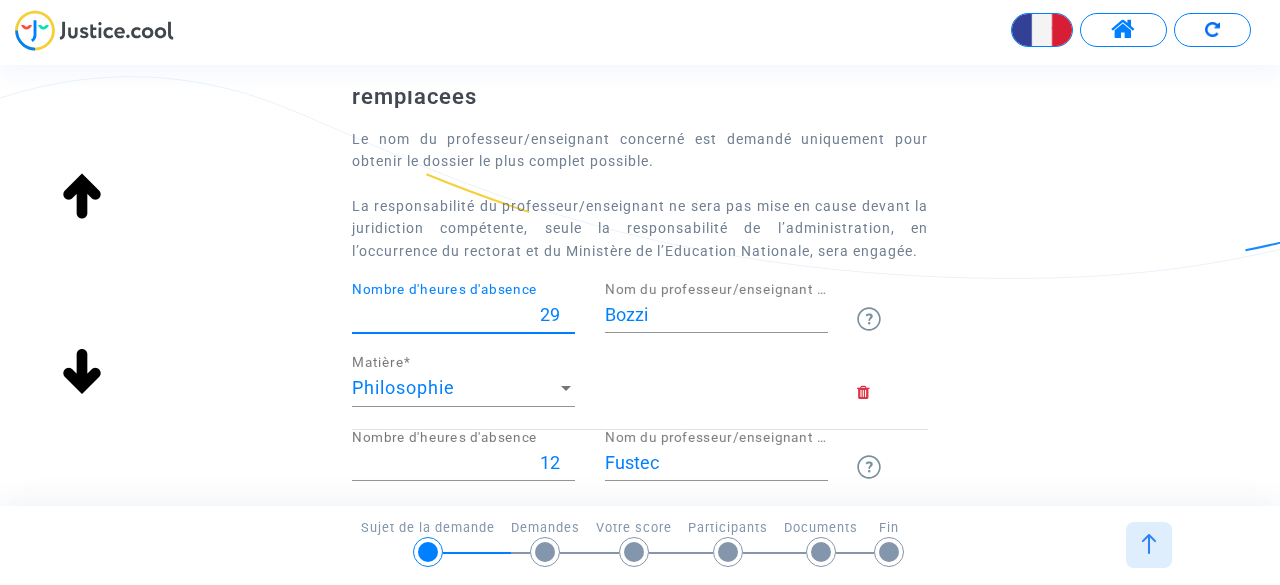click on "29" at bounding box center [463, 315] 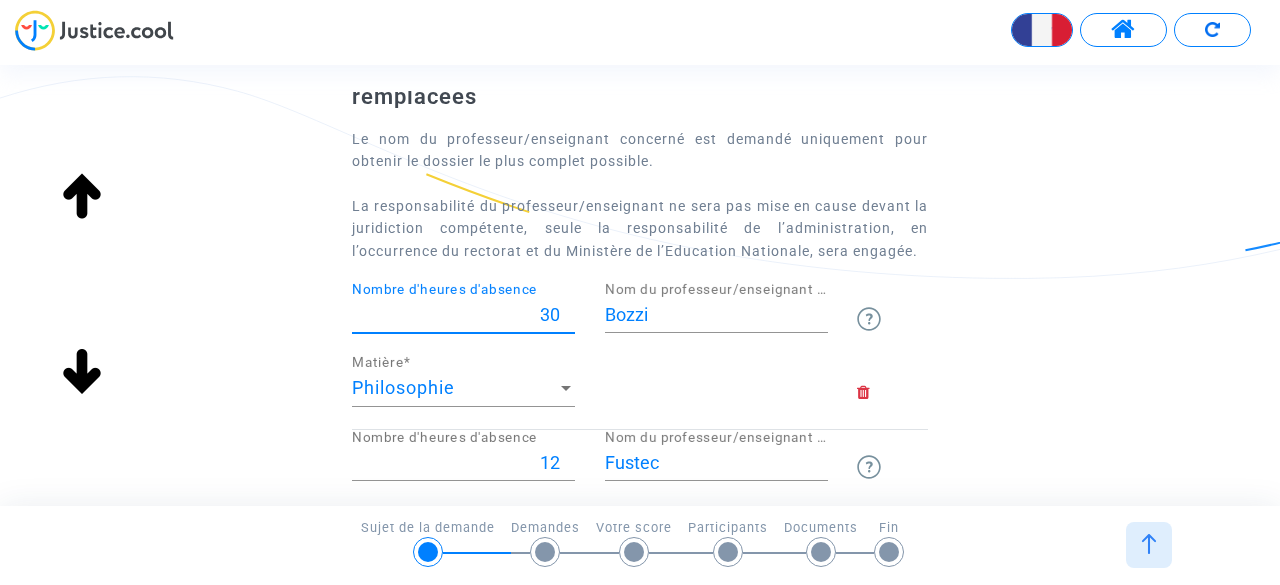 click on "30" at bounding box center (463, 315) 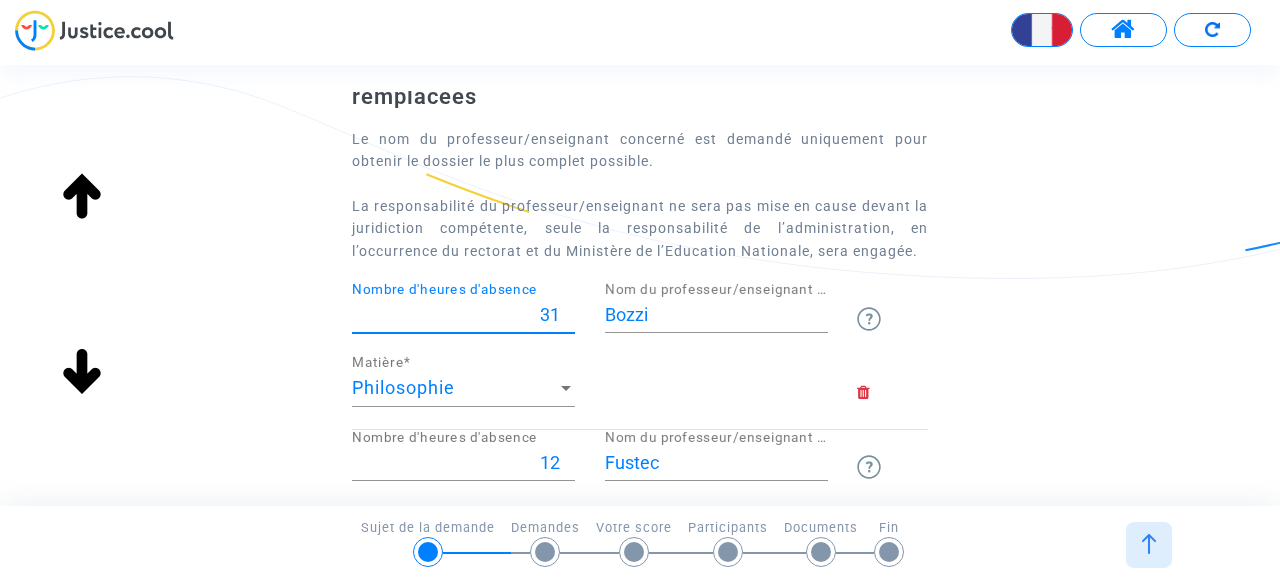 click on "31" at bounding box center [463, 315] 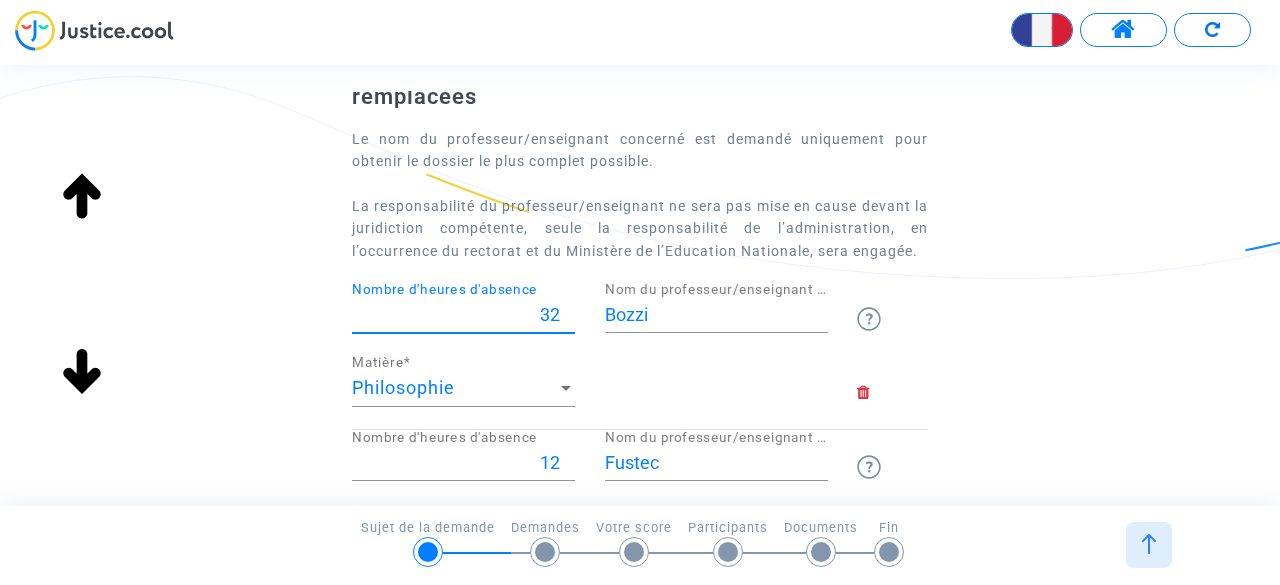 click on "32" at bounding box center (463, 315) 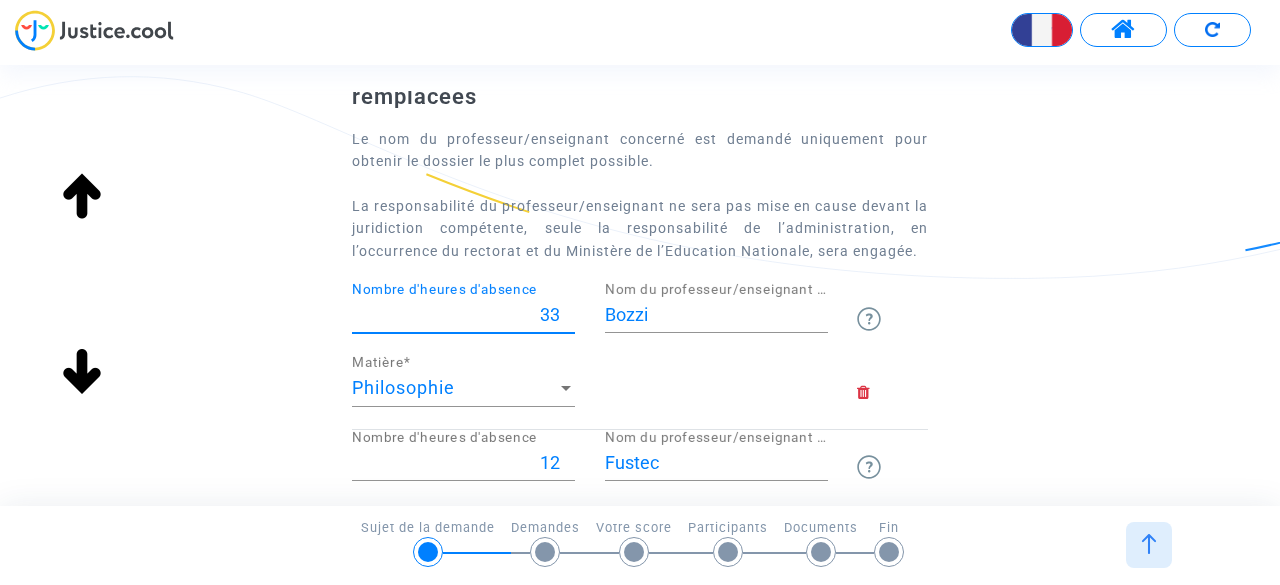 click on "33" at bounding box center [463, 315] 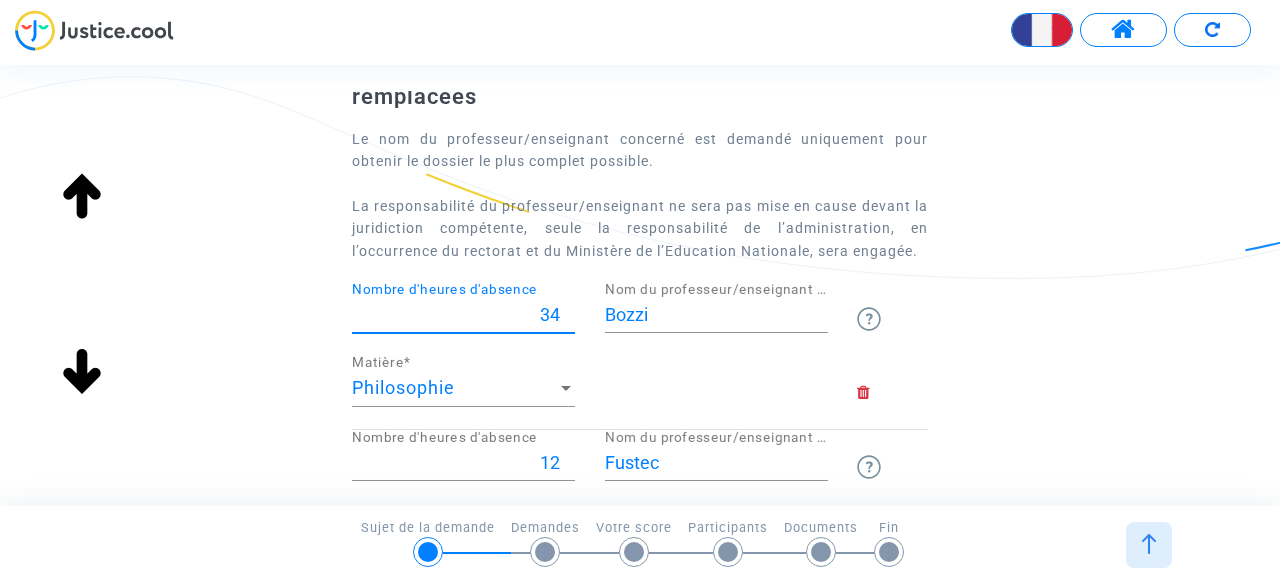 click on "34" at bounding box center [463, 315] 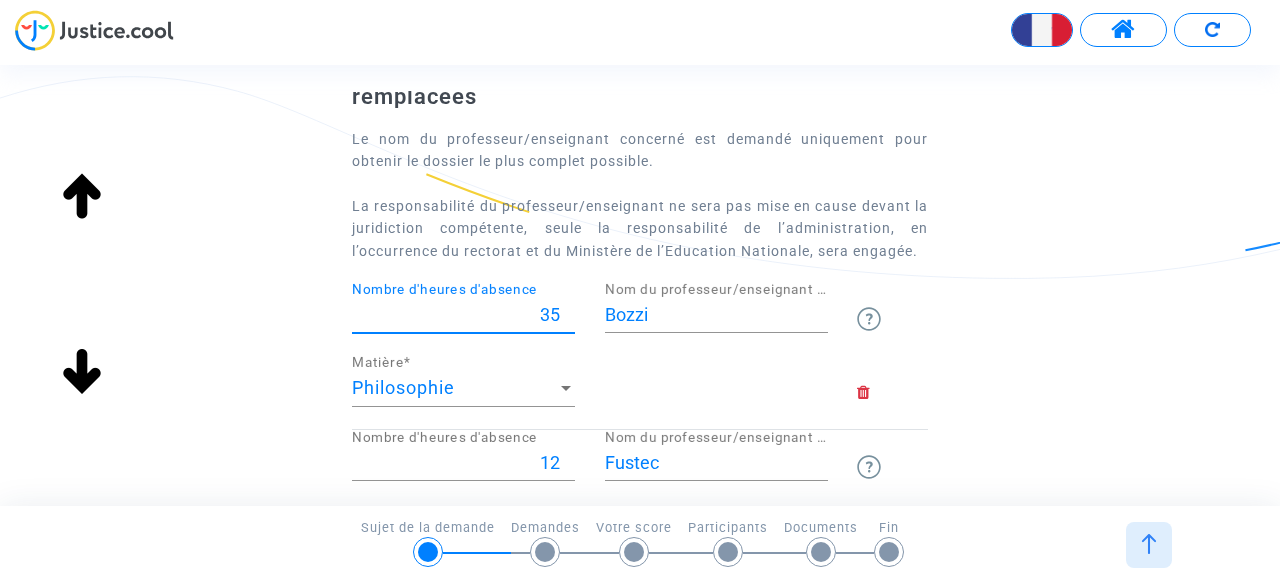 click on "35" at bounding box center [463, 315] 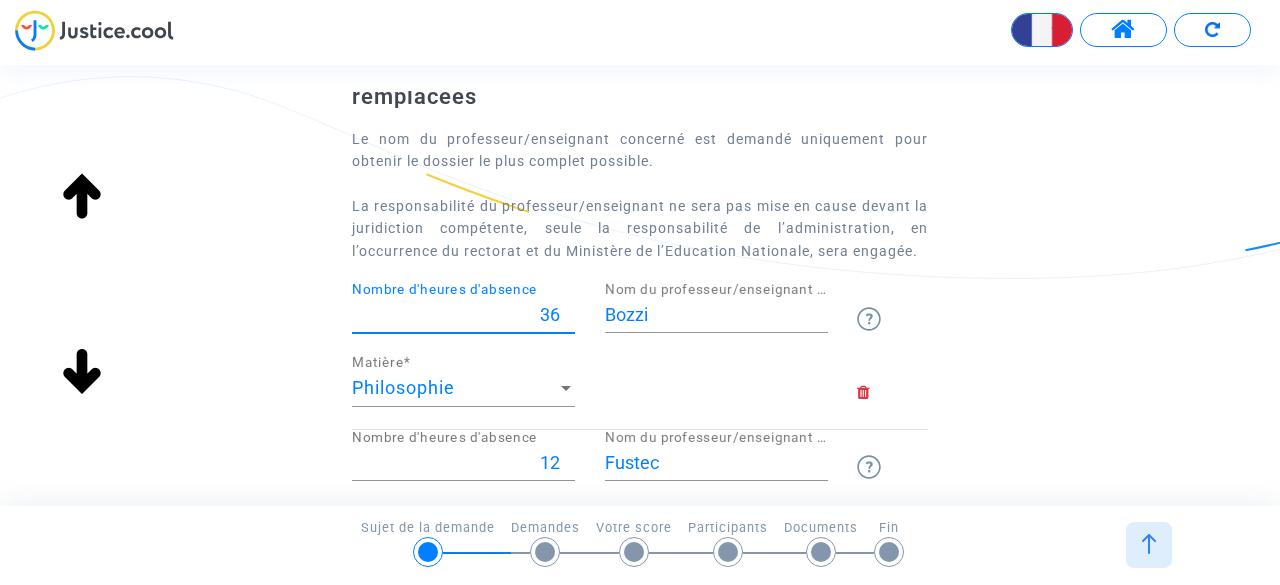 click on "36" at bounding box center [463, 315] 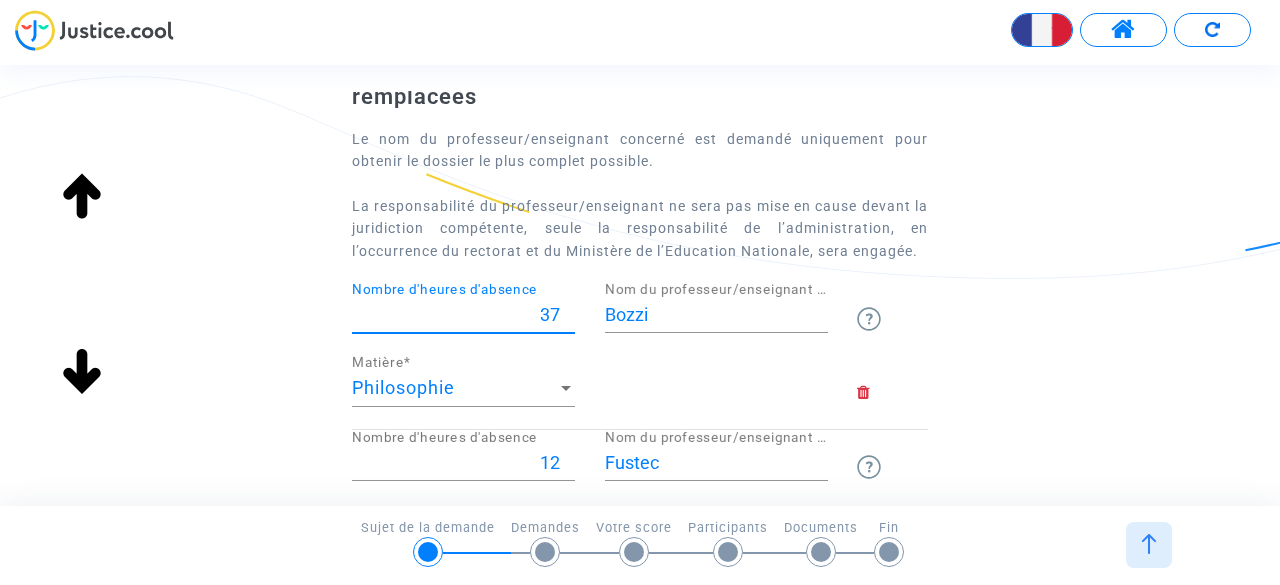 type on "37" 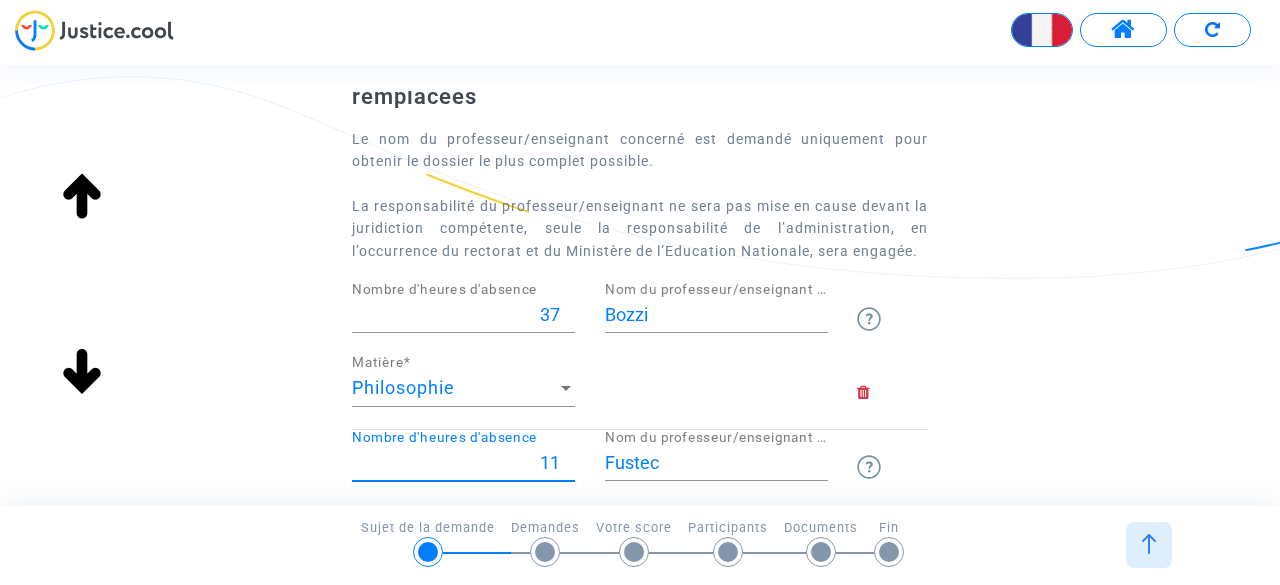 click on "11" at bounding box center [463, 463] 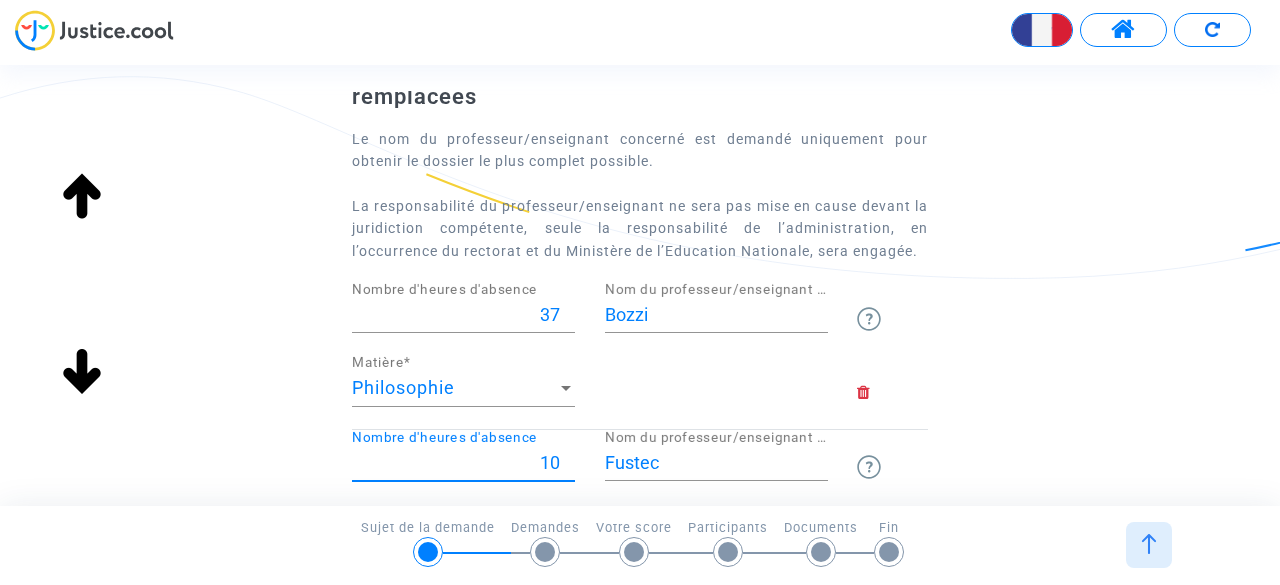 click on "10" at bounding box center (463, 463) 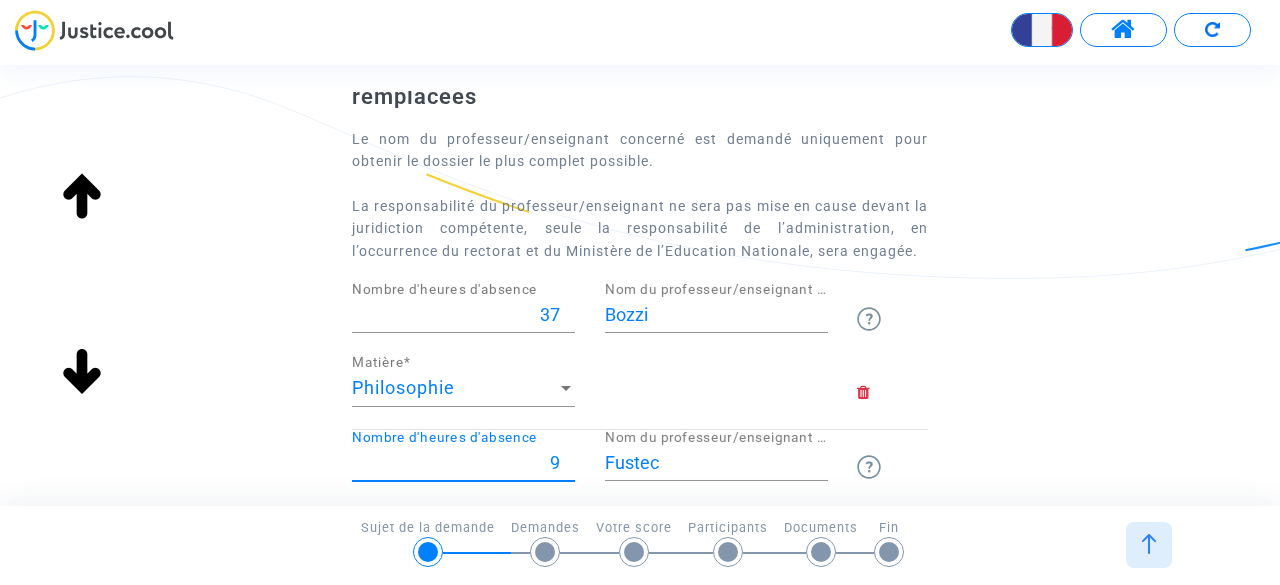 click on "9" at bounding box center (463, 463) 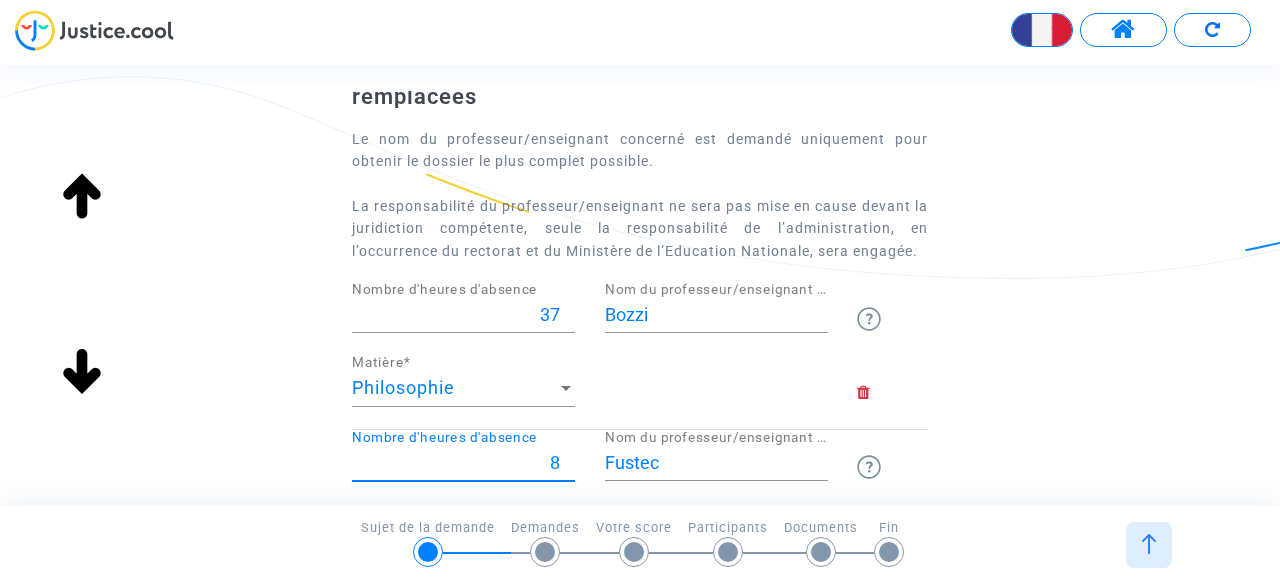 click on "8" at bounding box center [463, 463] 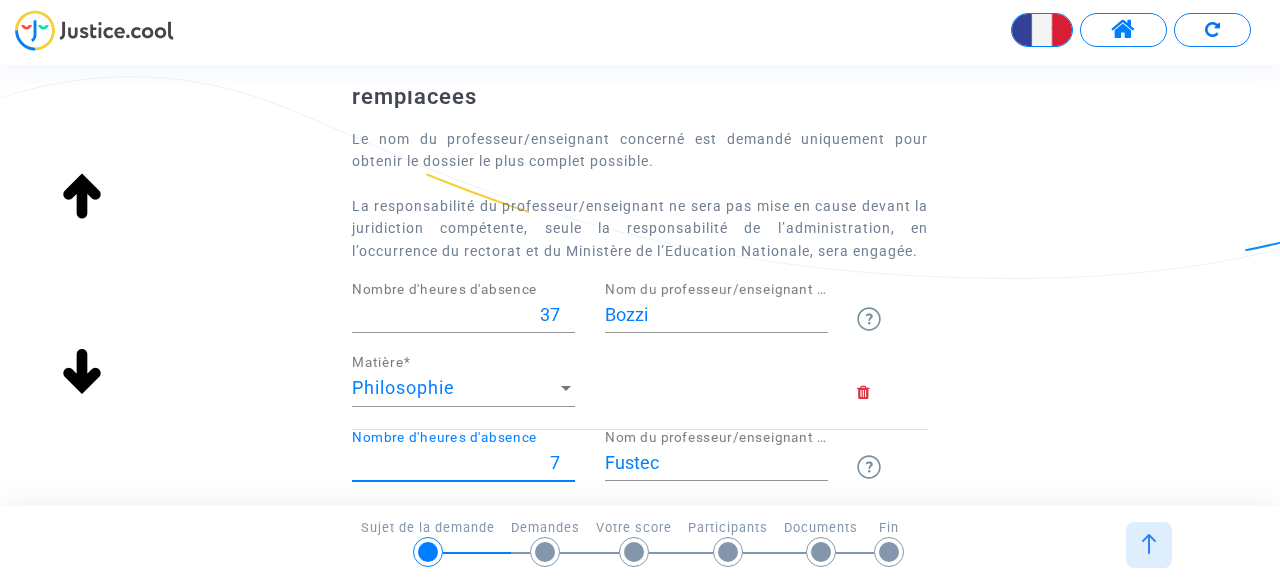 click on "7" at bounding box center (463, 463) 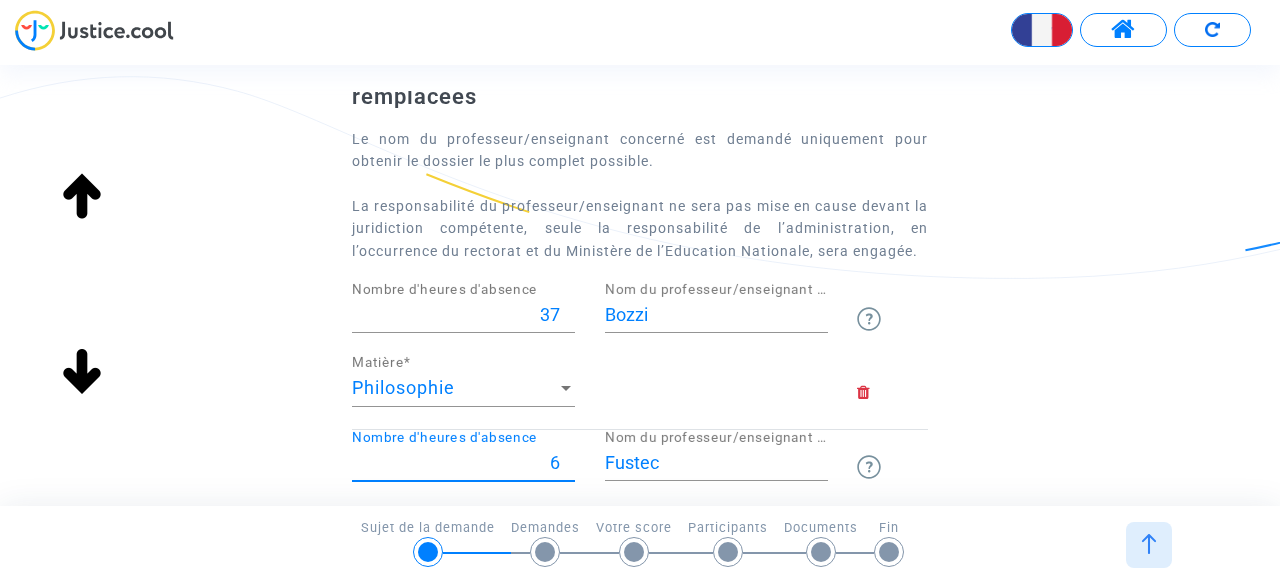 click on "6" at bounding box center (463, 463) 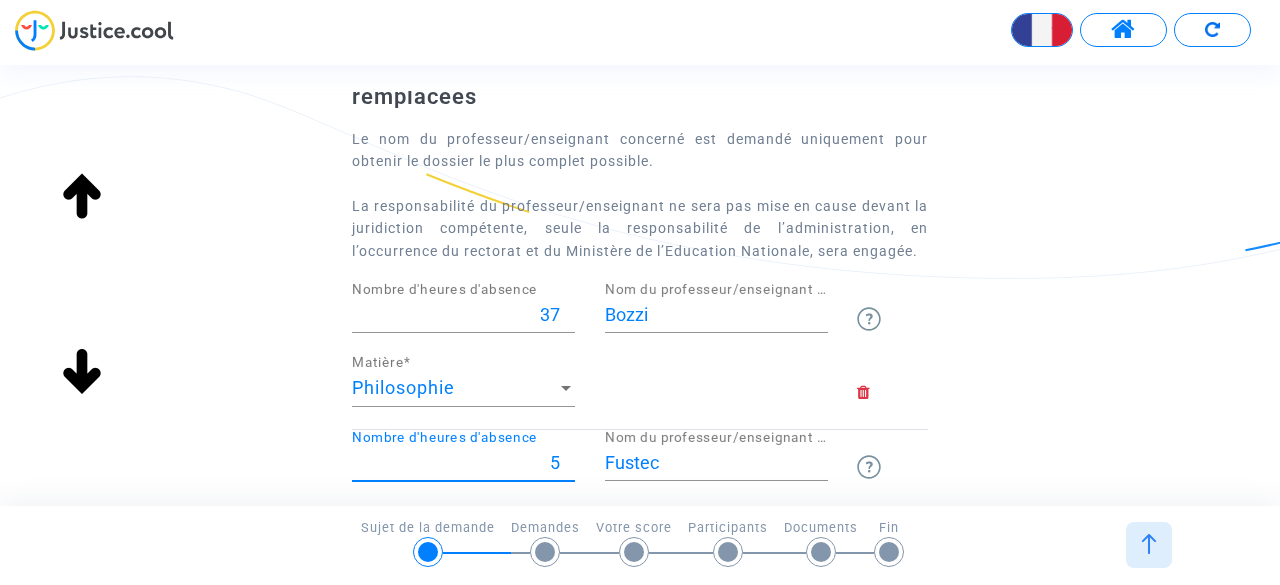 click on "5" at bounding box center (463, 463) 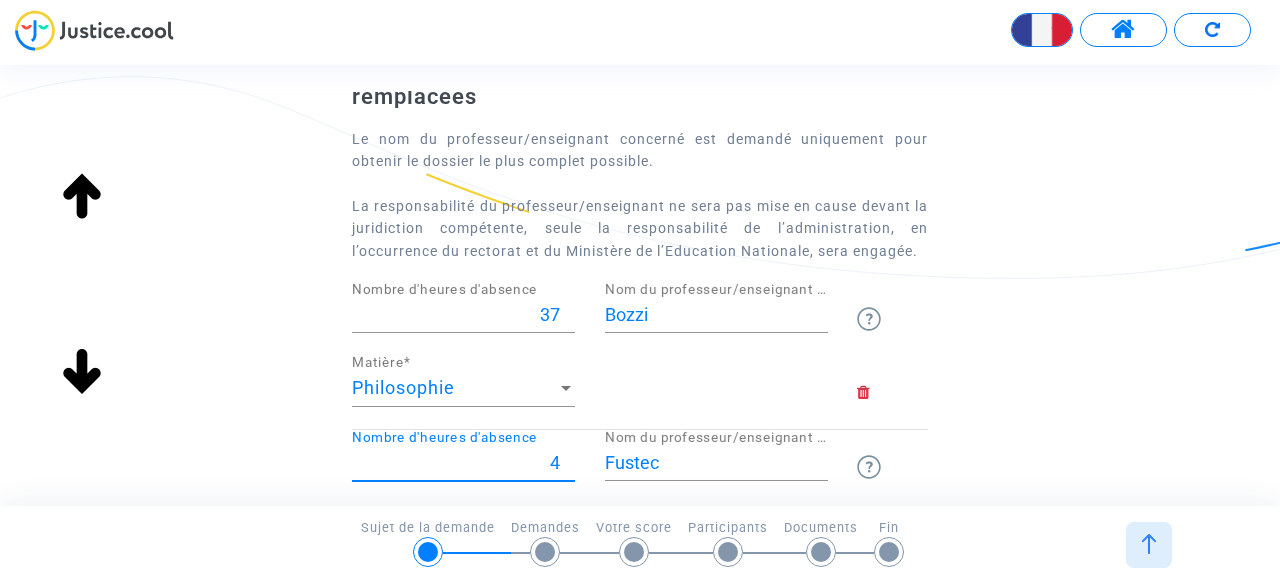 click on "4" at bounding box center [463, 463] 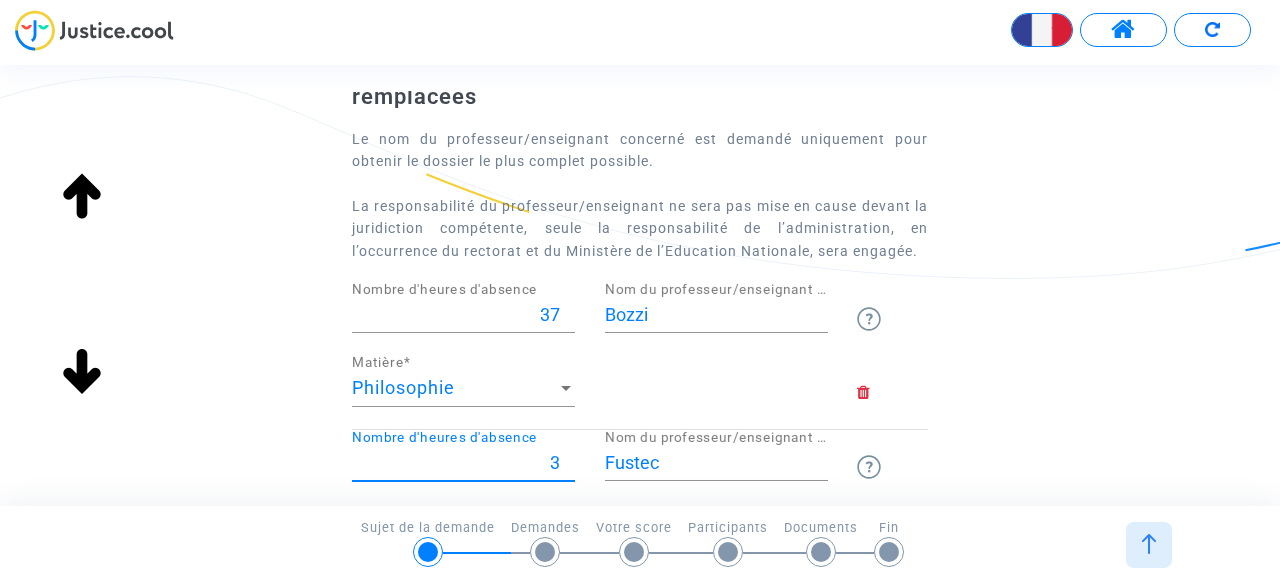 click on "3" at bounding box center [463, 463] 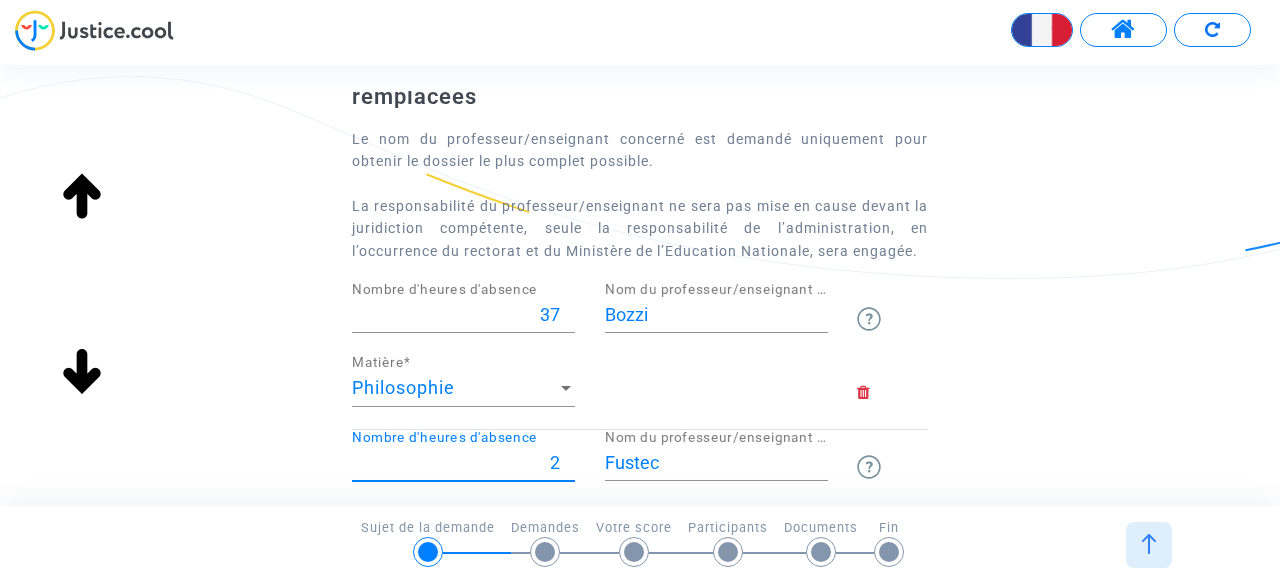 click on "2" at bounding box center (463, 463) 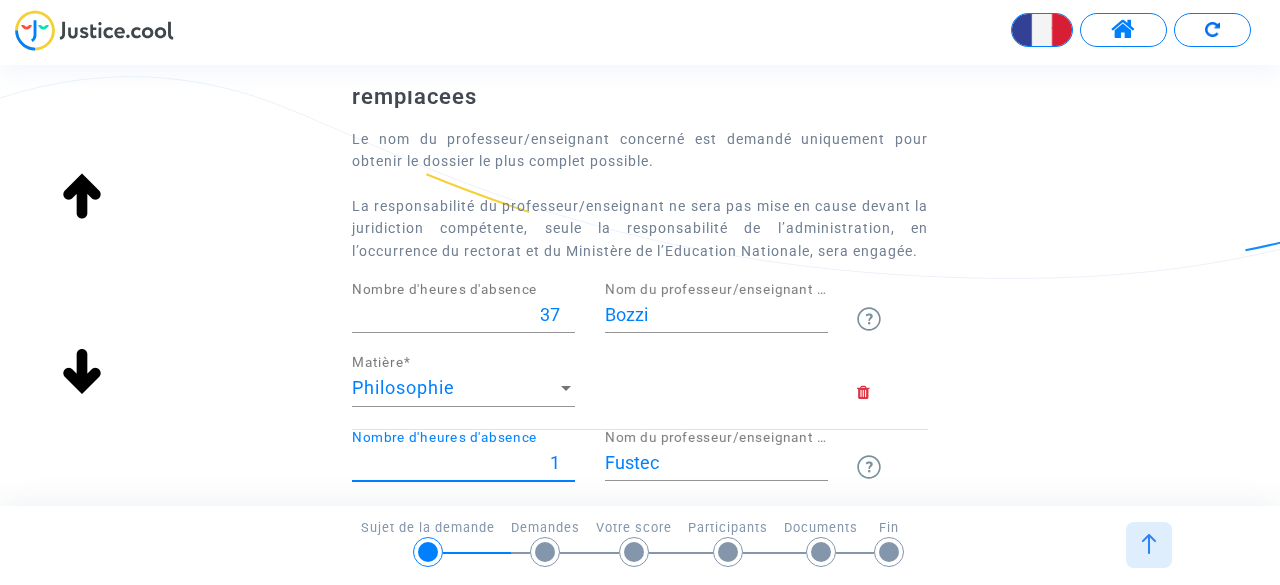 click on "1" at bounding box center [463, 463] 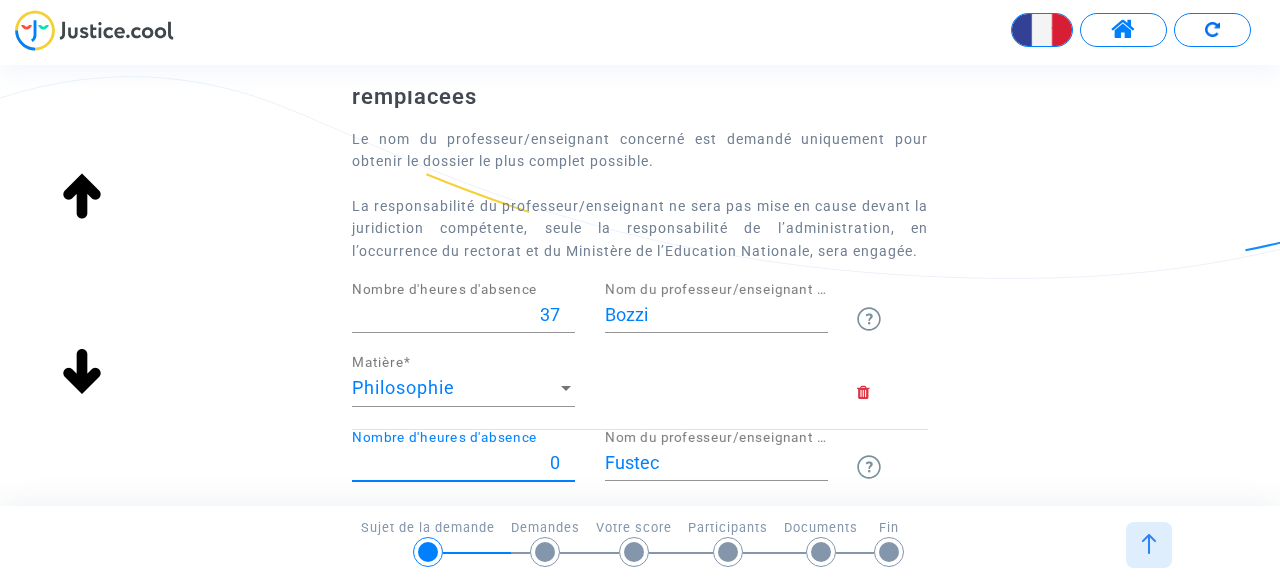 type on "0" 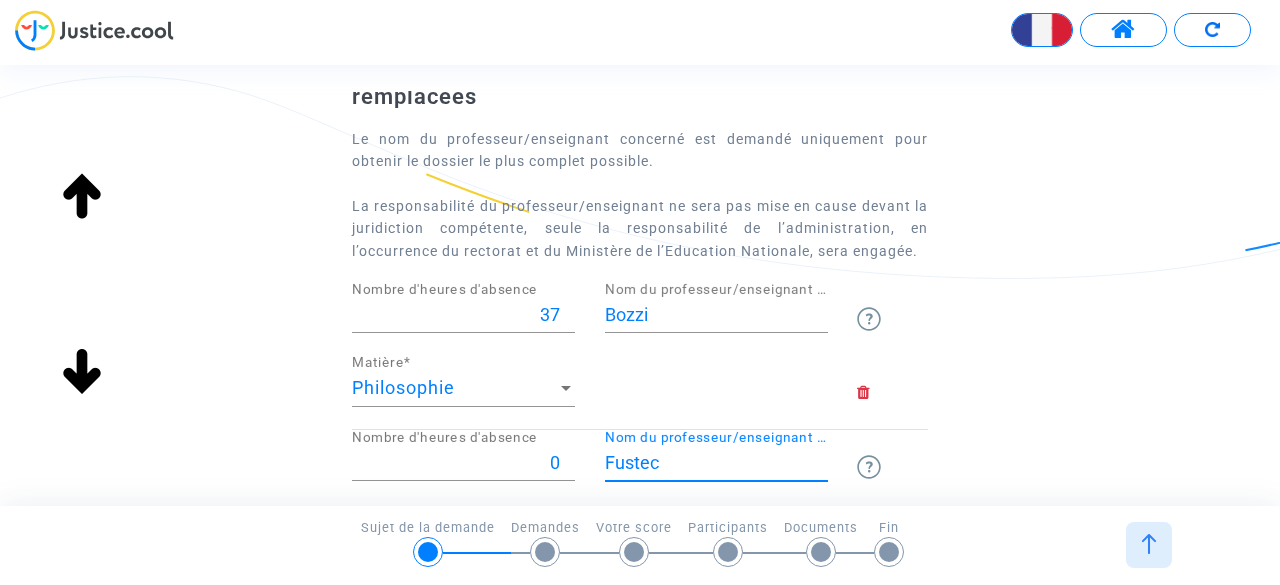 click on "Fustec" at bounding box center (716, 463) 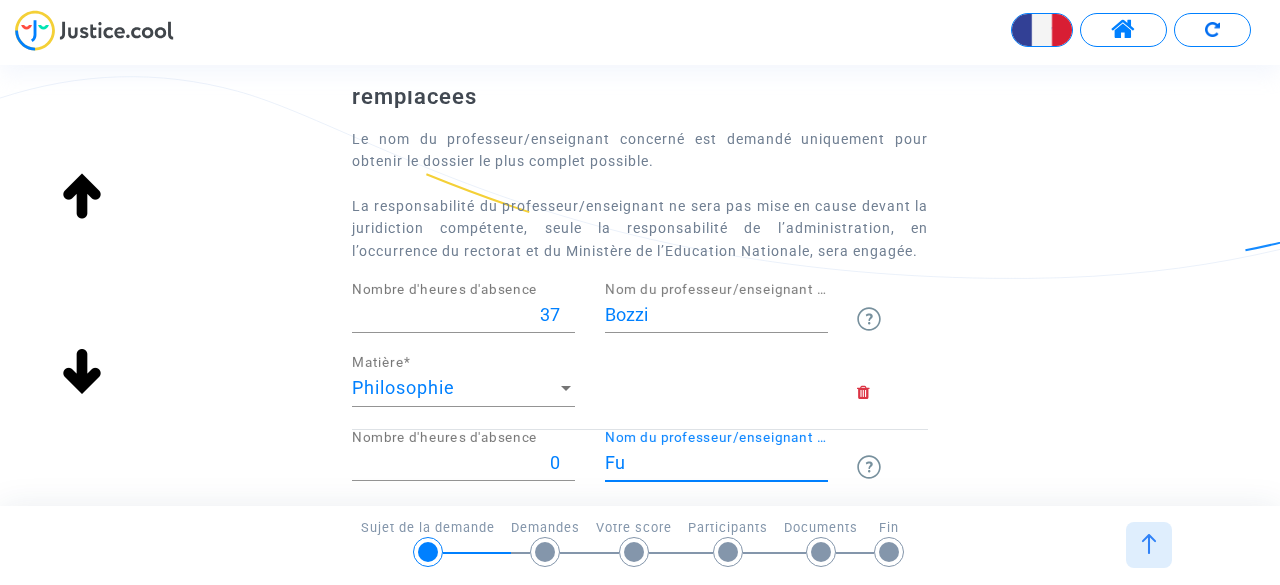 type on "F" 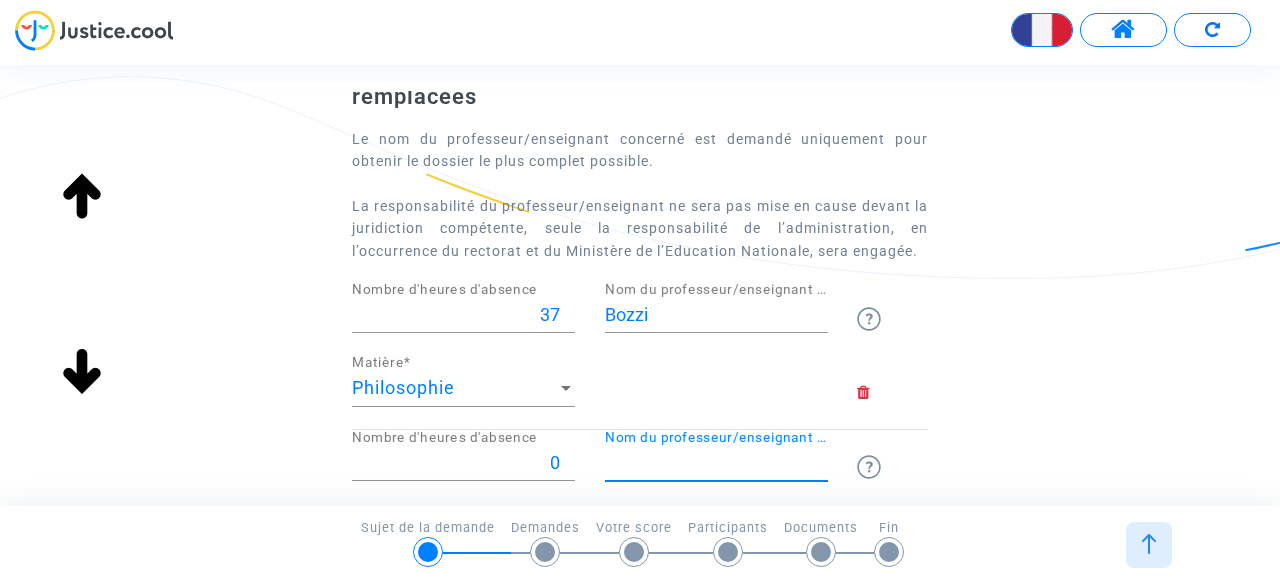 type 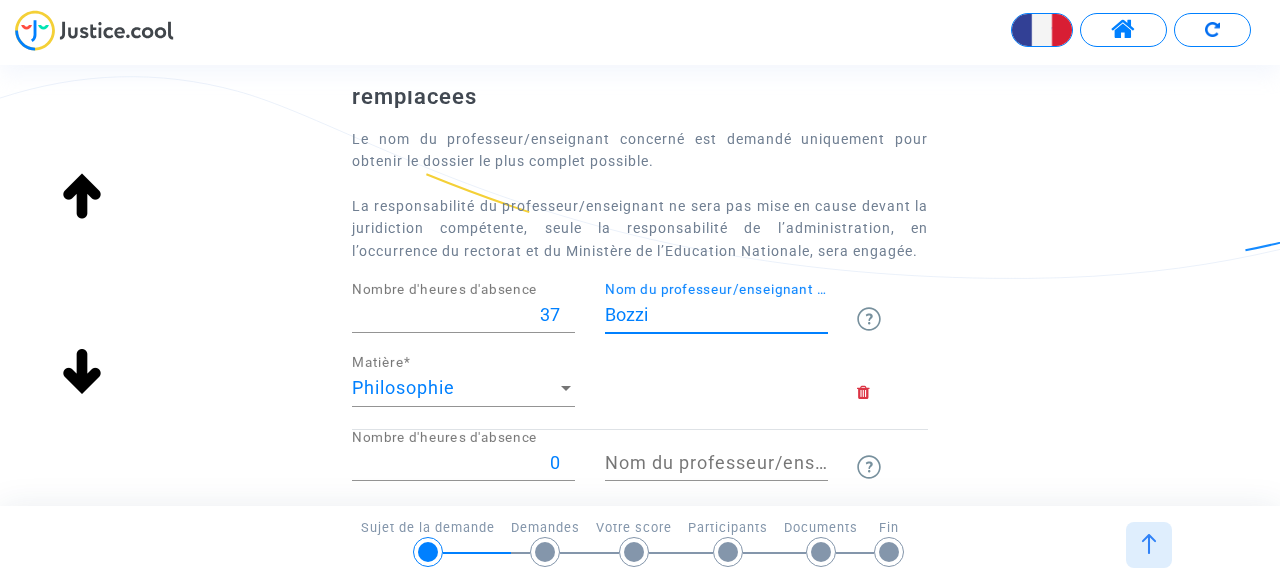 click on "Bozzi" at bounding box center (716, 315) 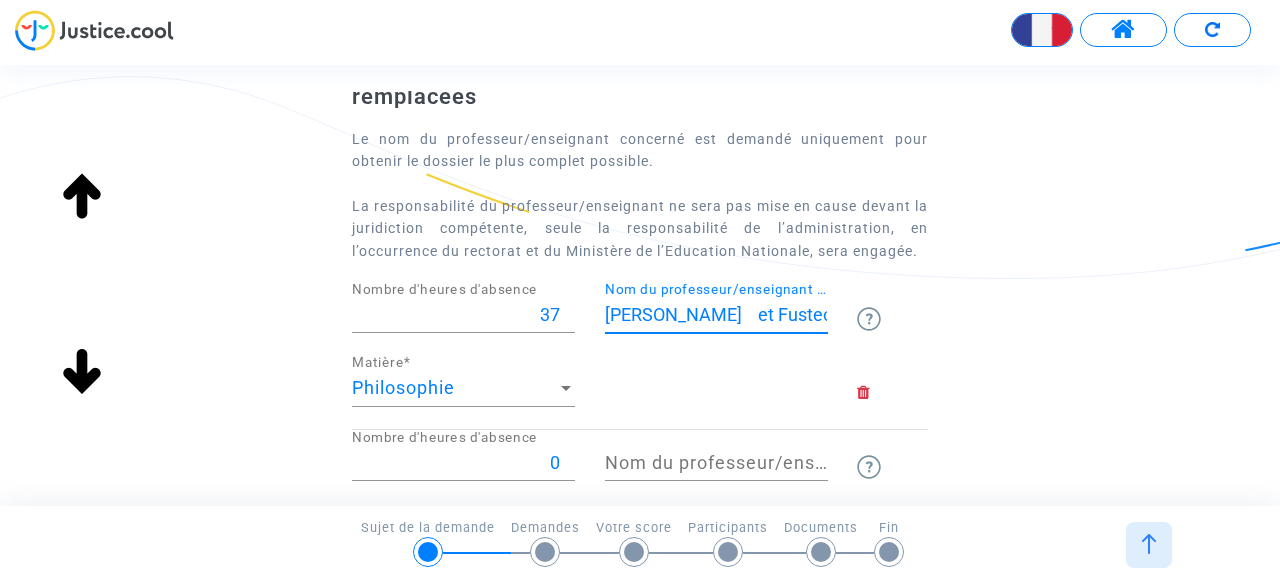 type on "Bozzi    et Fustec" 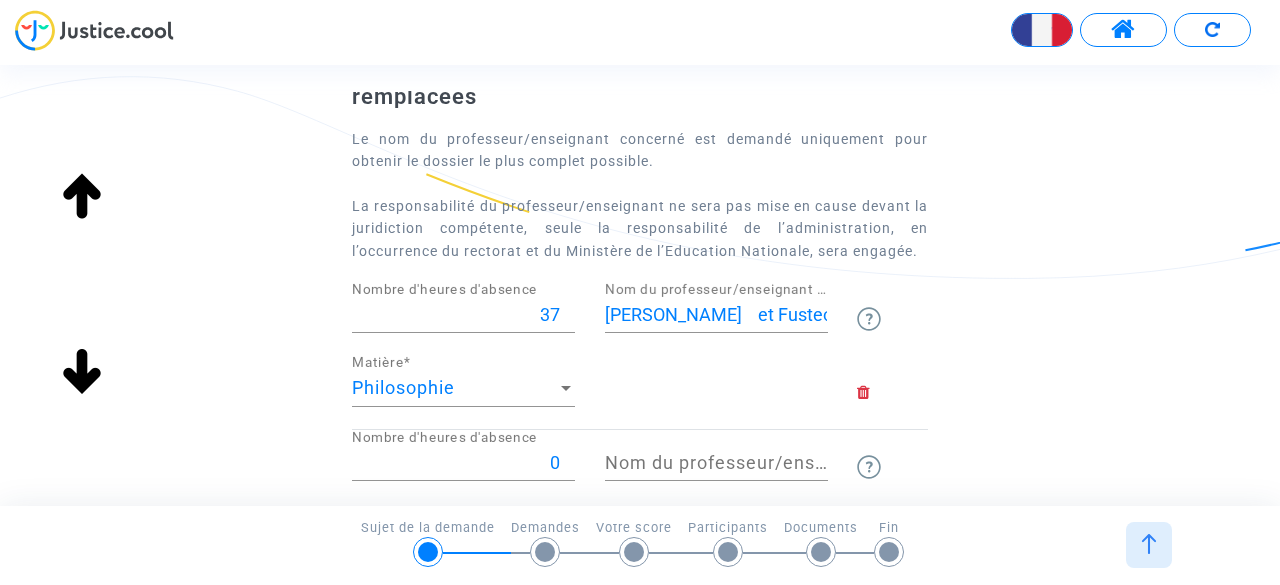 drag, startPoint x: 1267, startPoint y: 581, endPoint x: 1245, endPoint y: 559, distance: 31.112698 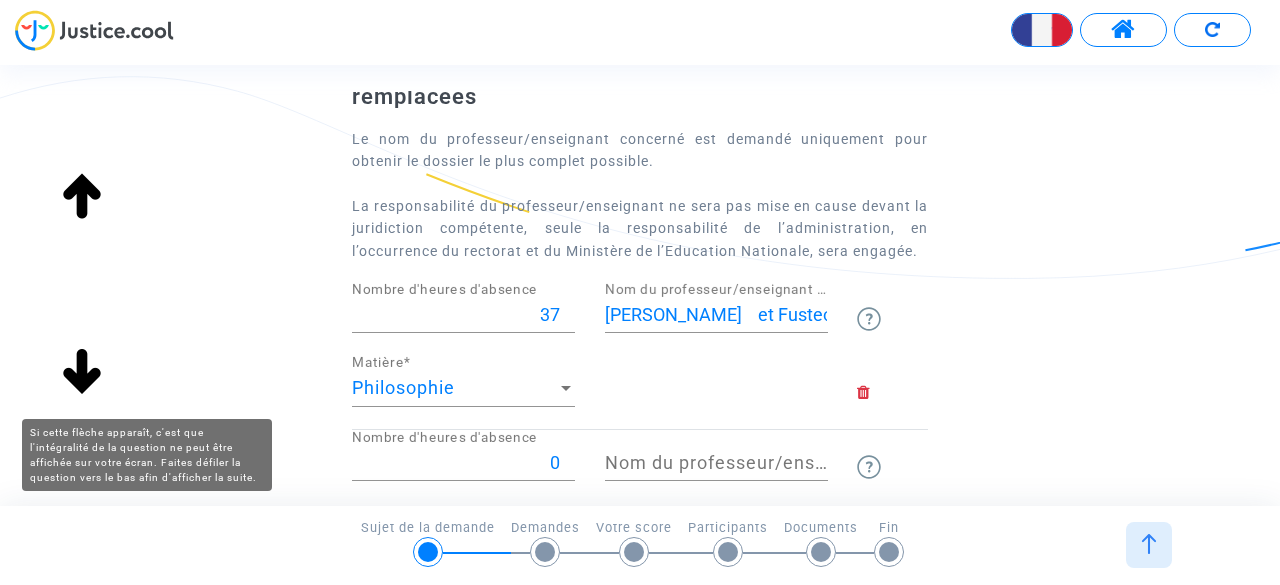 click 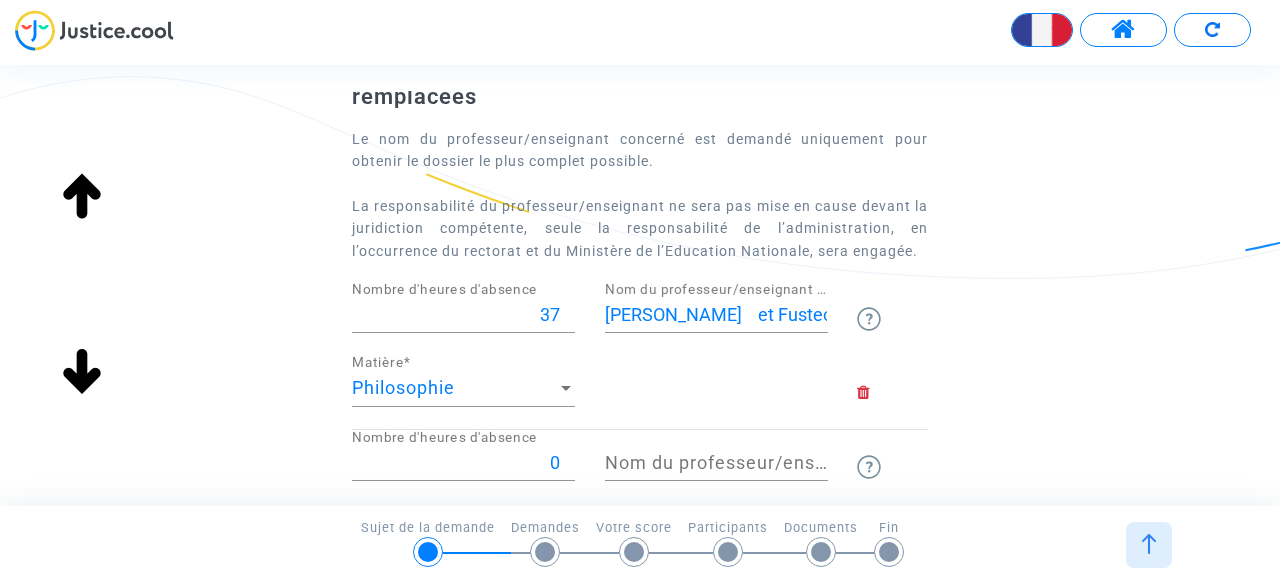 click 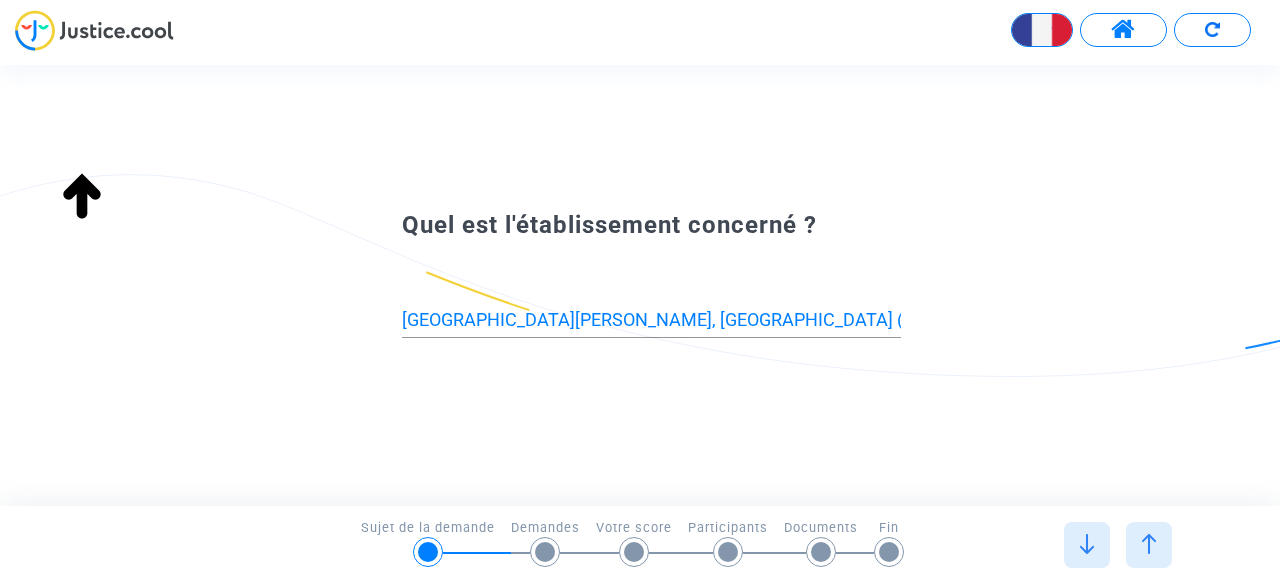 type on "Côtes-d'Armor (22)" 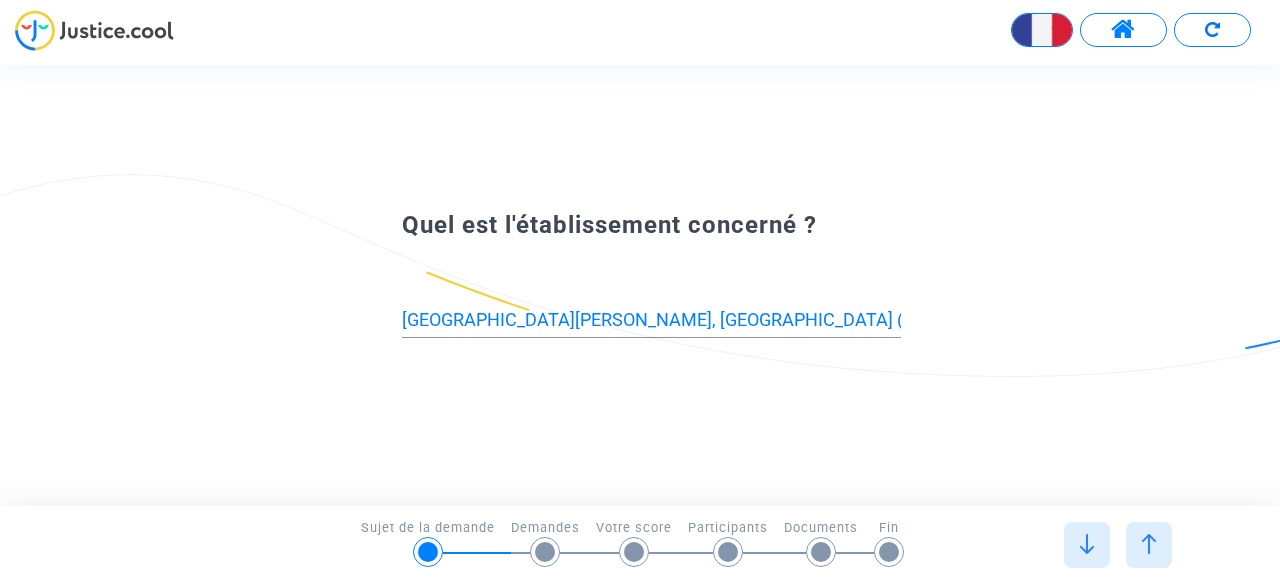 click at bounding box center (1087, 544) 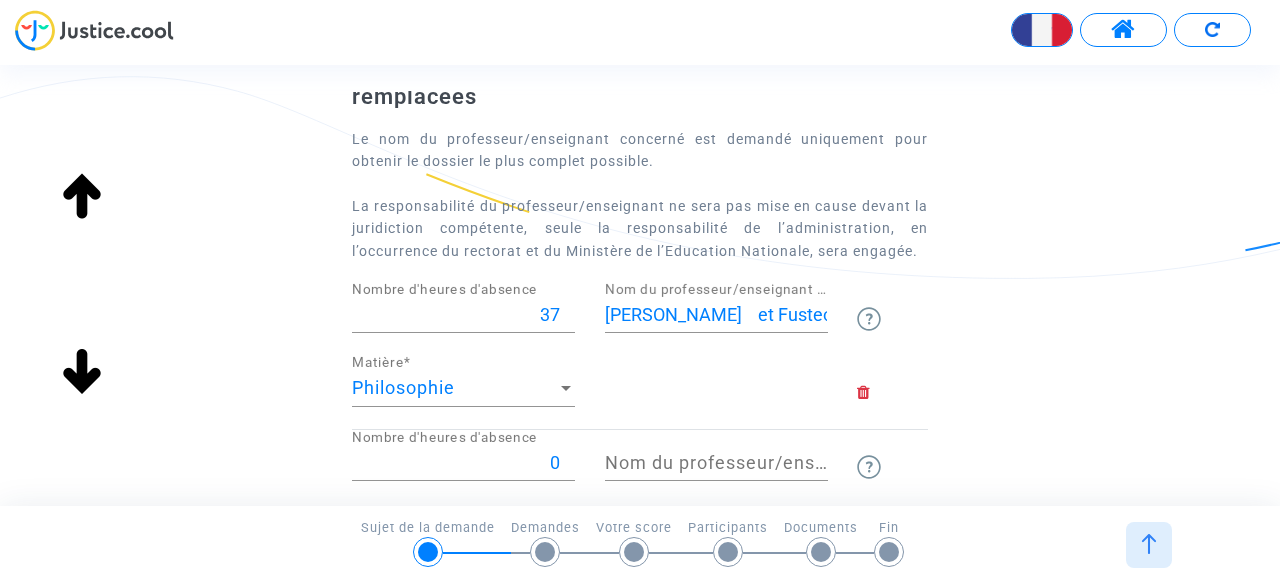 click on "Veuillez lister ci-dessous les heures d'absence non remplacées
Le nom du professeur/enseignant concerné est demandé uniquement pour obtenir le dossier le plus complet possible.  La responsabilité du professeur/enseignant ne sera pas mise en cause devant la juridiction compétente, seule la responsabilité de l’administration, en l’occurrence du rectorat et du Ministère de l’Education Nationale, sera engagée.
37 Nombre d'heures d'absence Bozzi    et Fustec Nom du professeur/enseignant titulaire Philosophie Matière  * 0 Nombre d'heures d'absence Nom du professeur/enseignant titulaire Matière Matière  * Ajouter une matière" 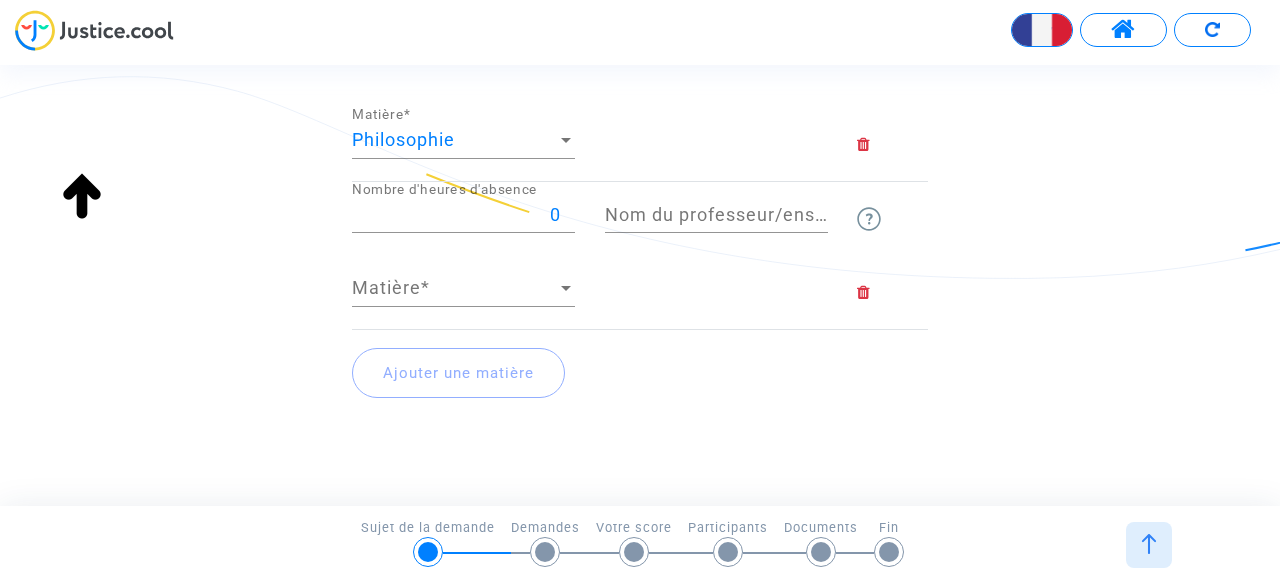 scroll, scrollTop: 362, scrollLeft: 0, axis: vertical 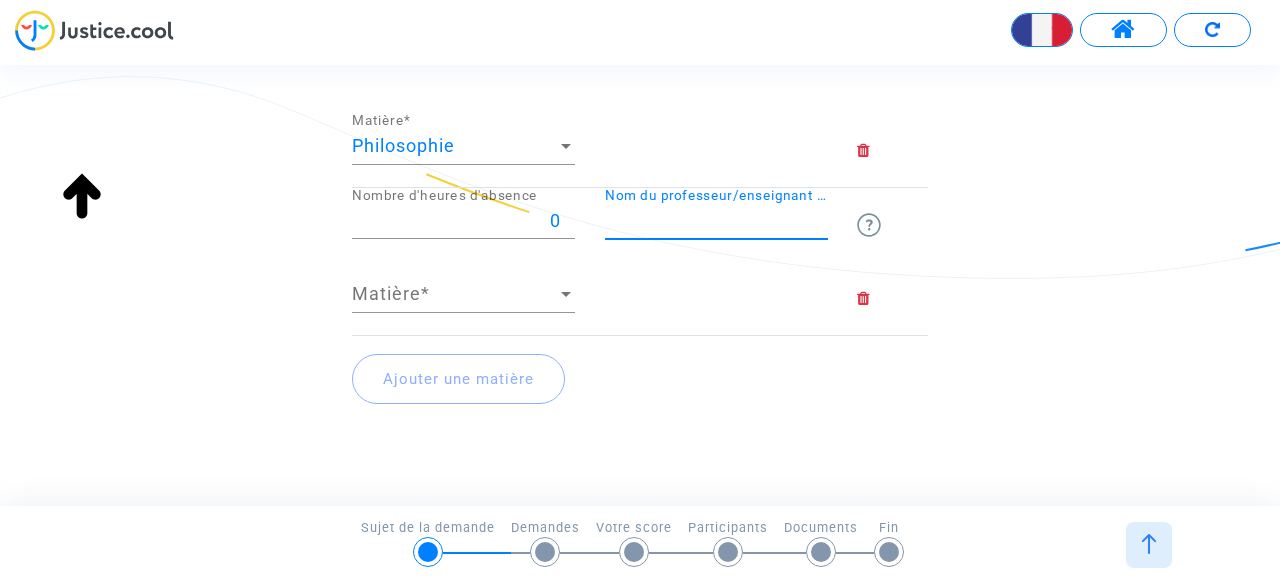 click on "Nom du professeur/enseignant titulaire" at bounding box center [716, 221] 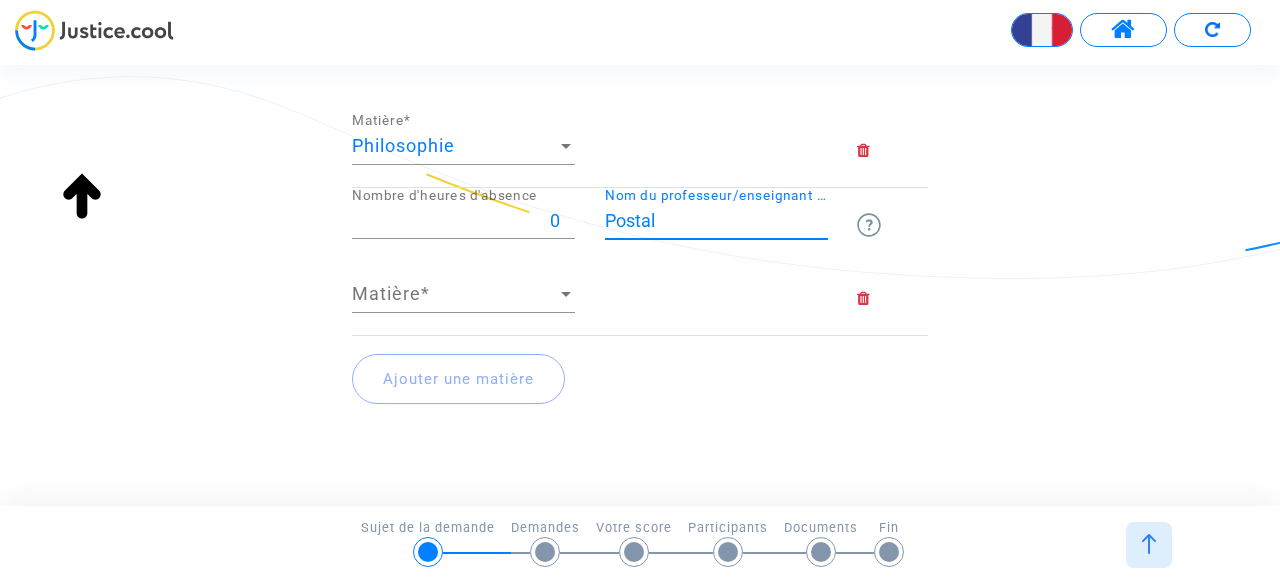 type on "Postal" 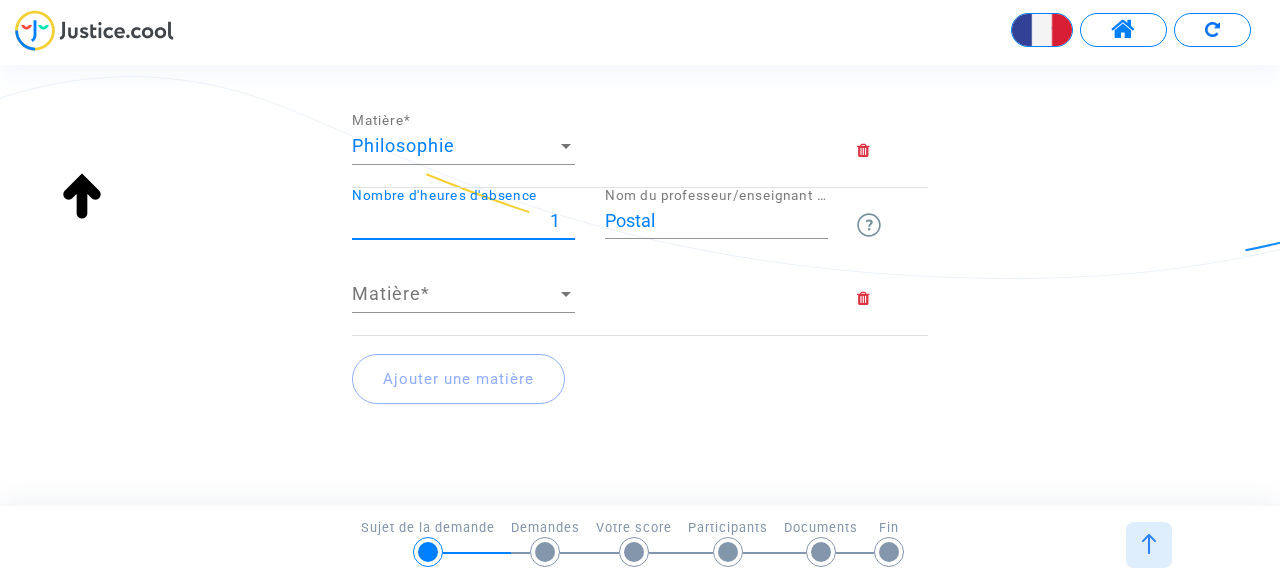 click on "1" at bounding box center [463, 221] 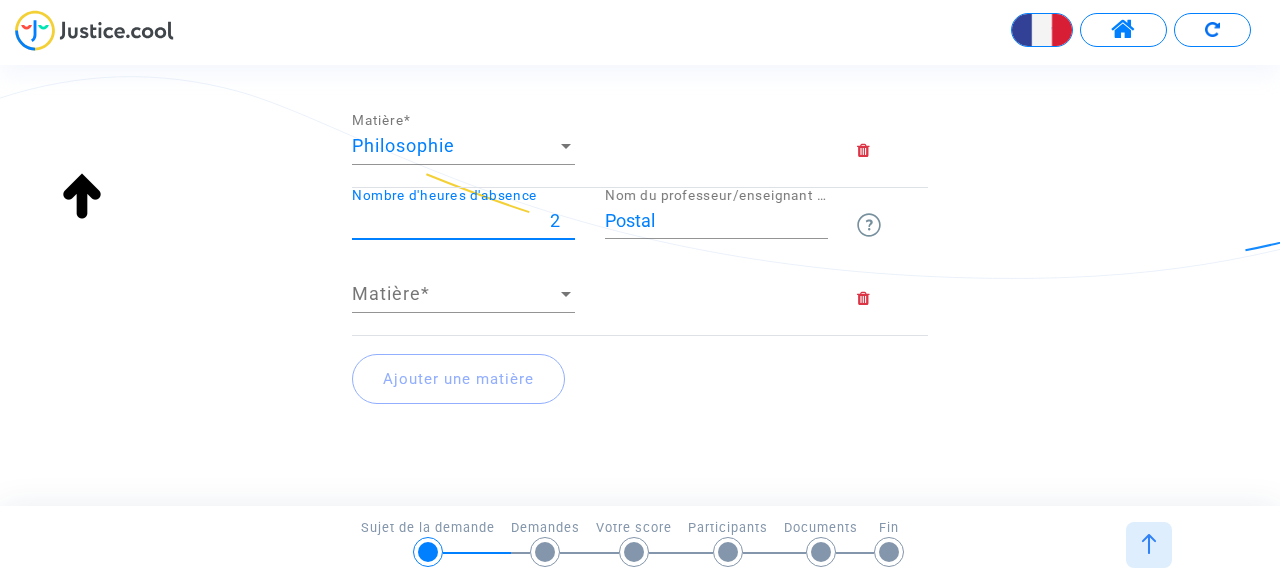 click on "2" at bounding box center [463, 221] 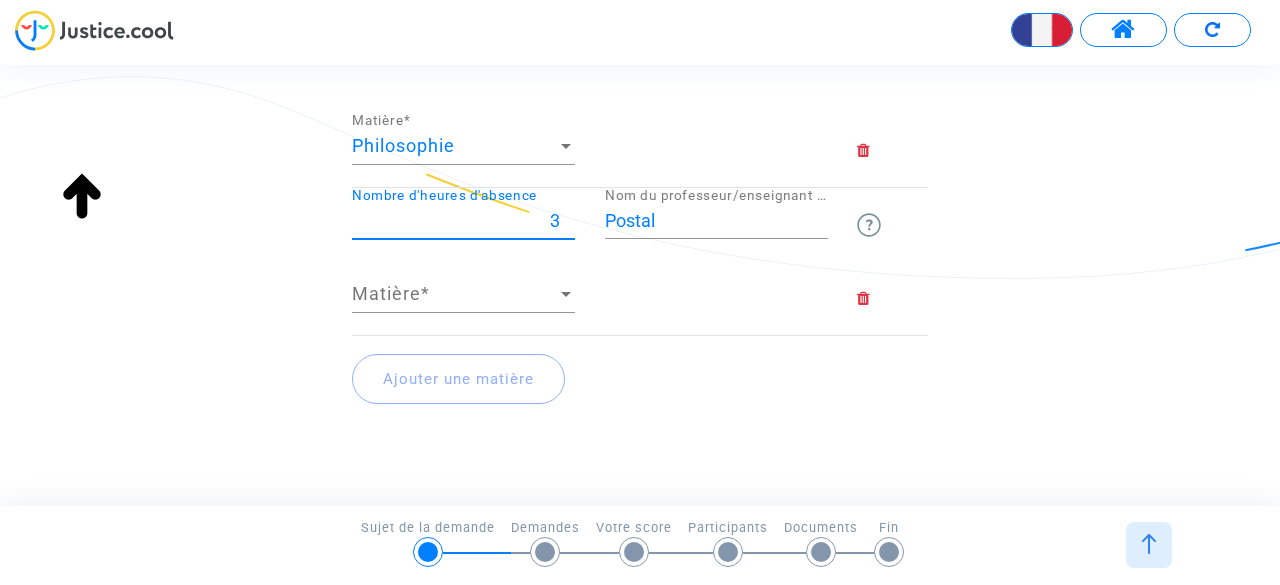 click on "3" at bounding box center [463, 221] 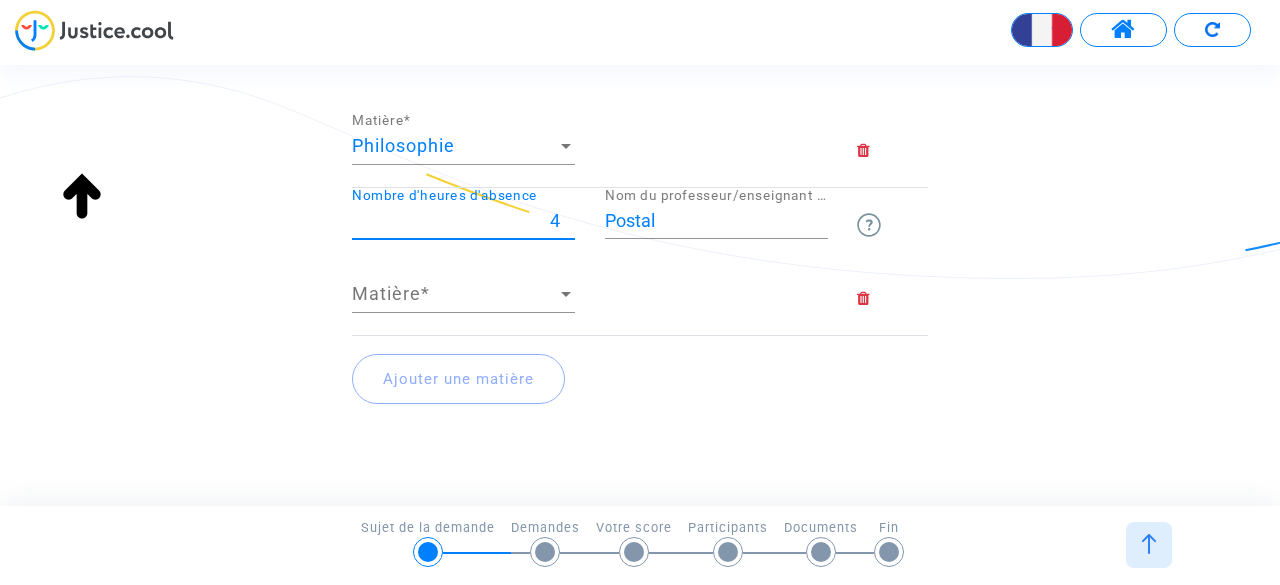 click on "4" at bounding box center (463, 221) 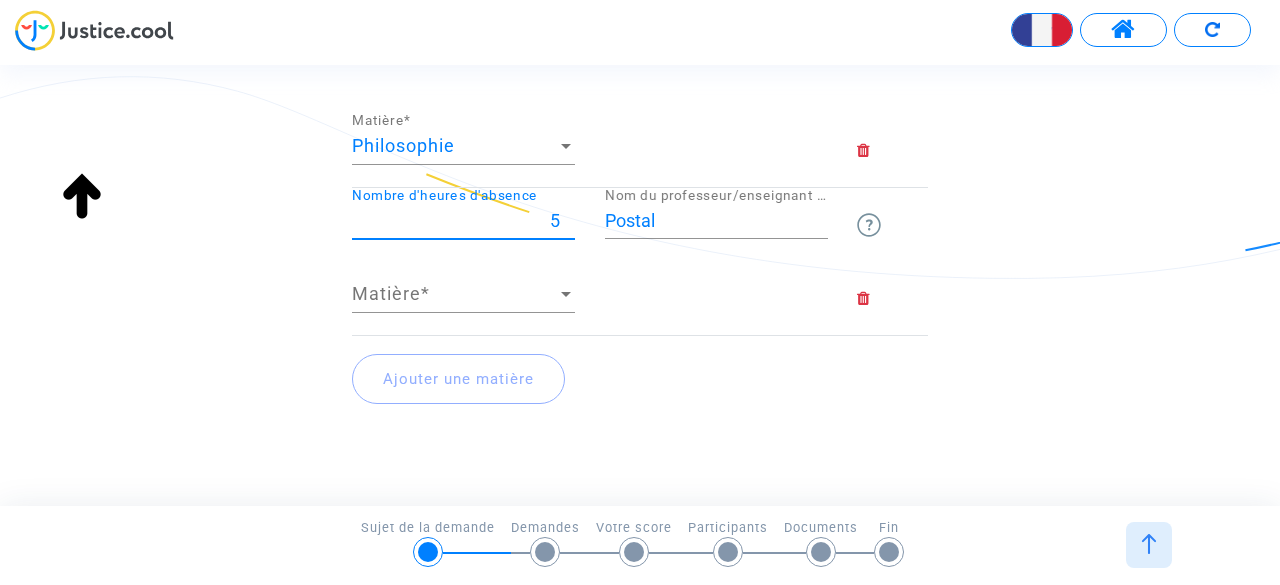 click on "5" at bounding box center [463, 221] 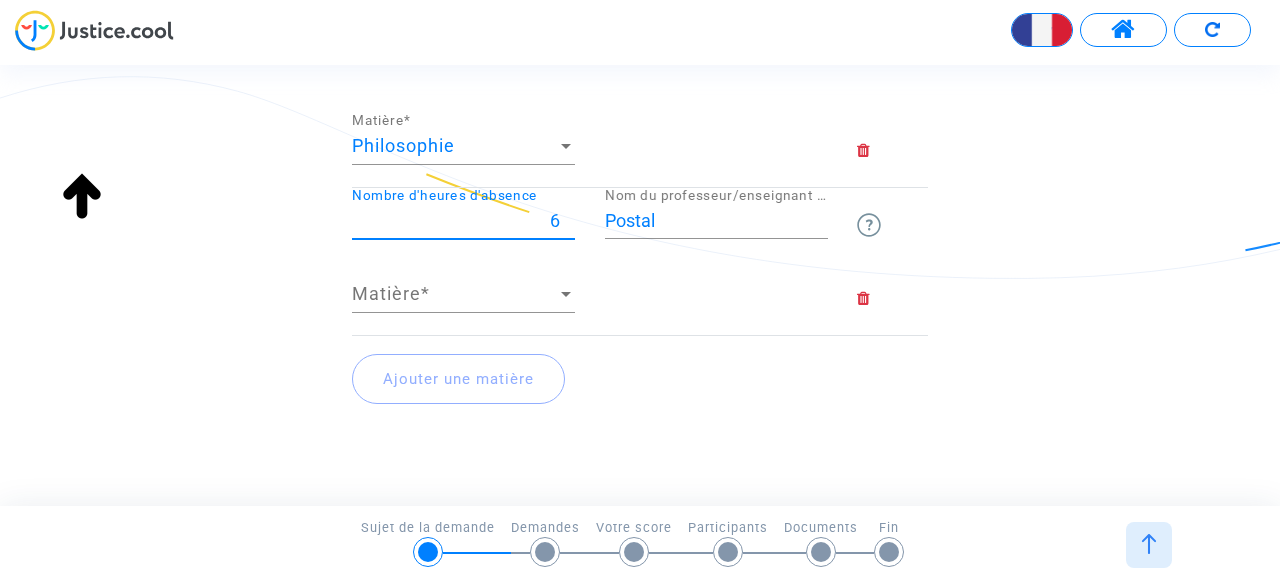click on "6" at bounding box center (463, 221) 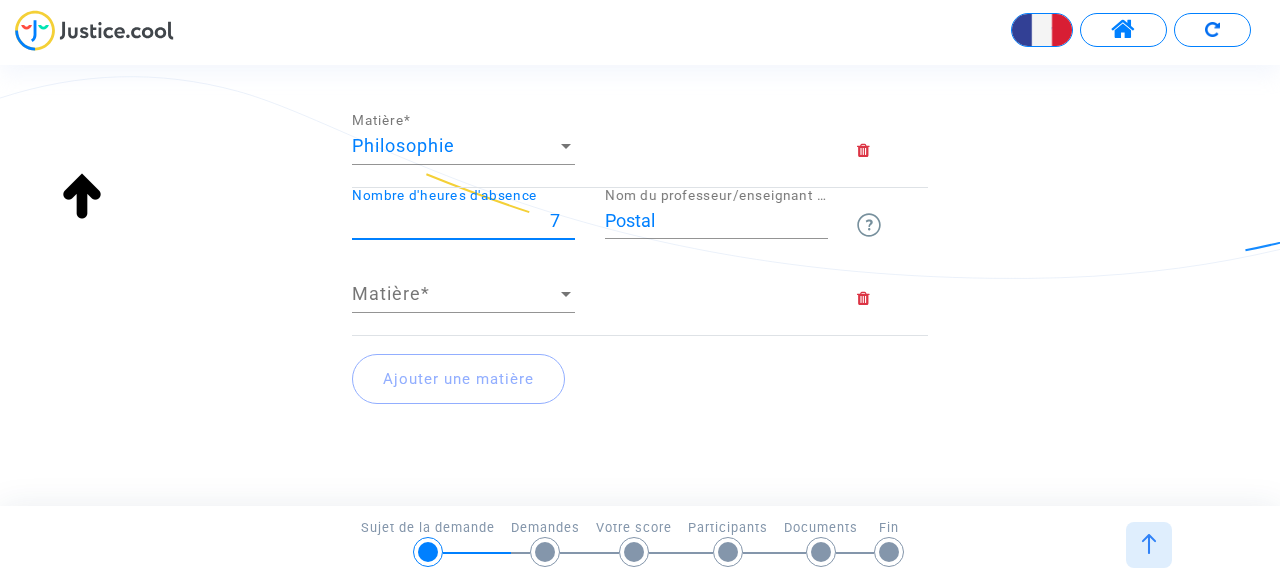 type on "7" 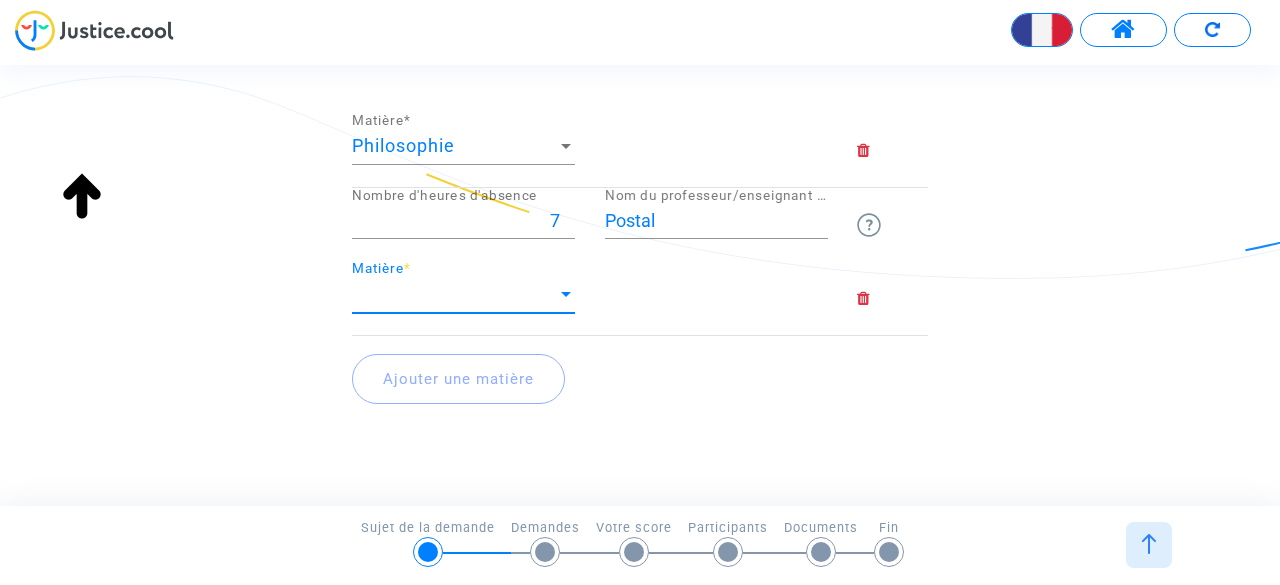 click at bounding box center [566, 294] 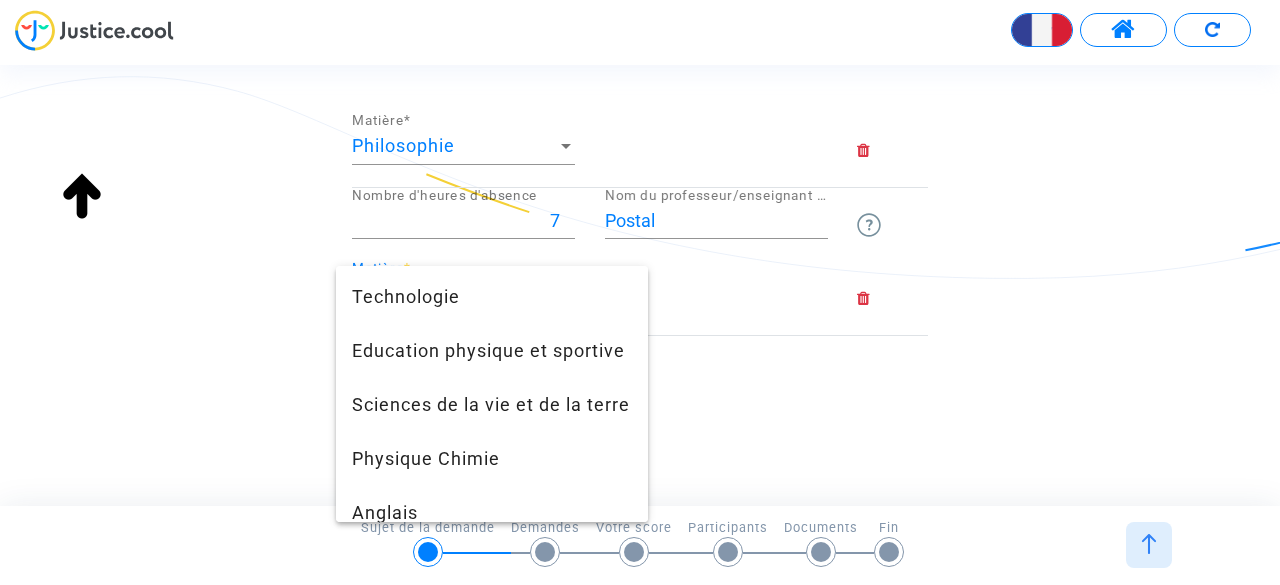 scroll, scrollTop: 360, scrollLeft: 0, axis: vertical 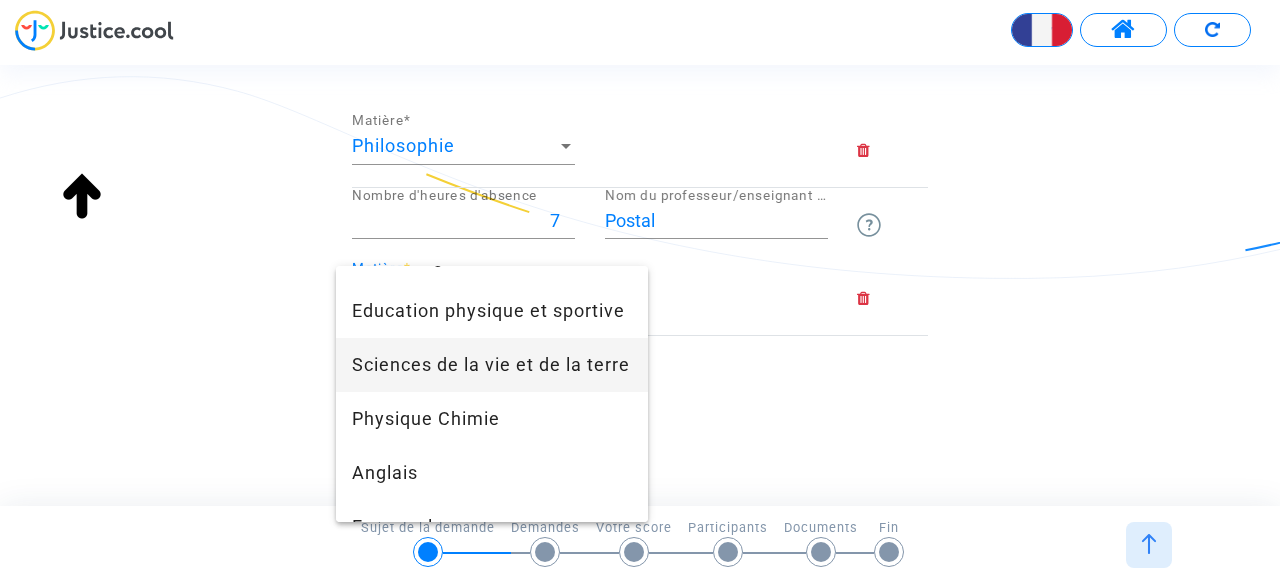 click on "Sciences de la vie et de la terre" at bounding box center [492, 365] 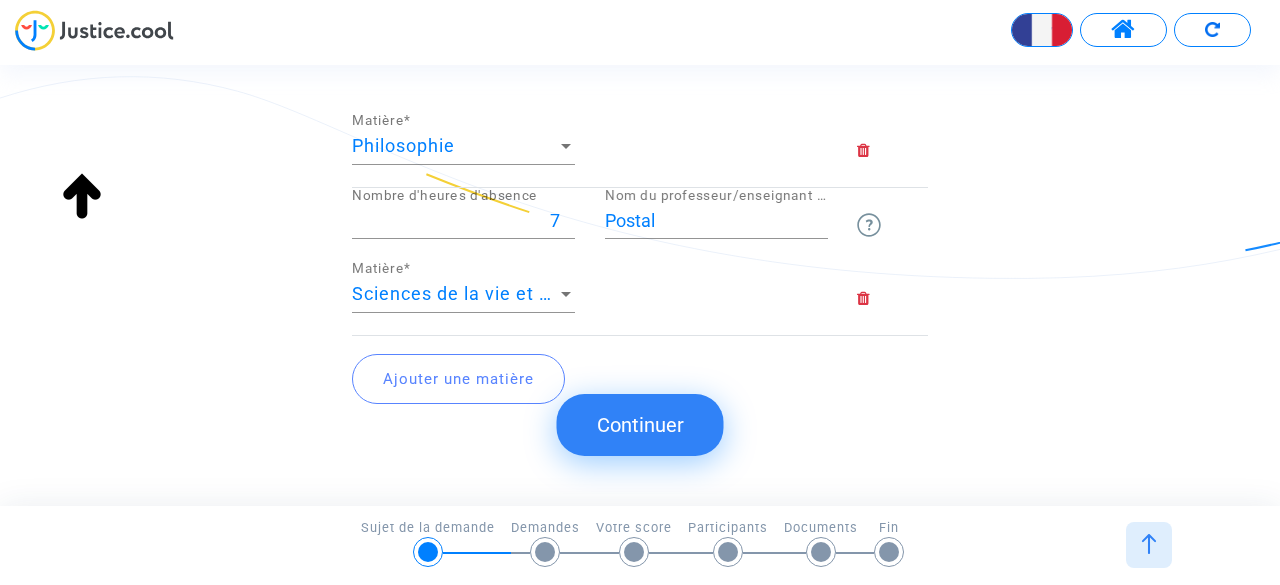 click on "Ajouter une matière" 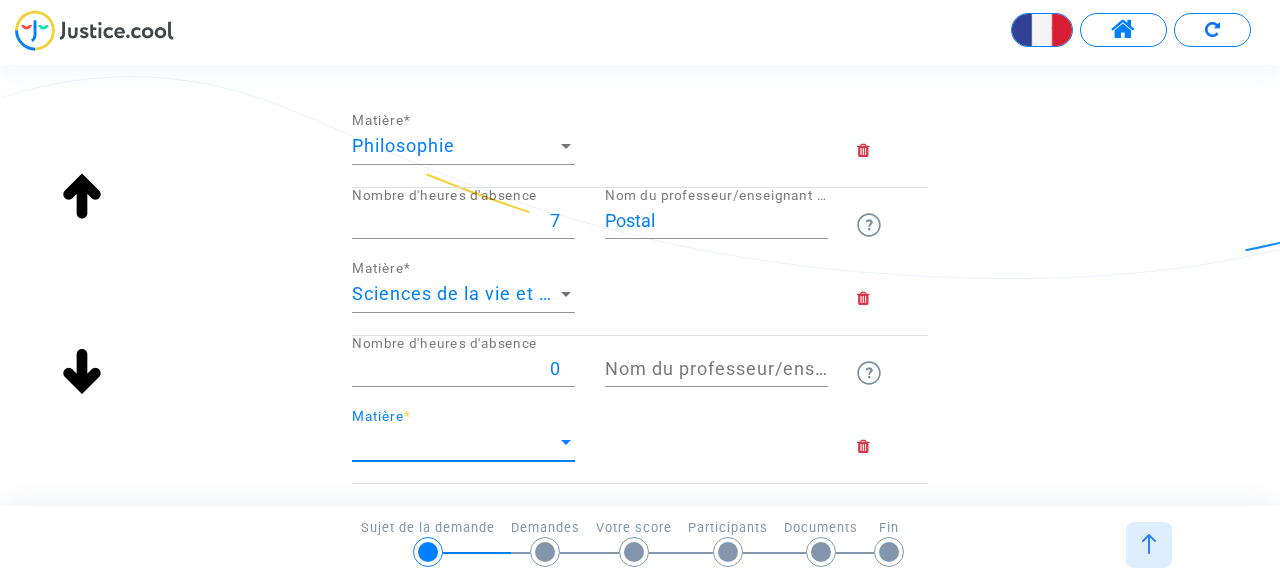 click at bounding box center [566, 442] 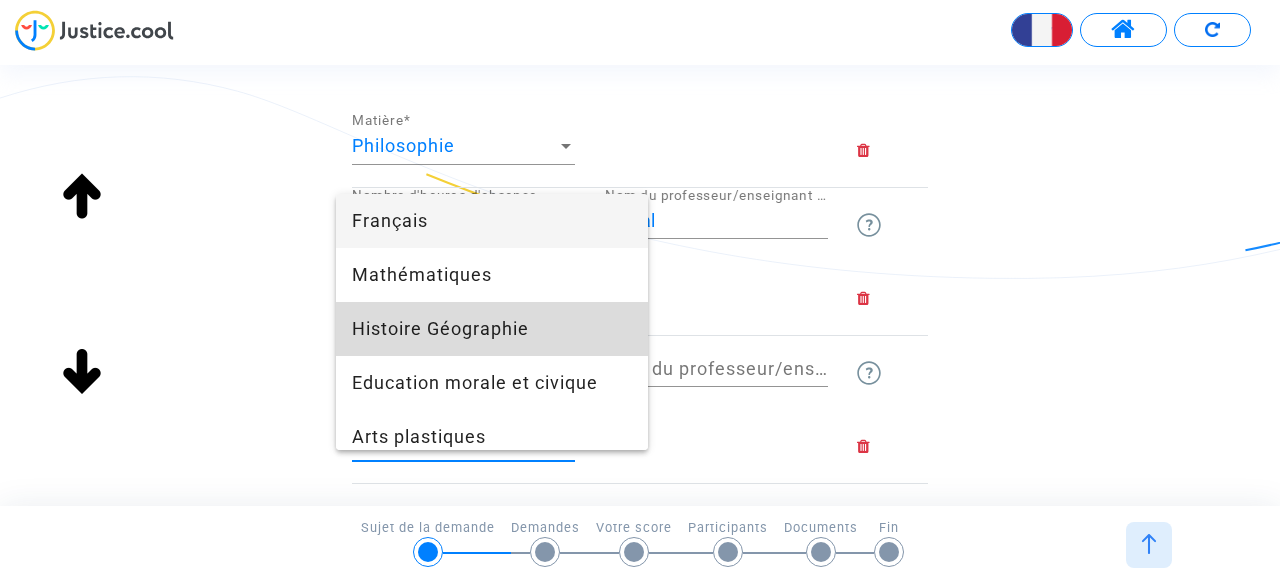 click on "Histoire Géographie" at bounding box center [492, 329] 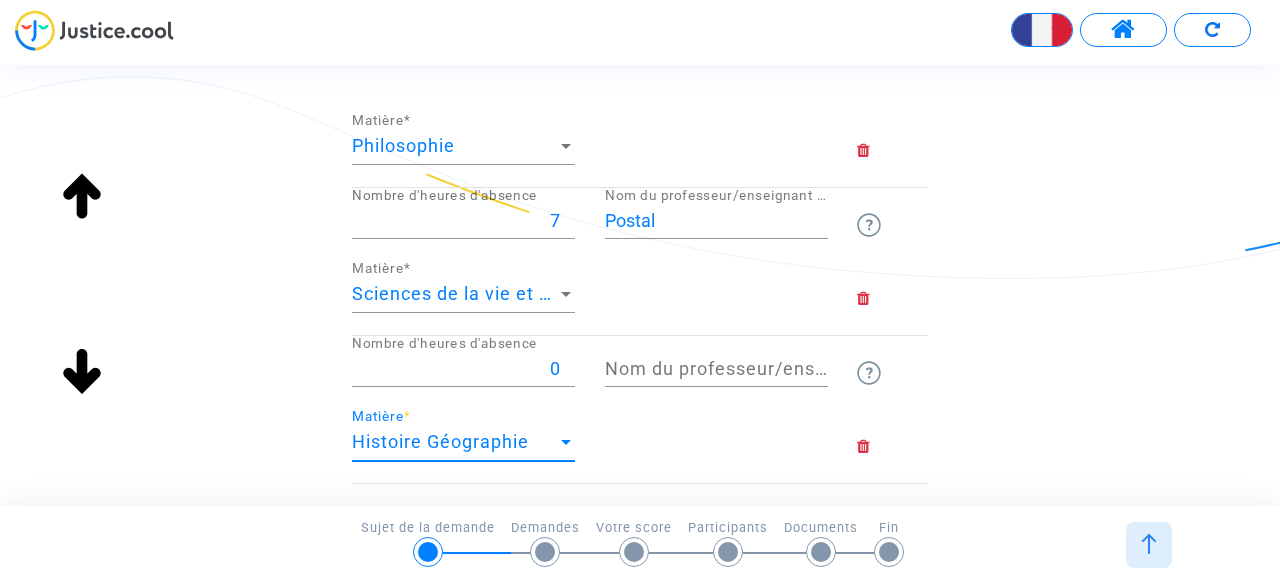click on "Nom du professeur/enseignant titulaire" at bounding box center [716, 369] 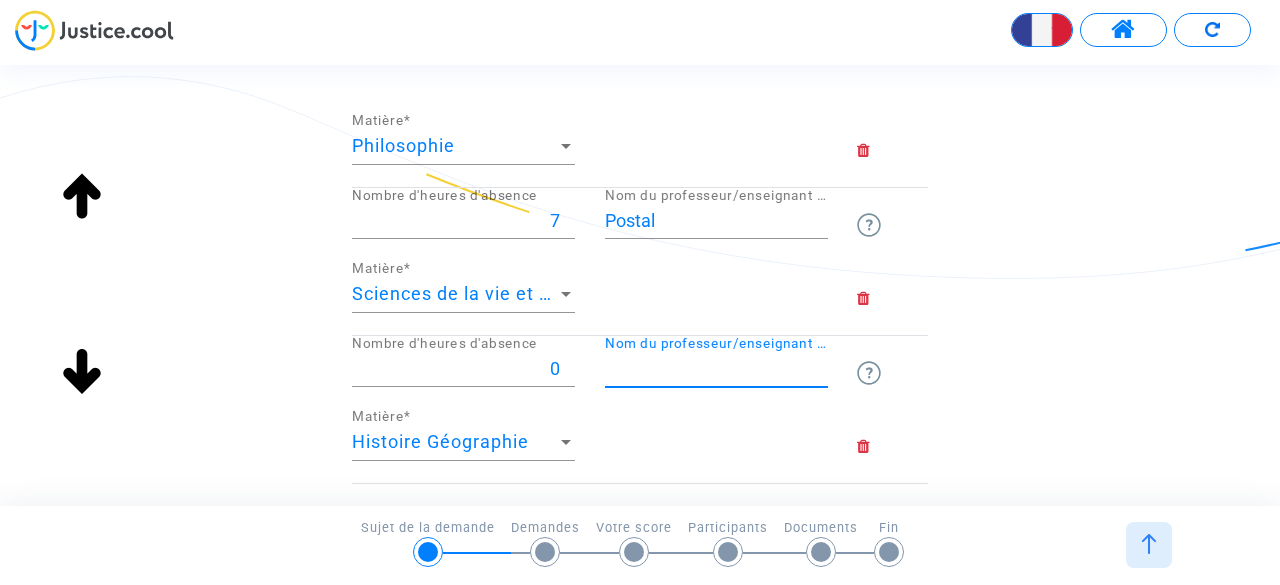 type on "l" 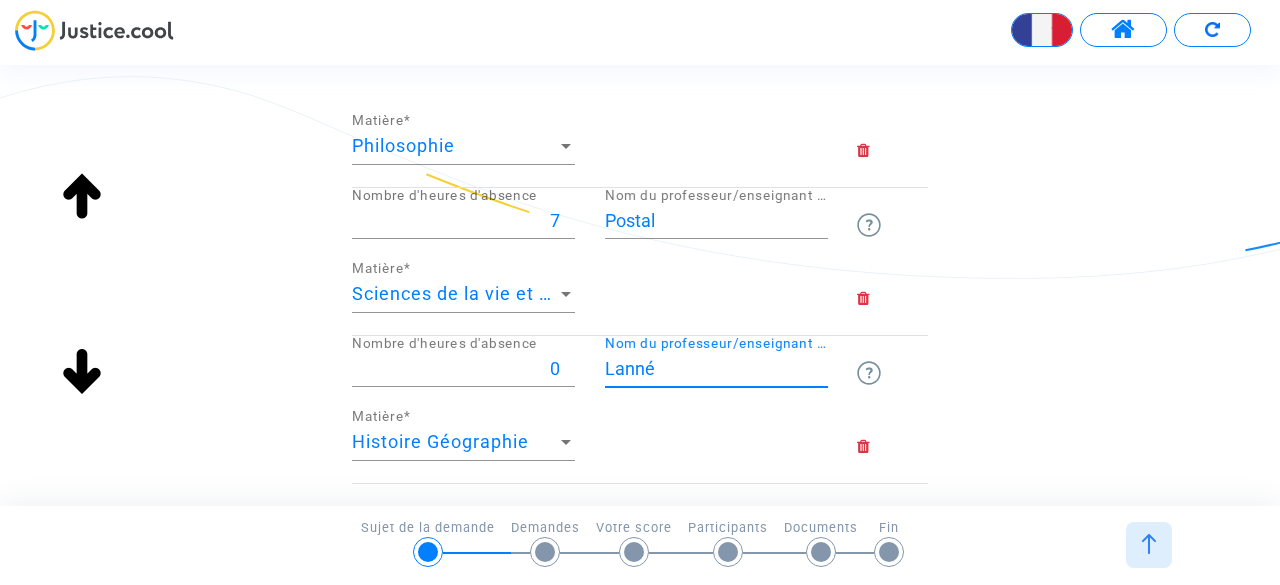 type on "Lanné" 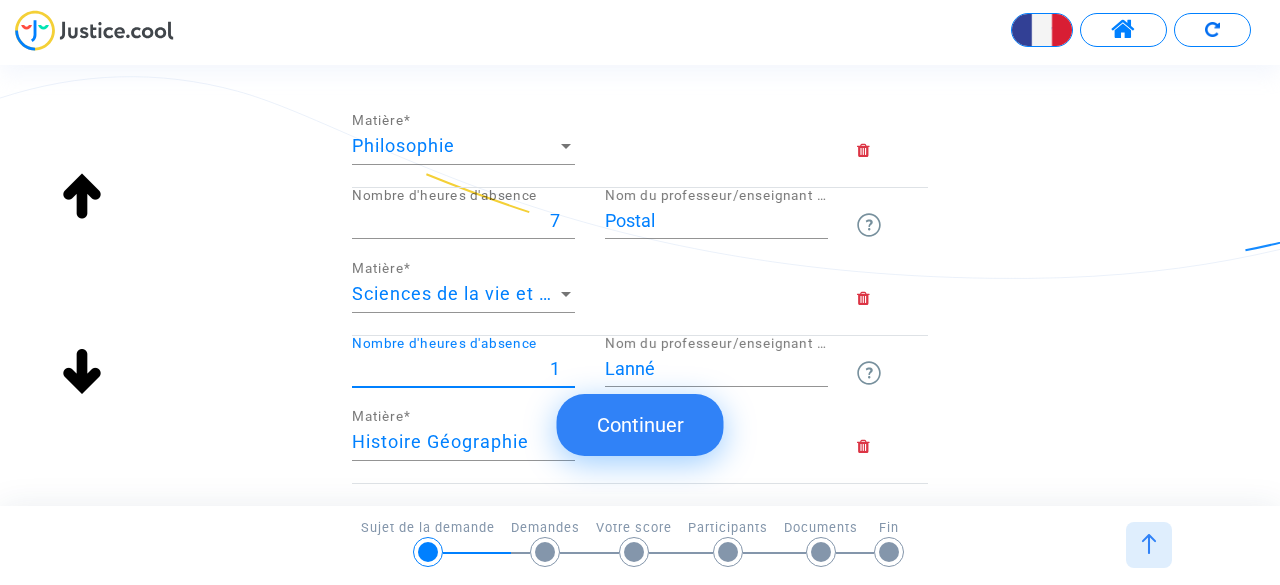 click on "1" at bounding box center (463, 369) 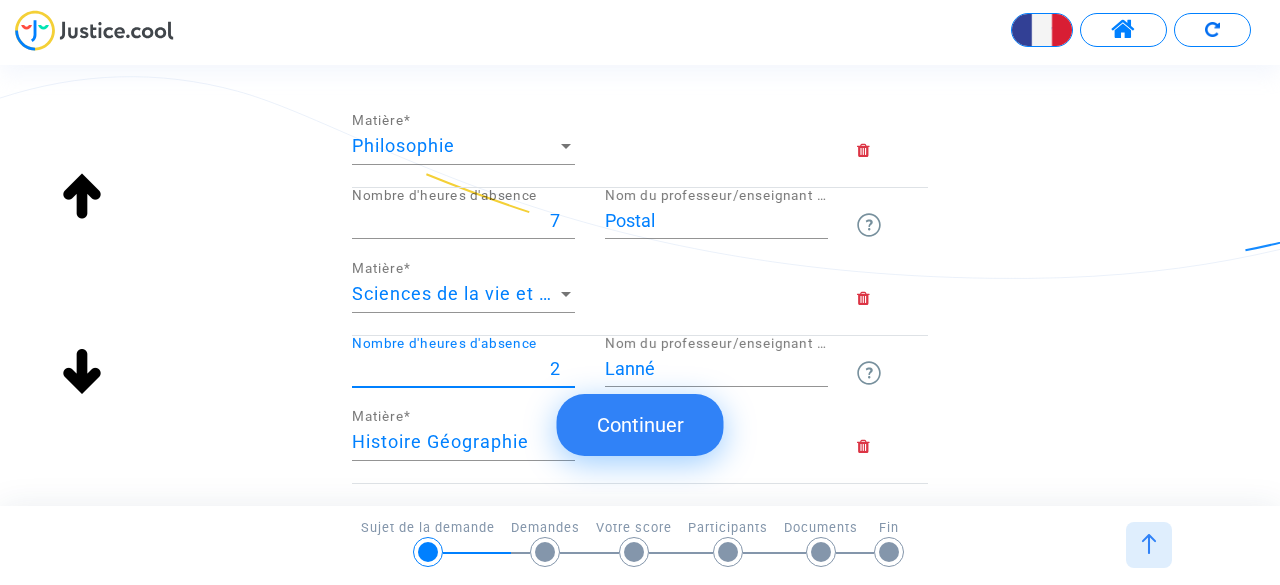 click on "2" at bounding box center (463, 369) 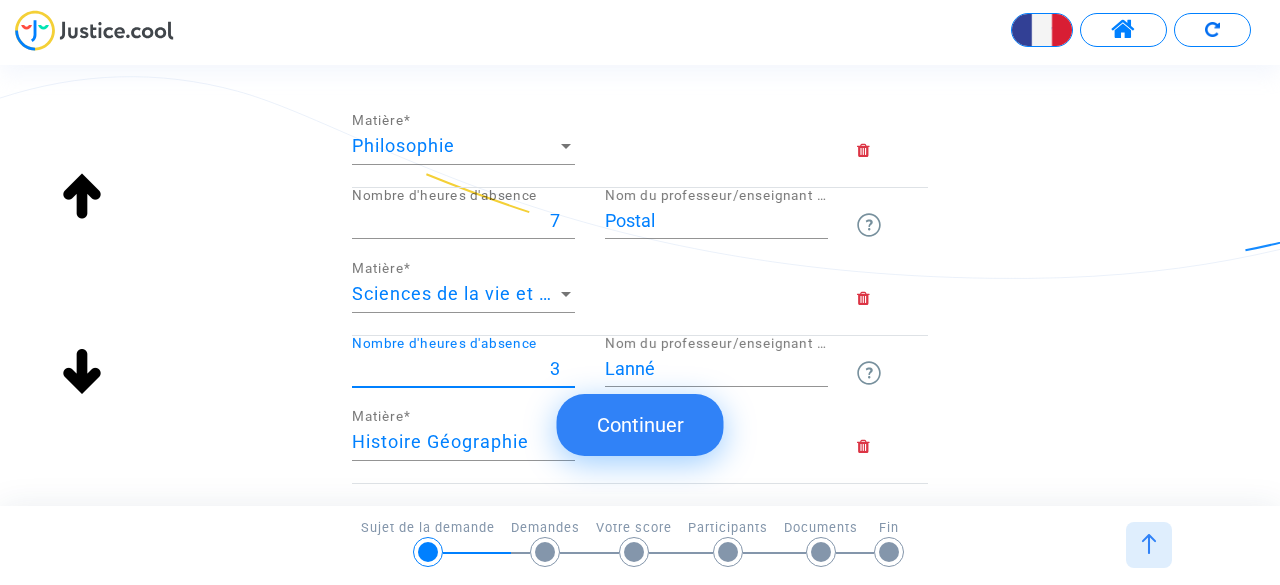 click on "3" at bounding box center [463, 369] 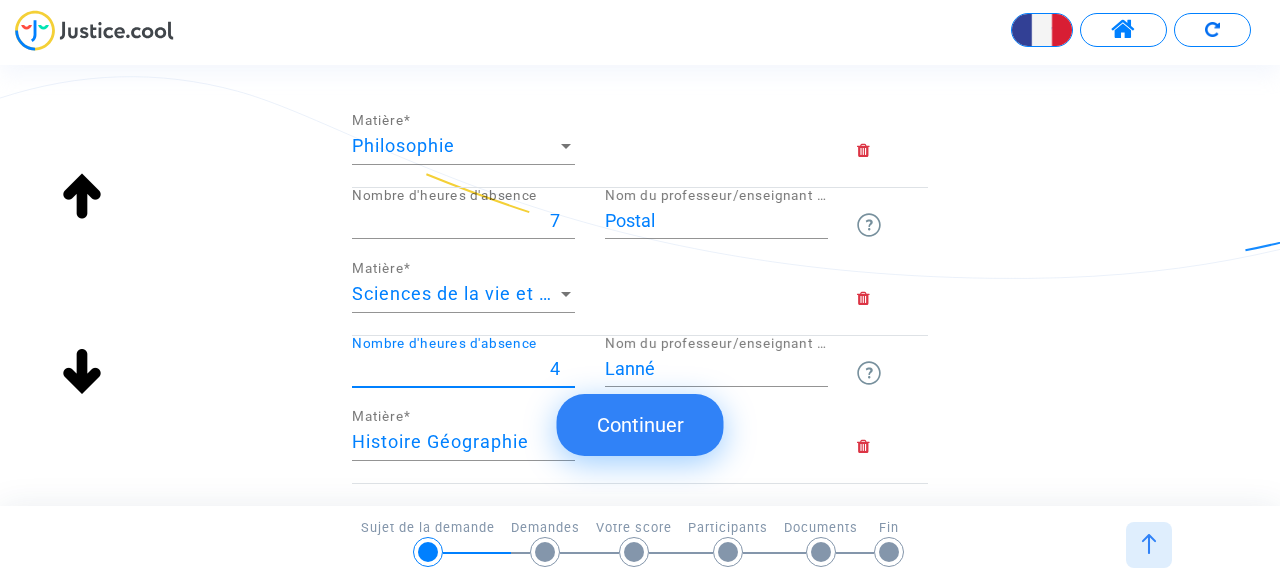 click on "4" at bounding box center [463, 369] 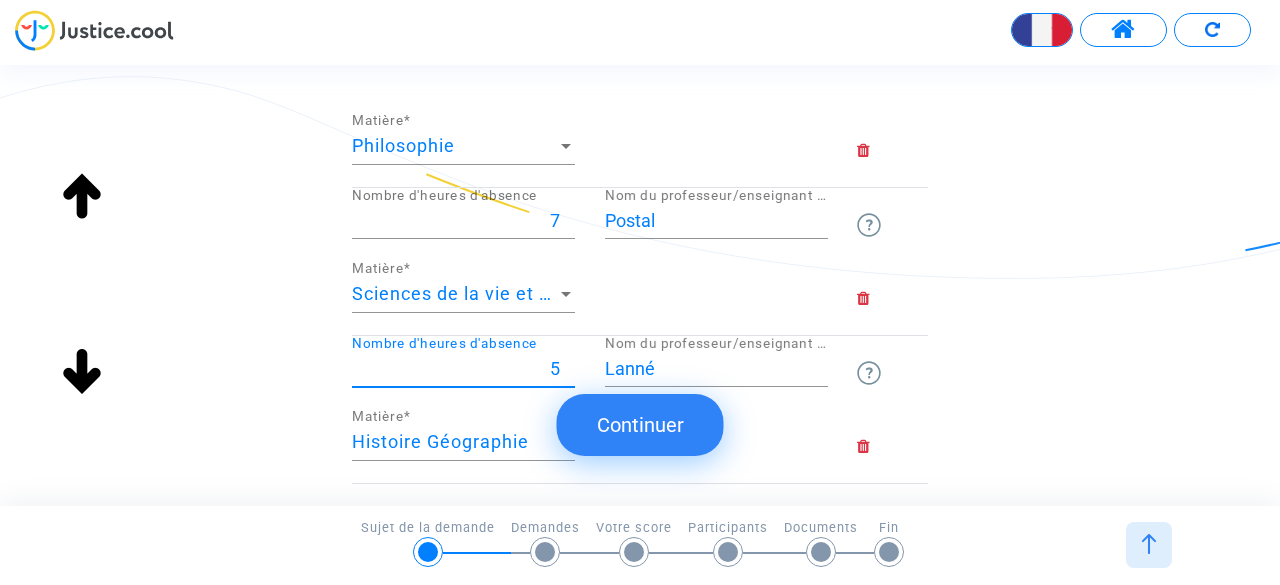 click on "5" at bounding box center (463, 369) 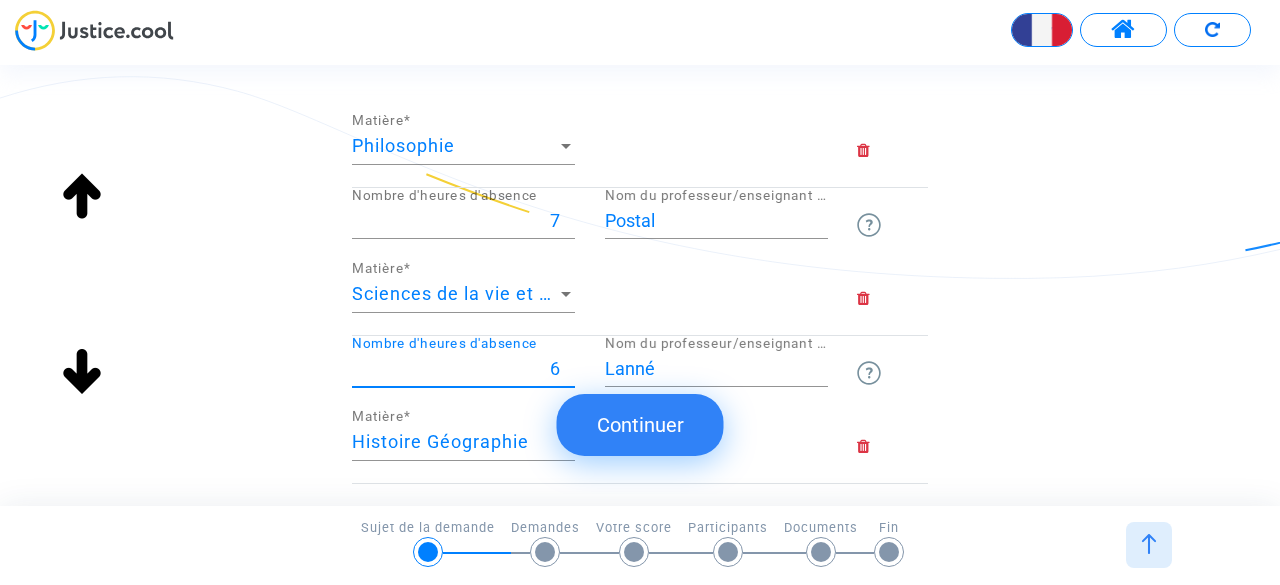 type on "6" 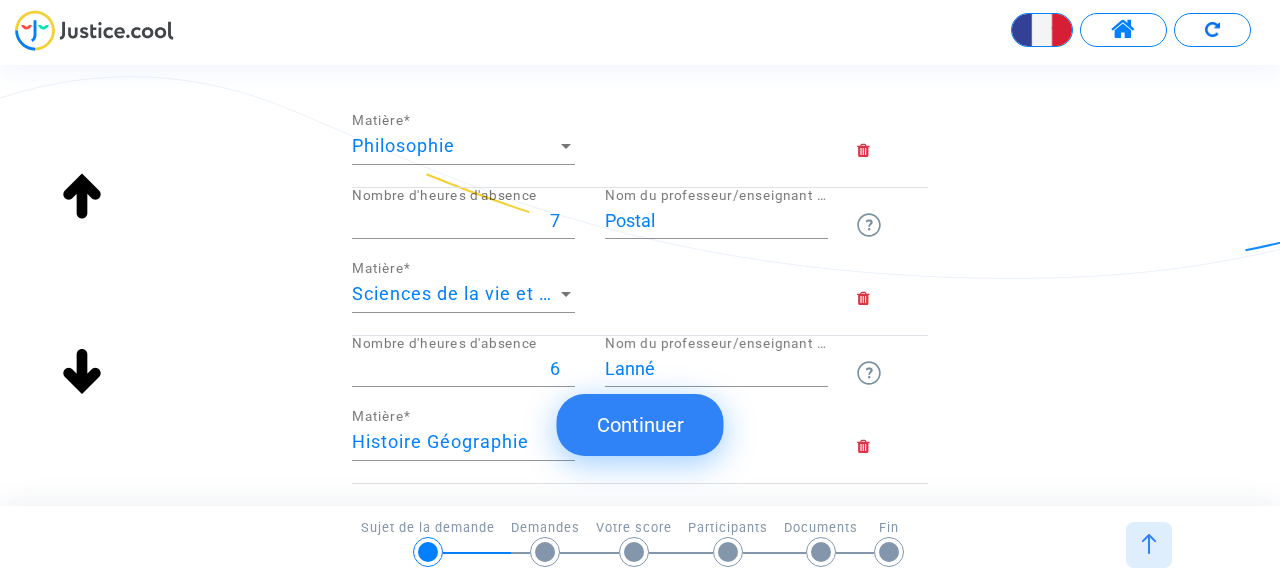 click on "Continuer" 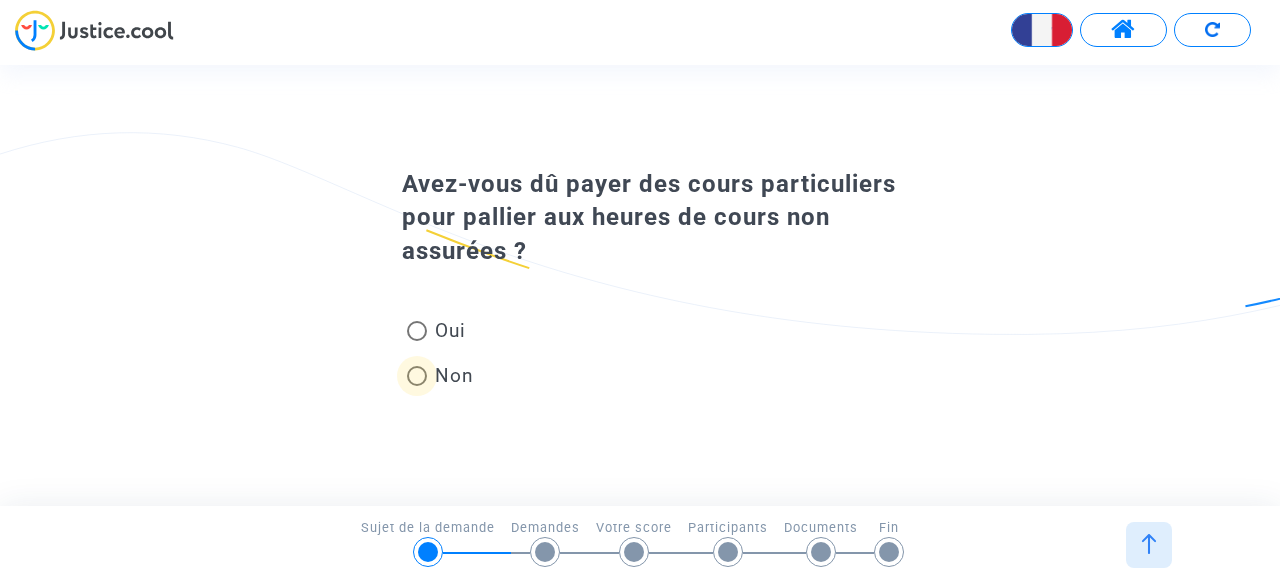 click at bounding box center (417, 376) 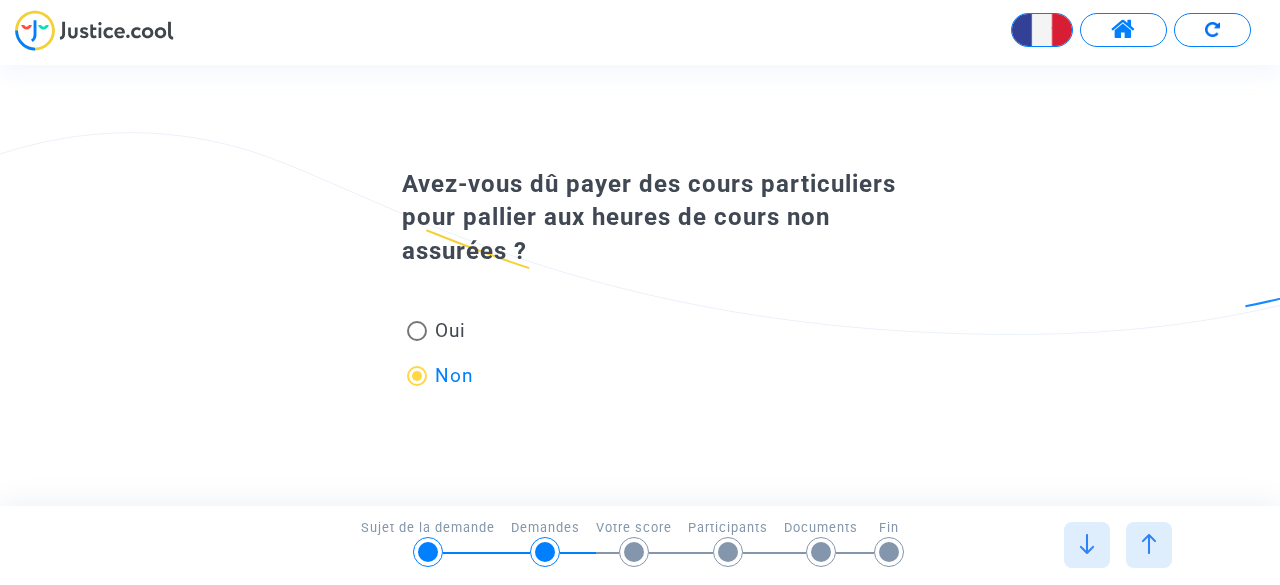scroll, scrollTop: 0, scrollLeft: 0, axis: both 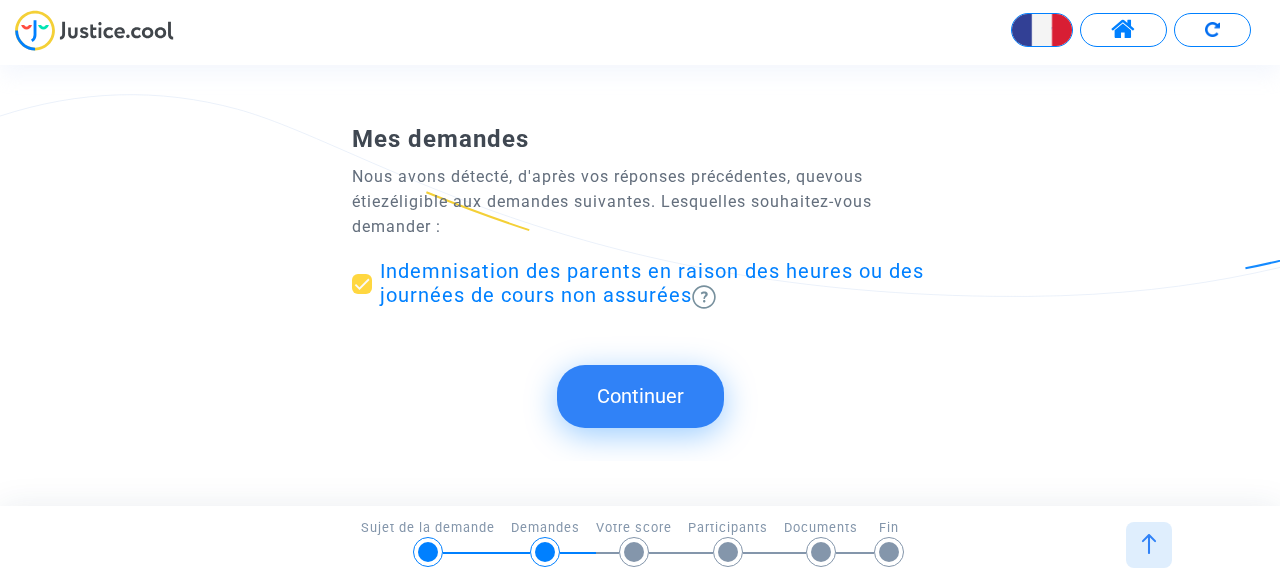 click on "Continuer" 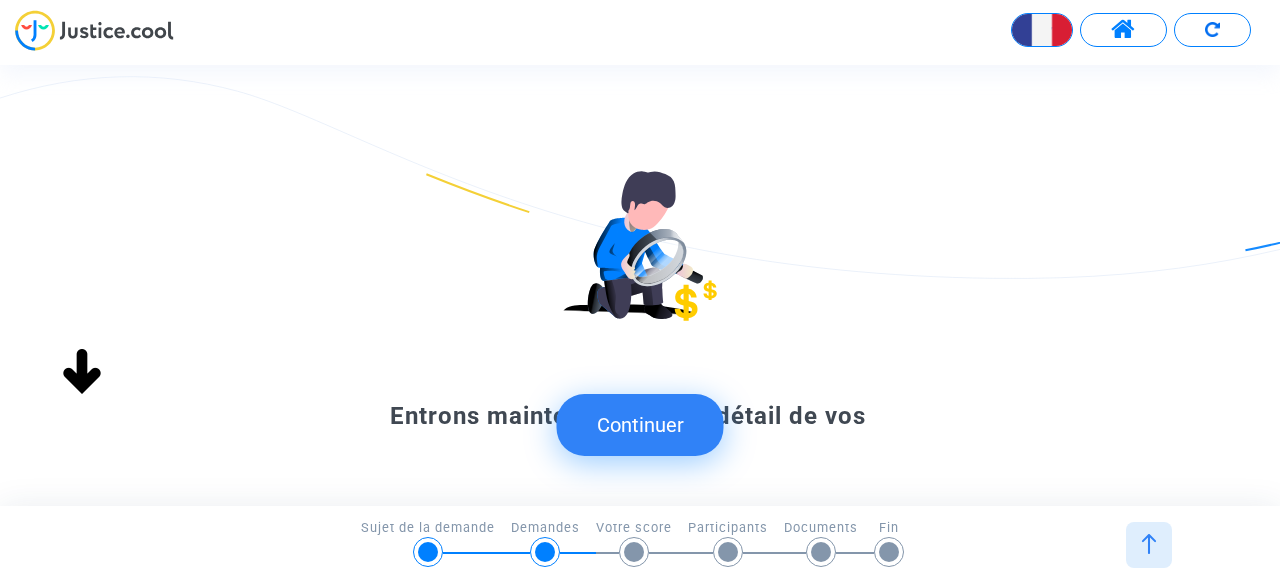 click on "Continuer" 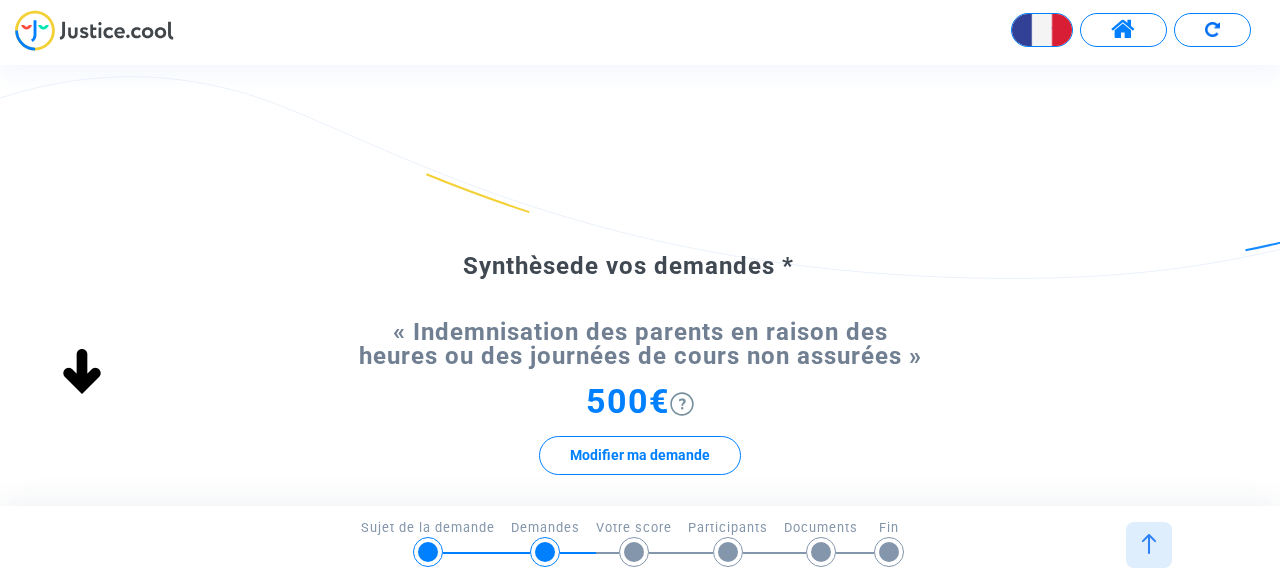 click on "500€   Modifier ma demande" 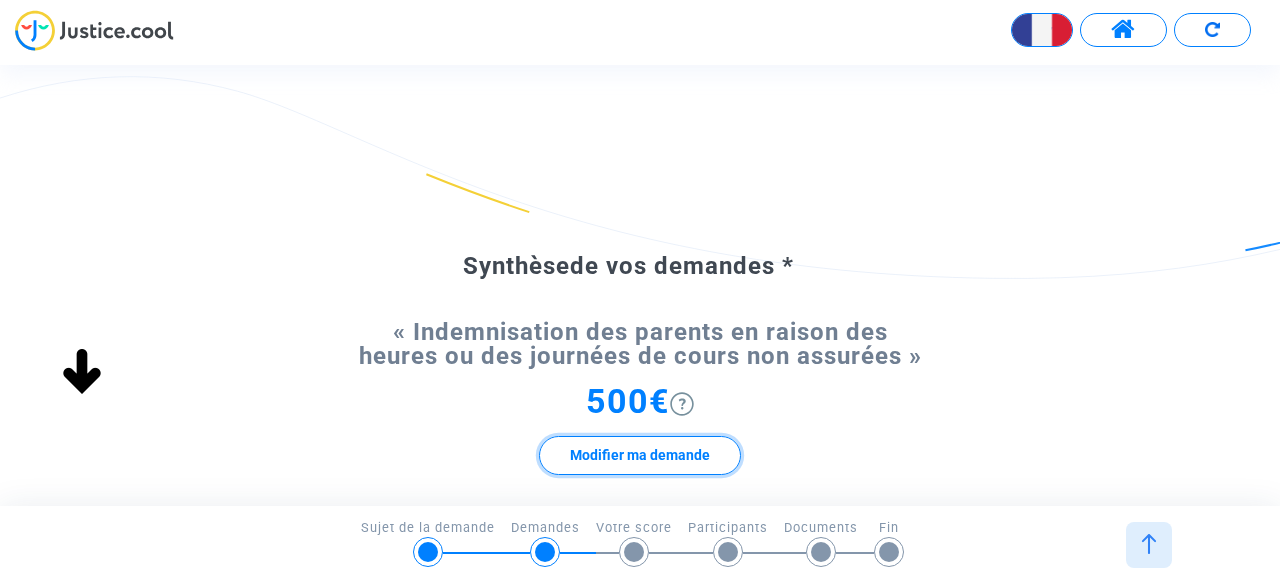 click on "Modifier ma demande" 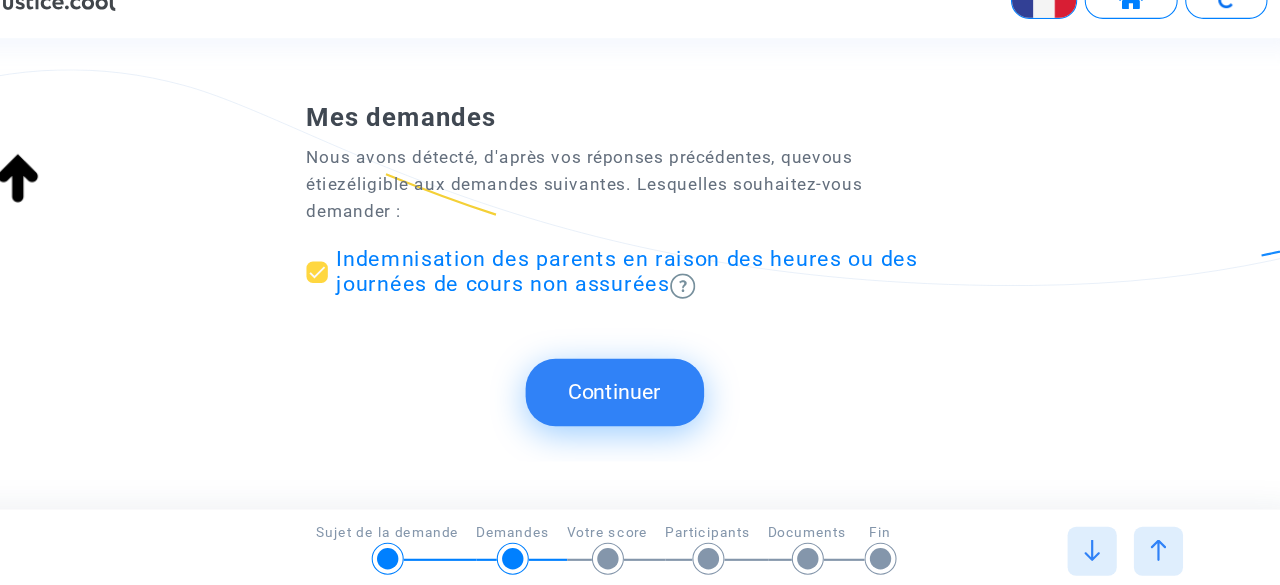 click on "Continuer" 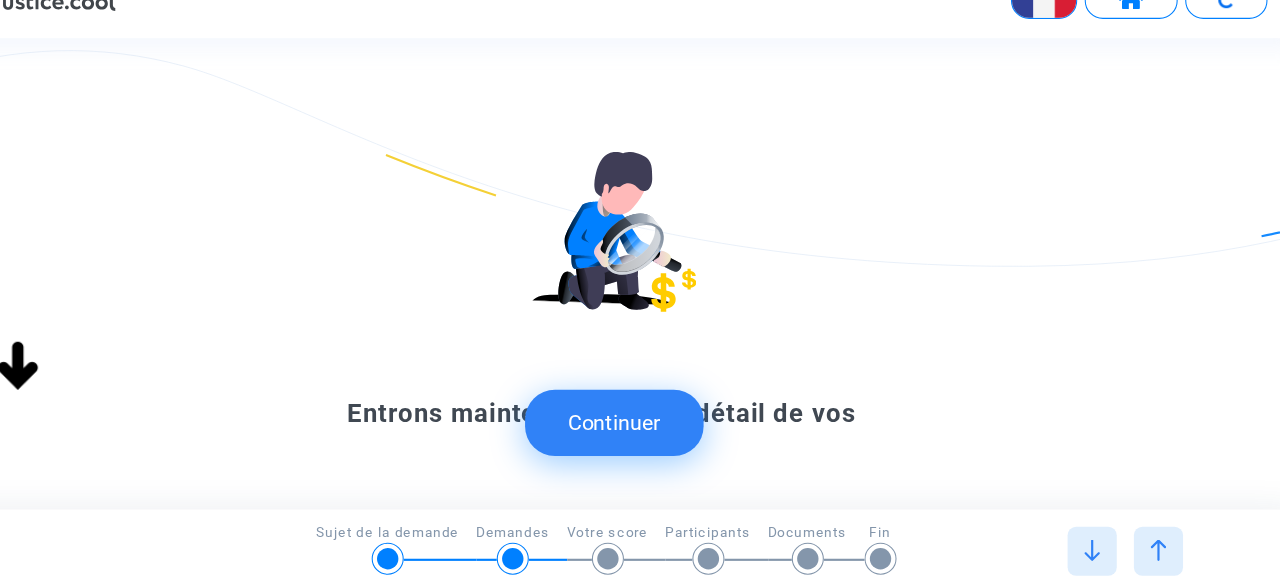 click on "Continuer" 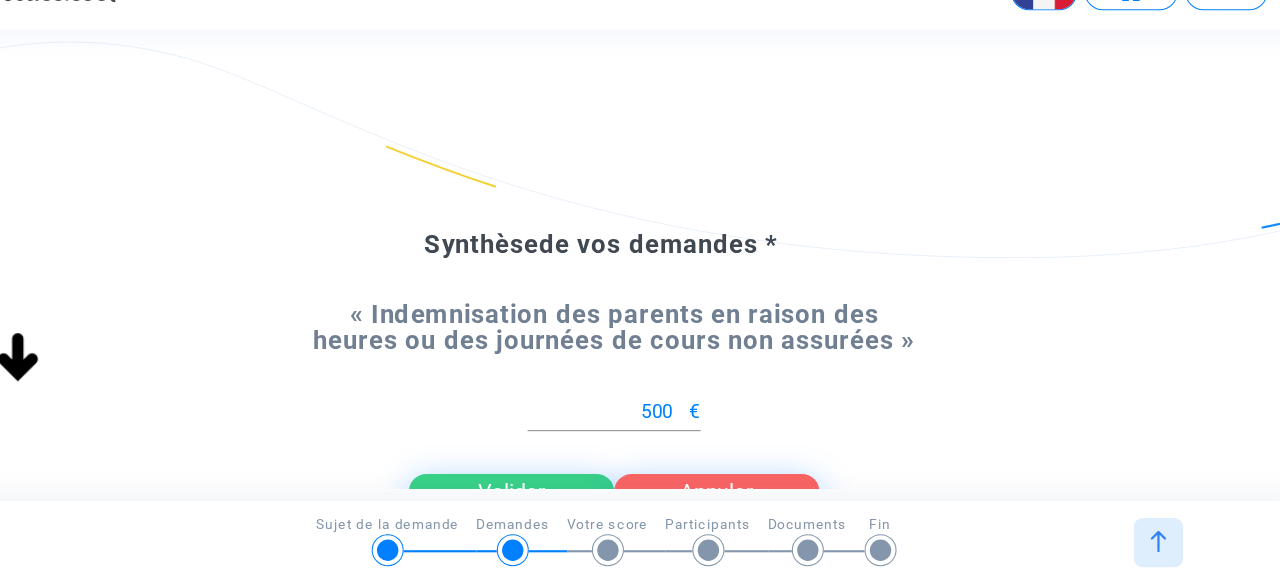 click on "Valider" 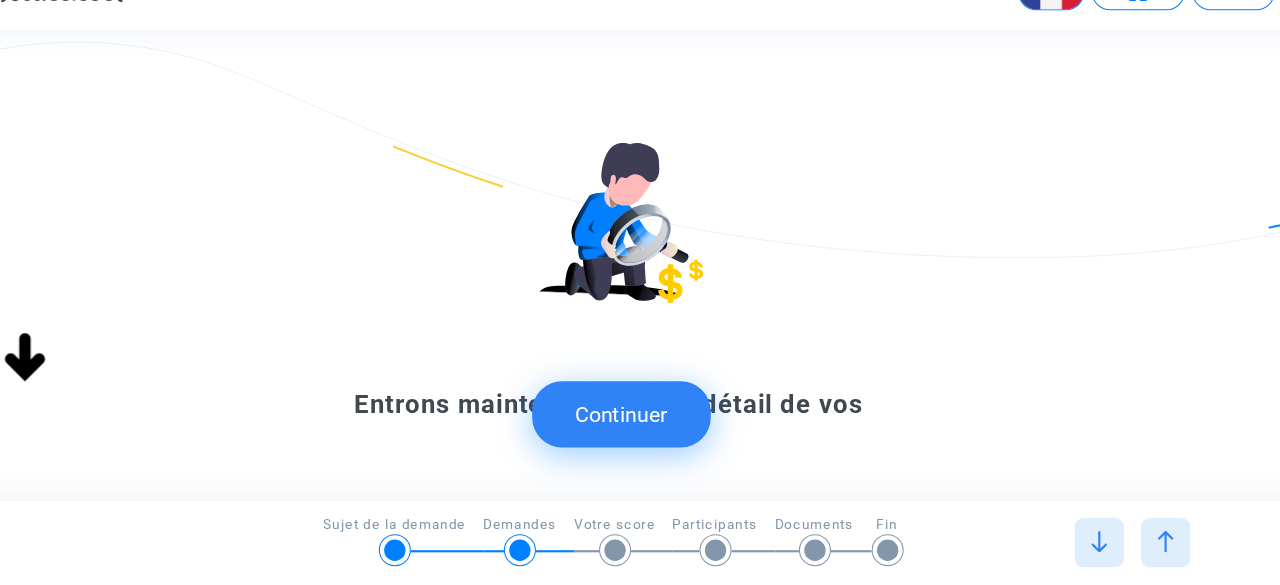 click at bounding box center (1087, 544) 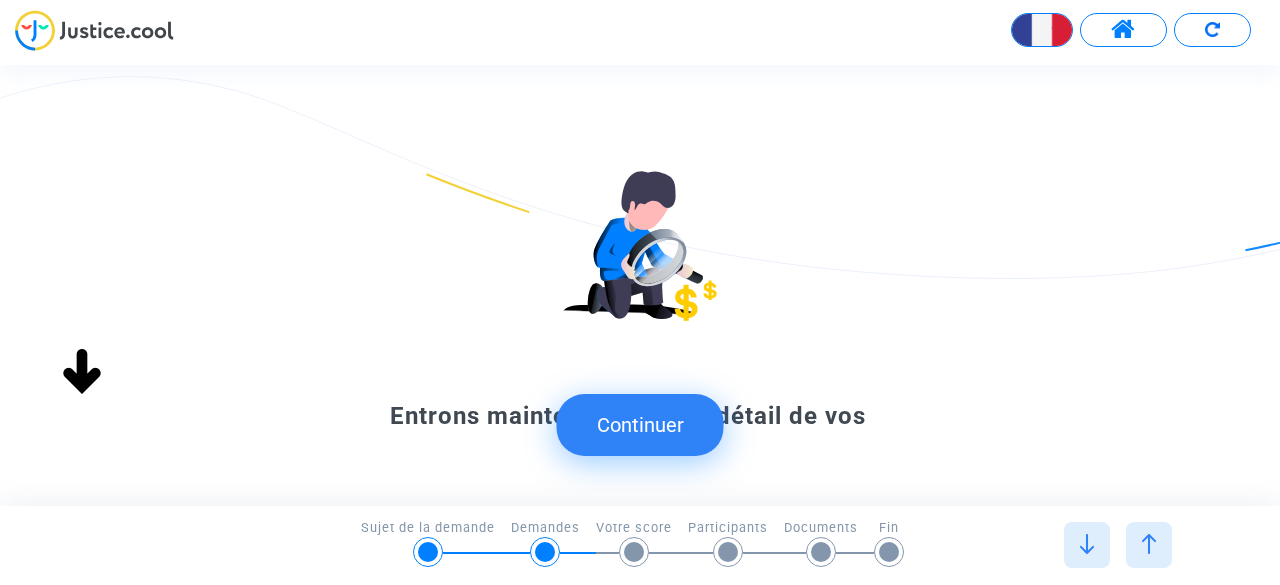click at bounding box center (1087, 545) 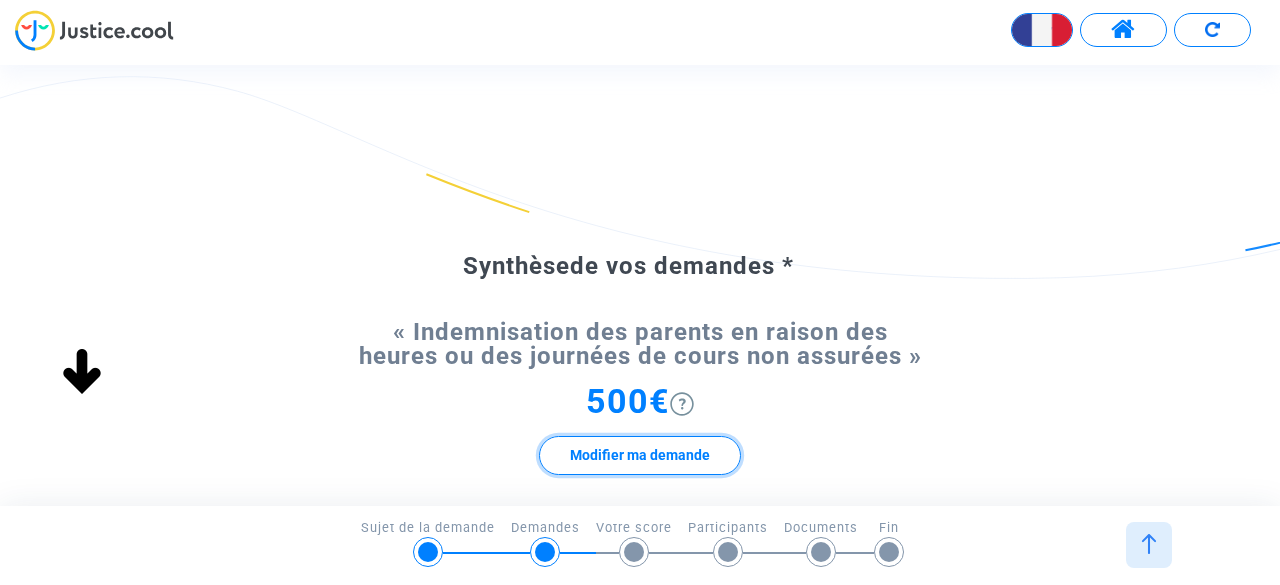click on "Modifier ma demande" 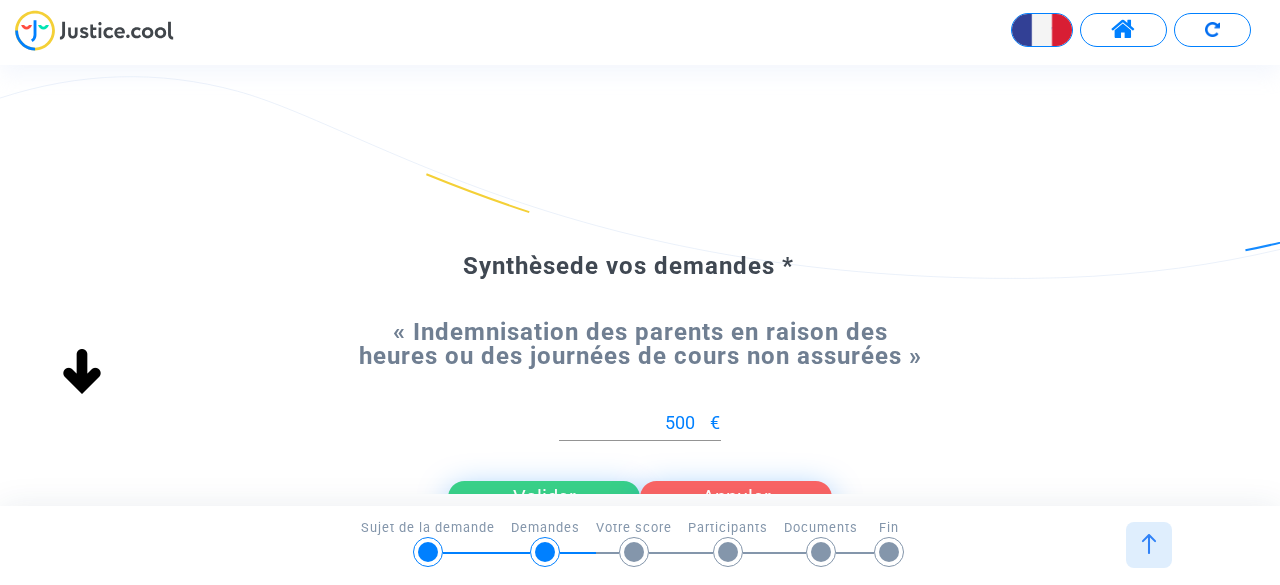 click on "Valider" 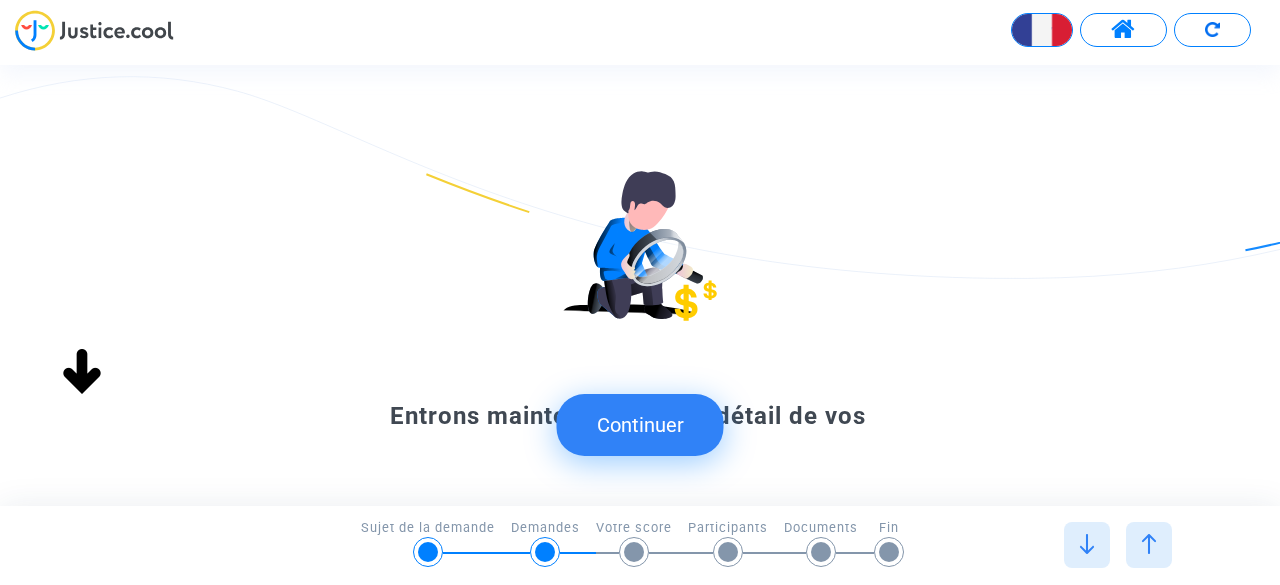 click on "Entrons maintenant dans le détail de vos demandes   Merci de répondre aux questions suivantes qui nous permettront de mieux comprendre, estimer ou spécifier le montant ou l’objet des demandes auxquelles vous êtes éligibles." 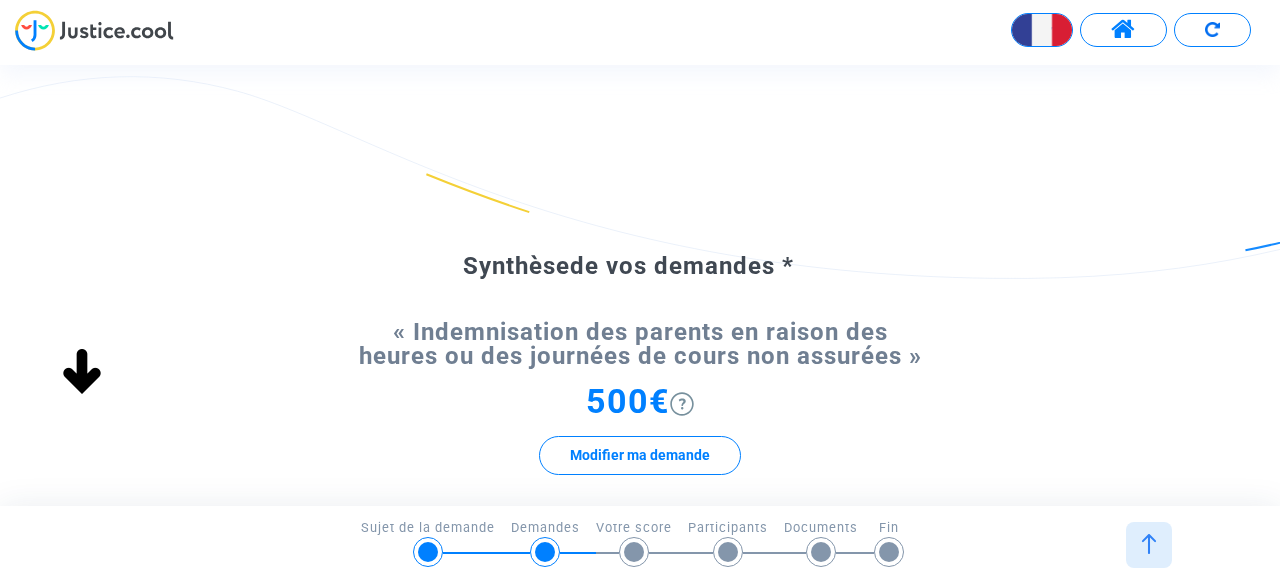 click on "2/6 →   Demandes   Sujet de la demande   Demandes   Votre score   Participants   Documents   Fin" at bounding box center (640, 540) 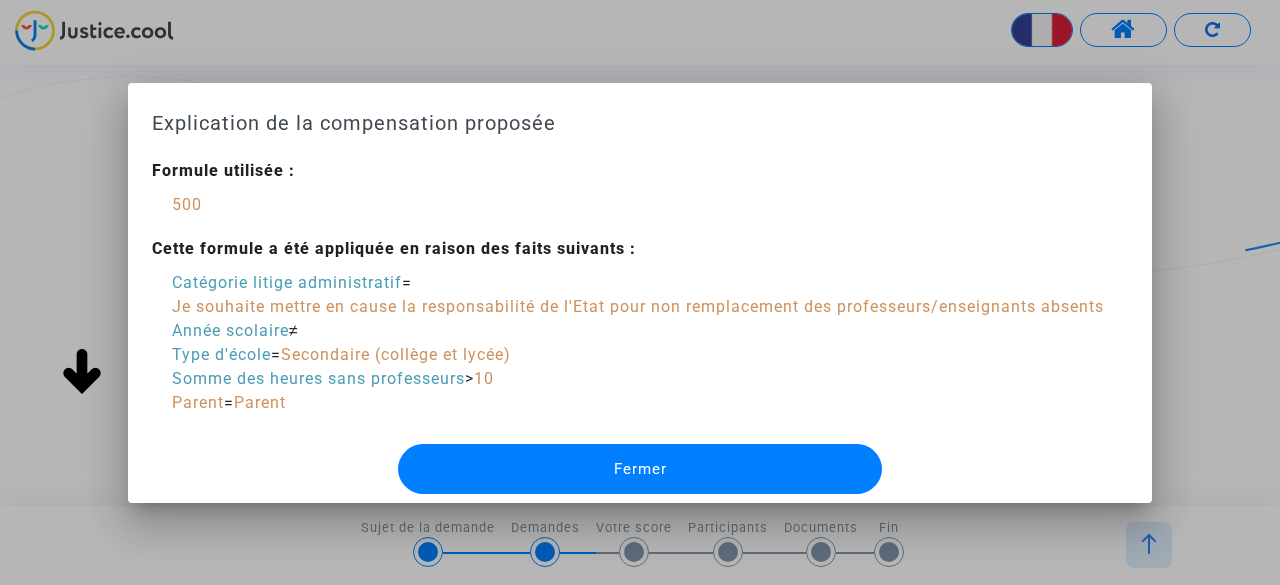 click on "Fermer" at bounding box center (640, 469) 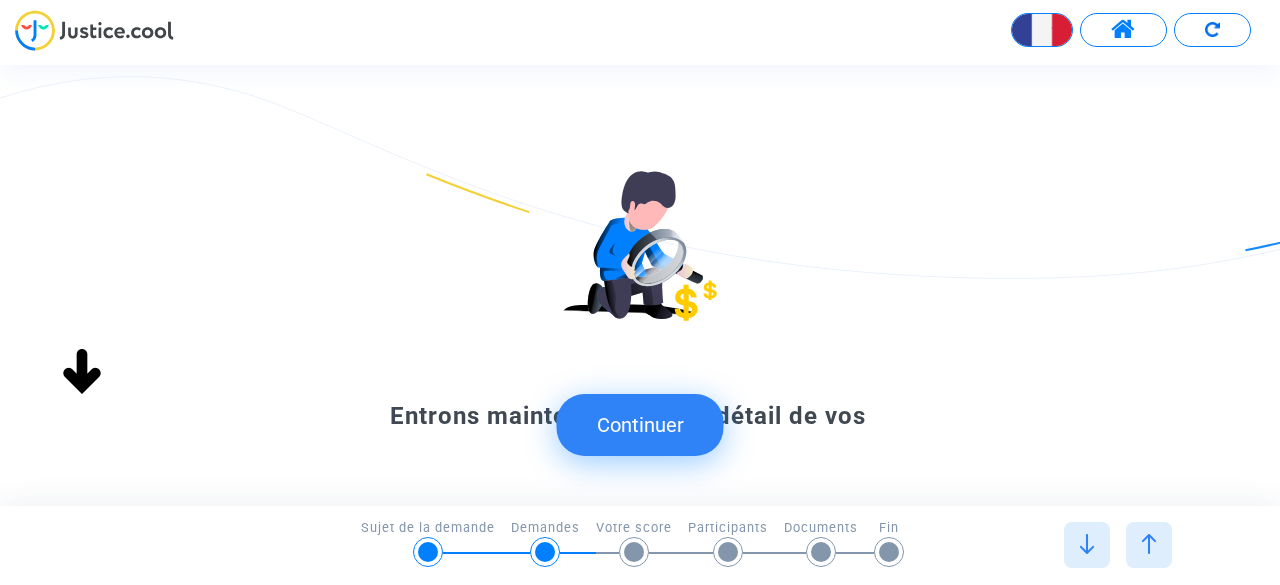 click on "Continuer" 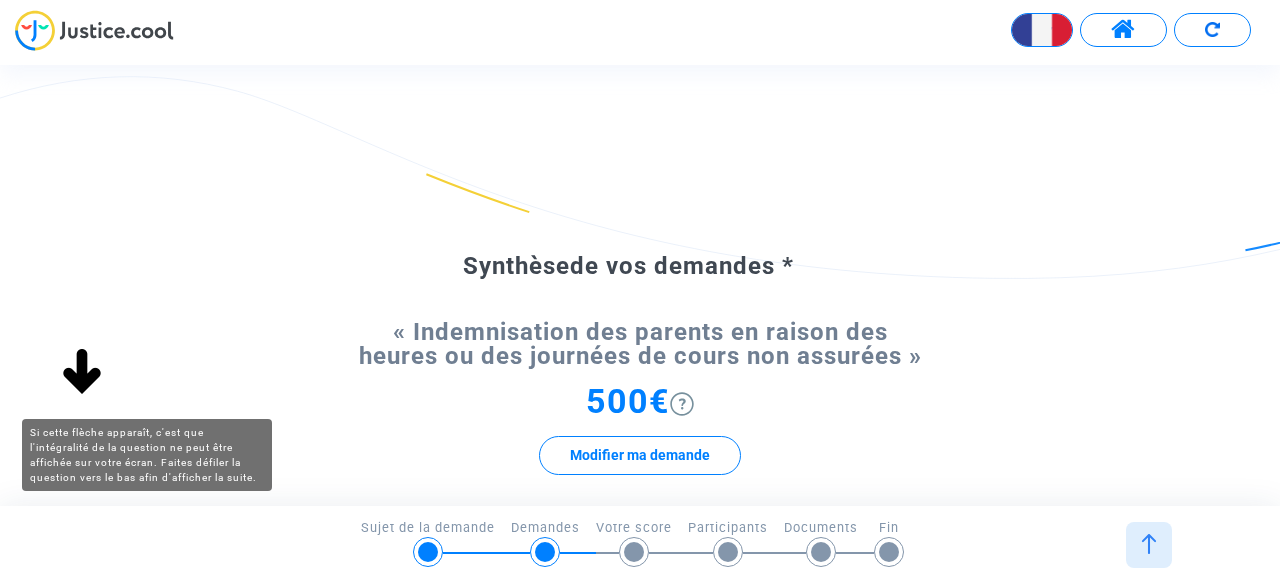 click 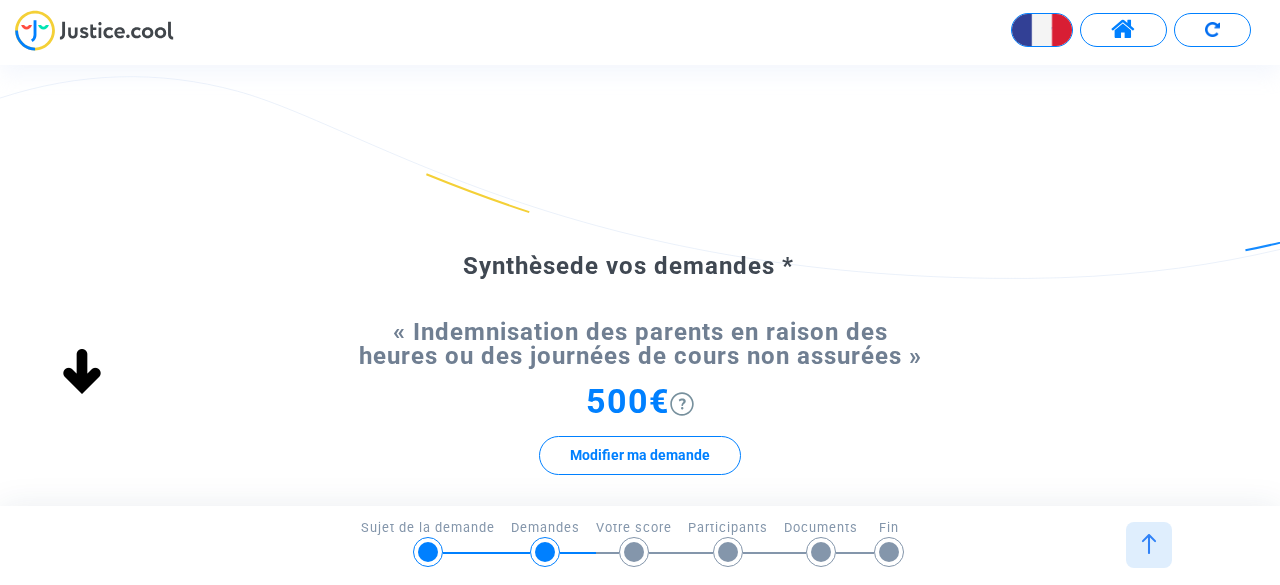 click on "Synthèse  de vos demandes * « Indemnisation des parents en raison des heures ou des journées de cours non assurées »  500€   Modifier ma demande   Continuer  *Les estimations chiffrées et autres statistiques fournies ici sont uniquement donnés à titre indicatif. Les données communiquées ici ne sont pas le fruit d’une décision de justice et ne prétendent pas à l’exhaustivité. Il appartient donc aux justiciables et à leurs conseils d’apprécier ces informations à l’aune de leur situation propre." 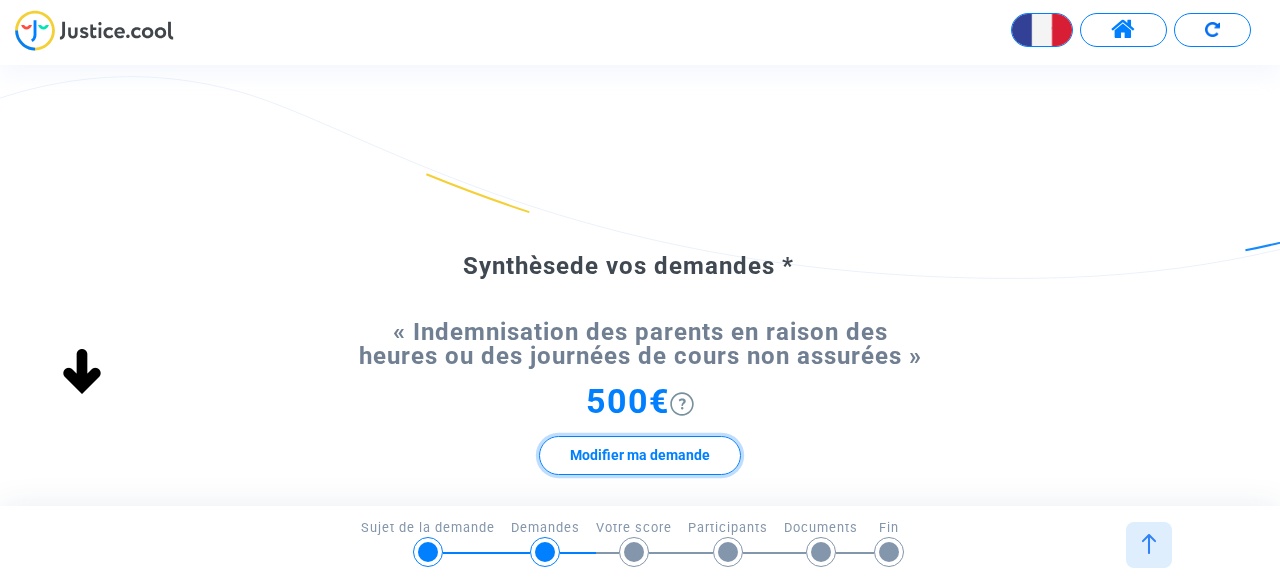 click on "Modifier ma demande" 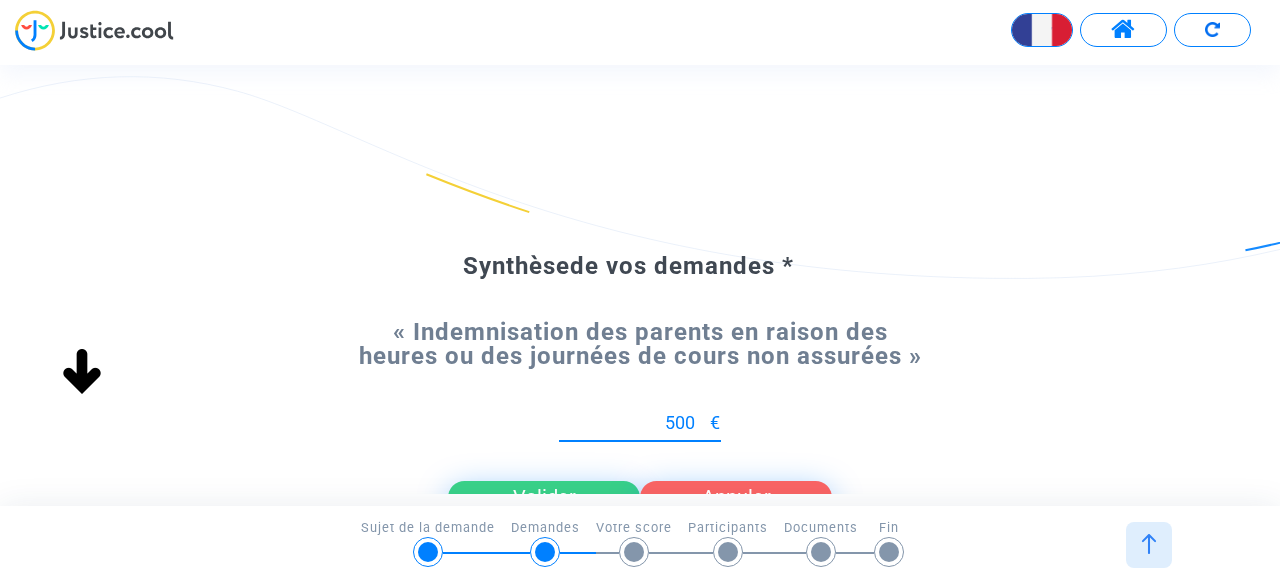 click on "Valider" 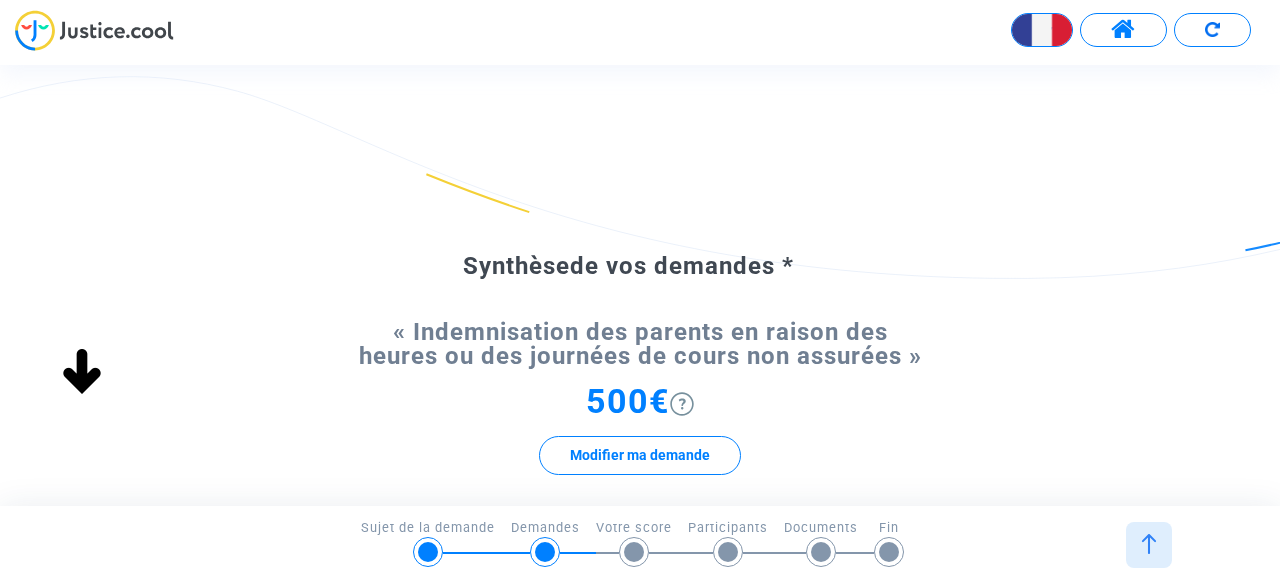 scroll, scrollTop: 3, scrollLeft: 0, axis: vertical 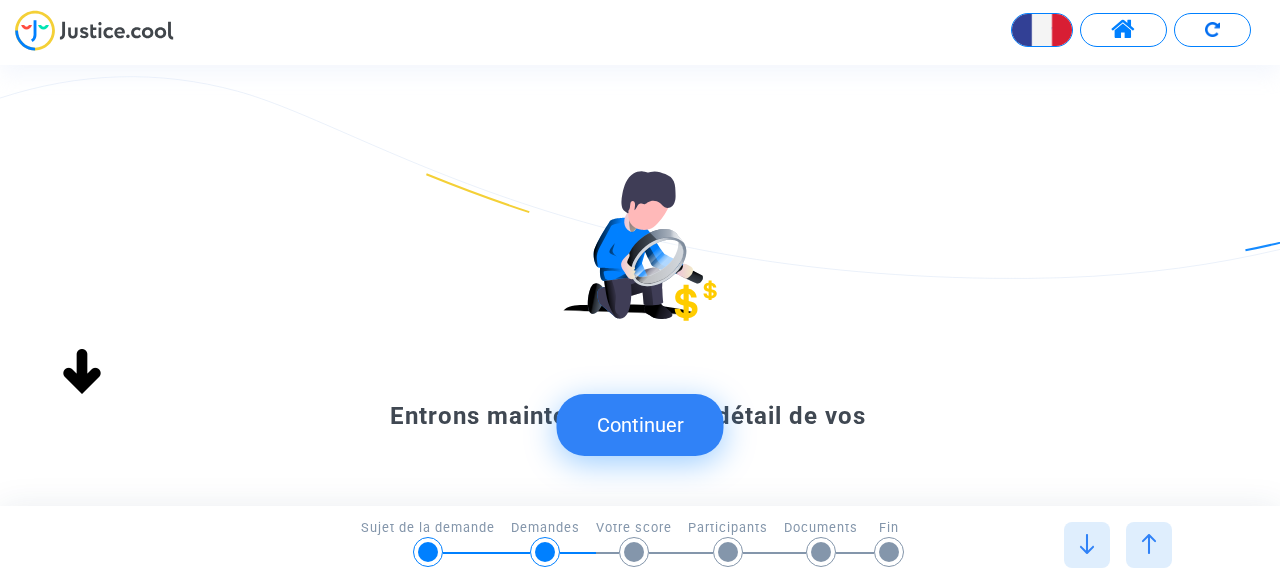 click on "Continuer" 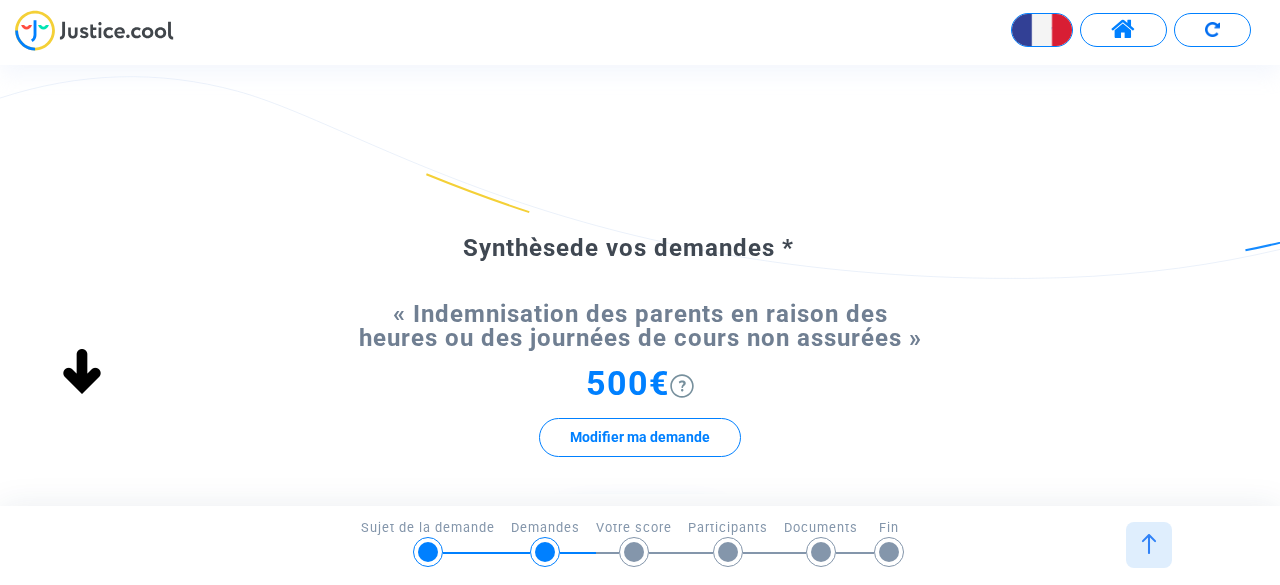 scroll, scrollTop: 23, scrollLeft: 0, axis: vertical 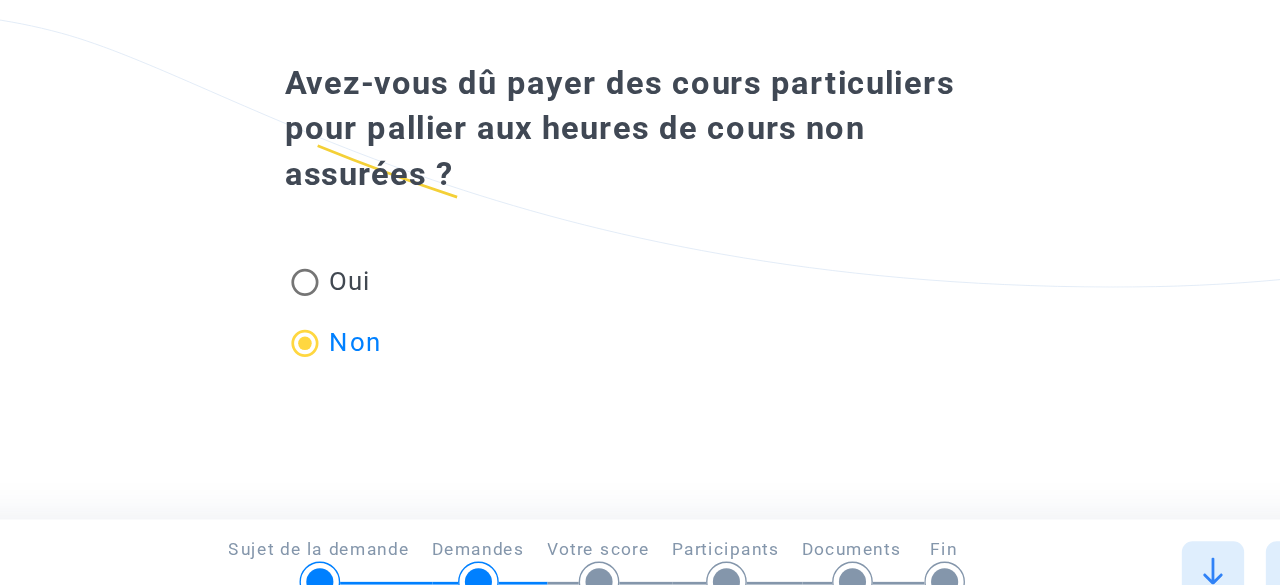 click on "Mes demandes Nous avons détecté, d'après vos réponses précédentes, que  vous étiez  éligible aux demandes suivantes. Lesquelles souhaitez-vous demander :   Indemnisation des parents en raison des heures ou des journées de cours non assurées   Continuer" 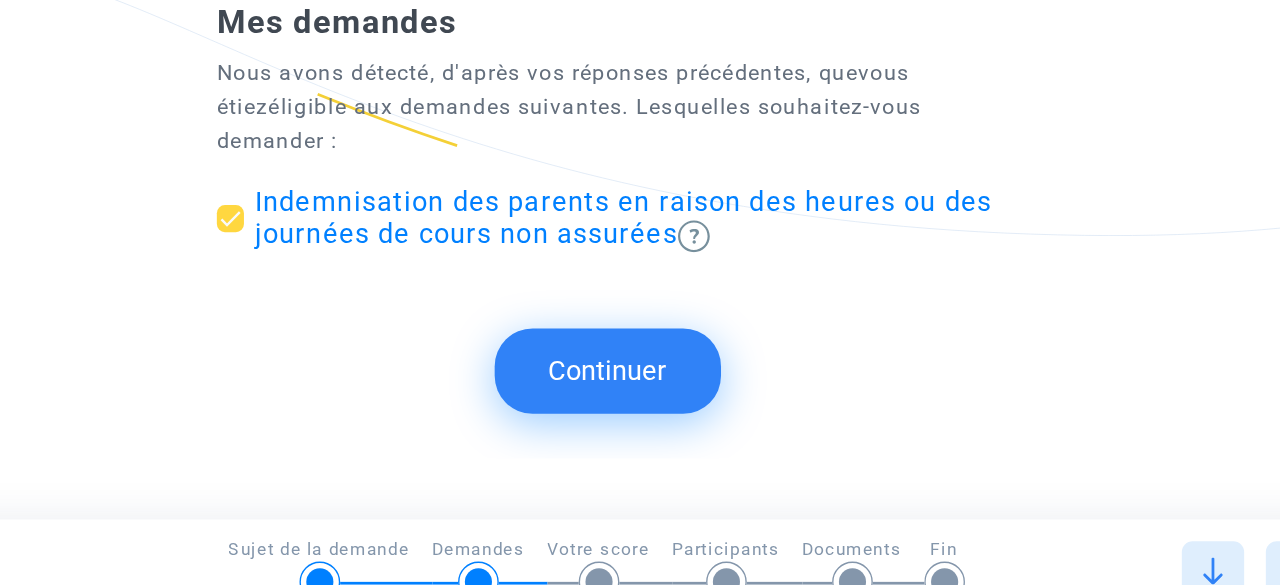 click at bounding box center (1087, 544) 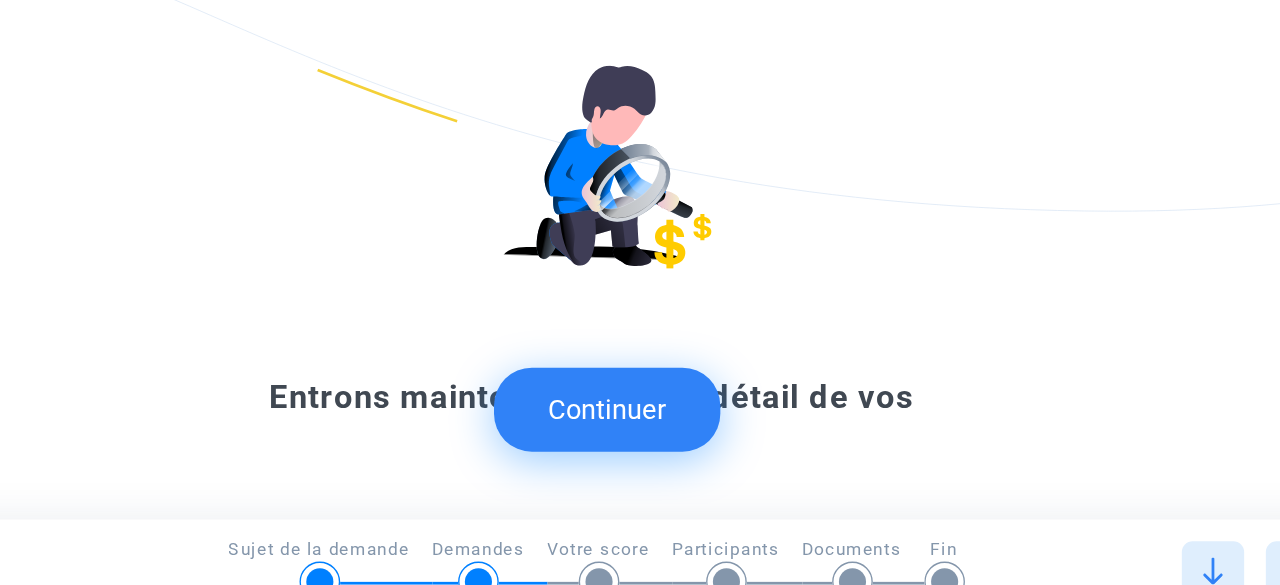 click at bounding box center (1087, 544) 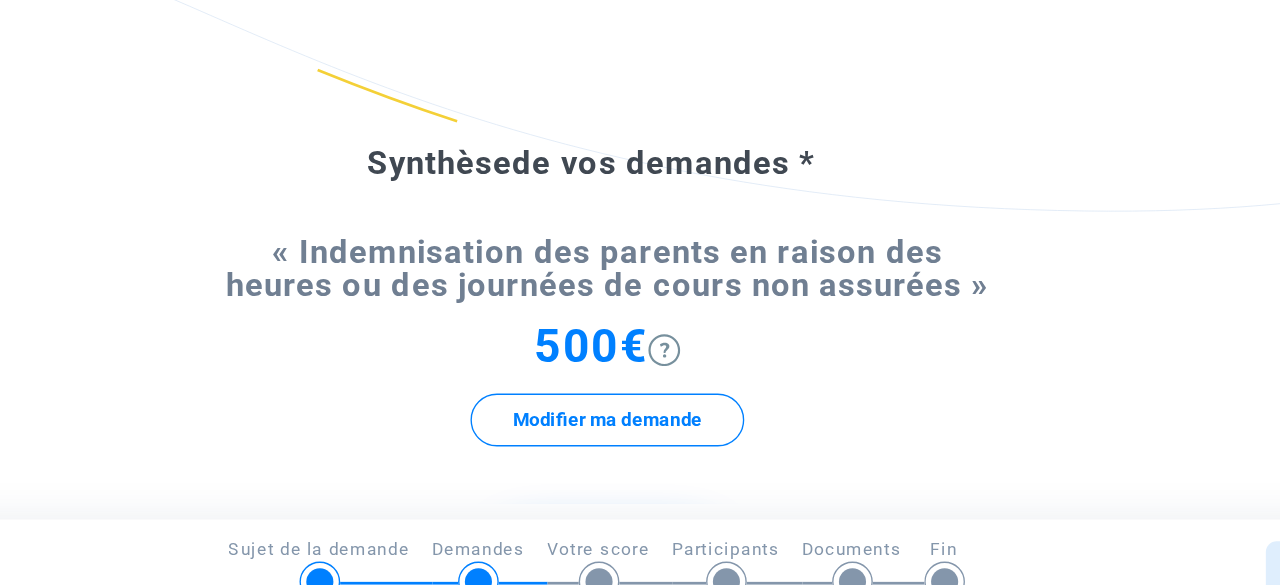 click on "2/6 →   Demandes   Sujet de la demande   Demandes   Votre score   Participants   Documents   Fin" at bounding box center (640, 540) 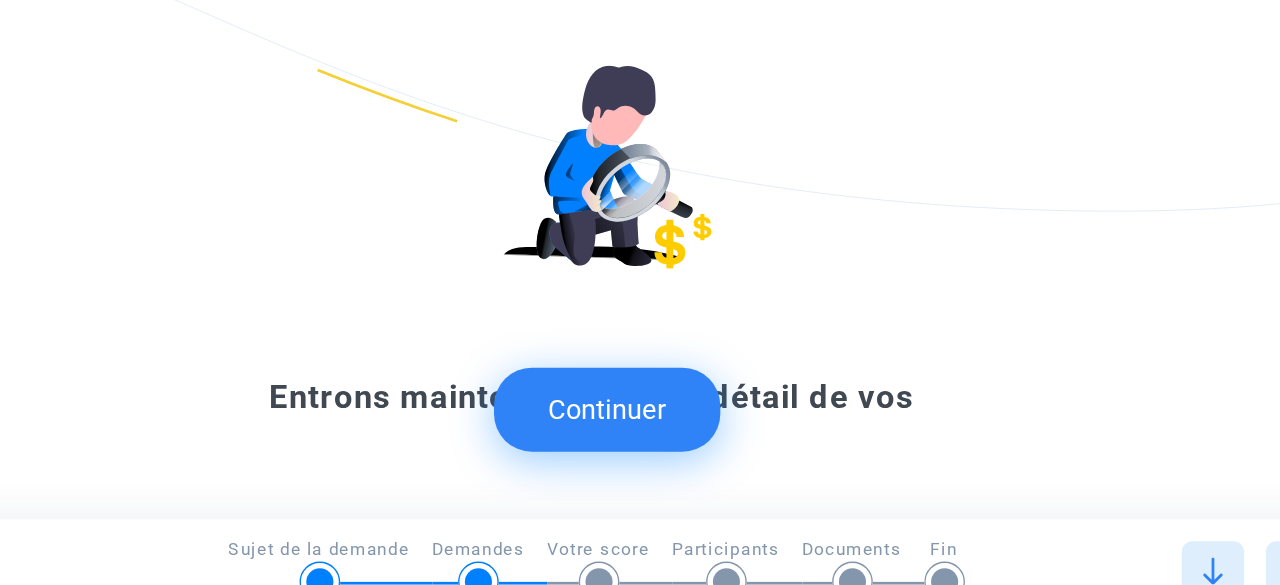 click on "Continuer" 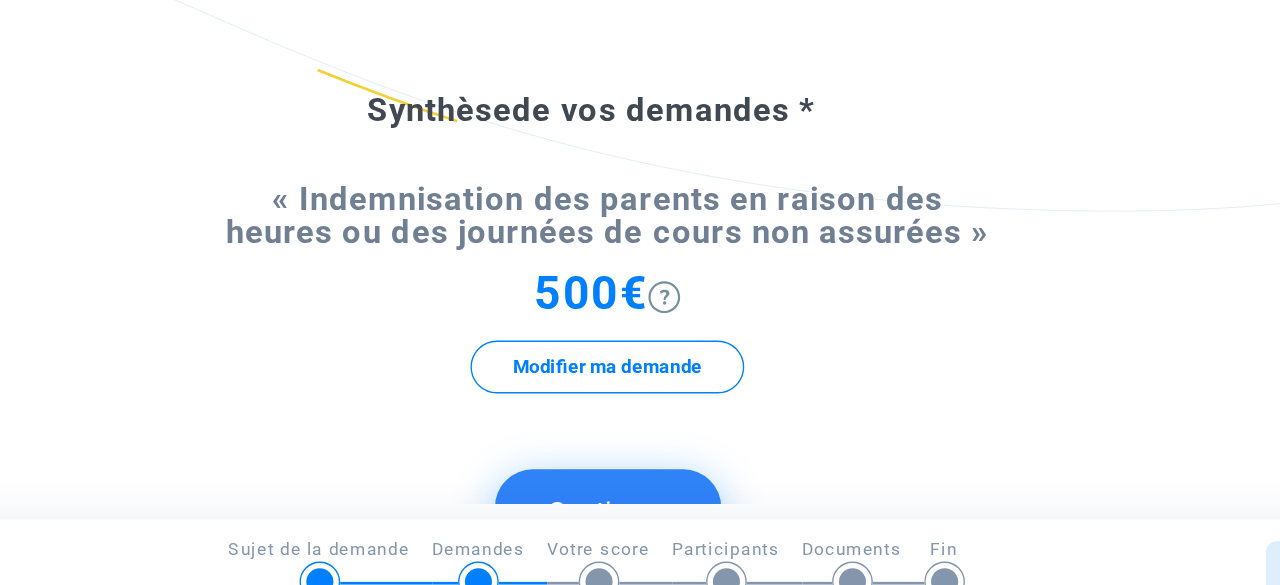 scroll, scrollTop: 51, scrollLeft: 0, axis: vertical 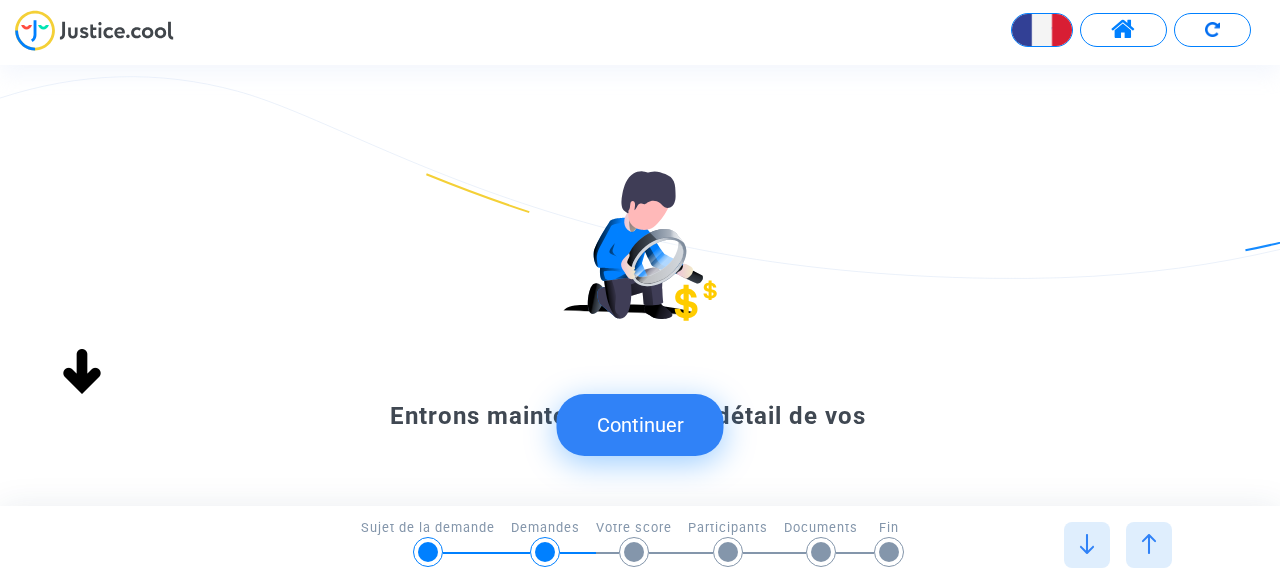 click on "Continuer" 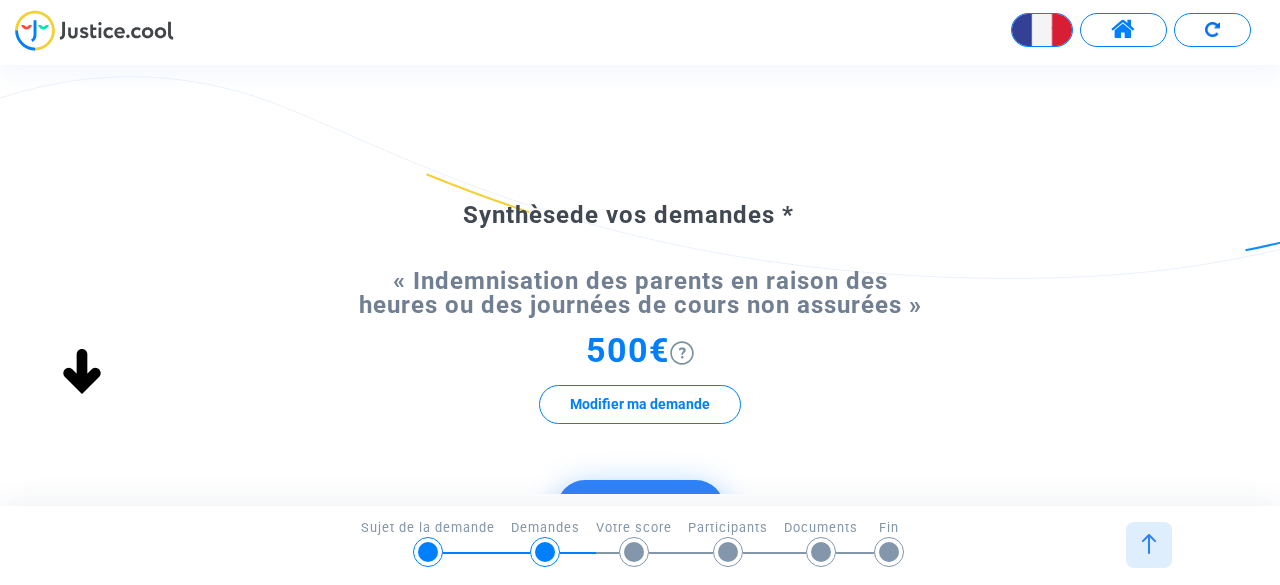 click on "Continuer" 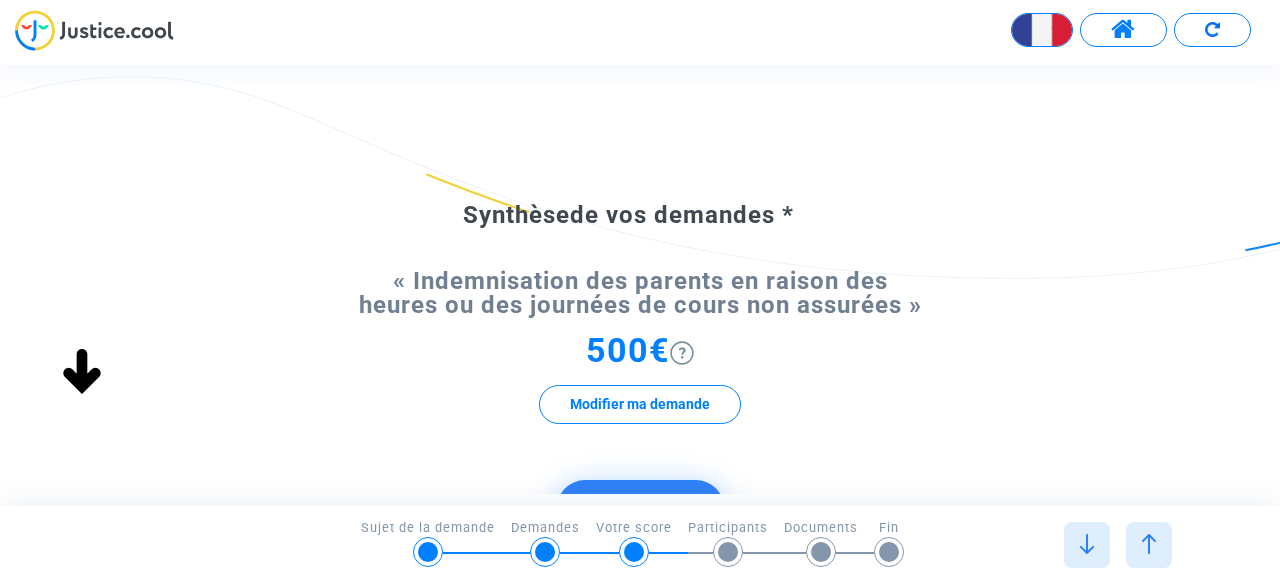 click on "Continuer" 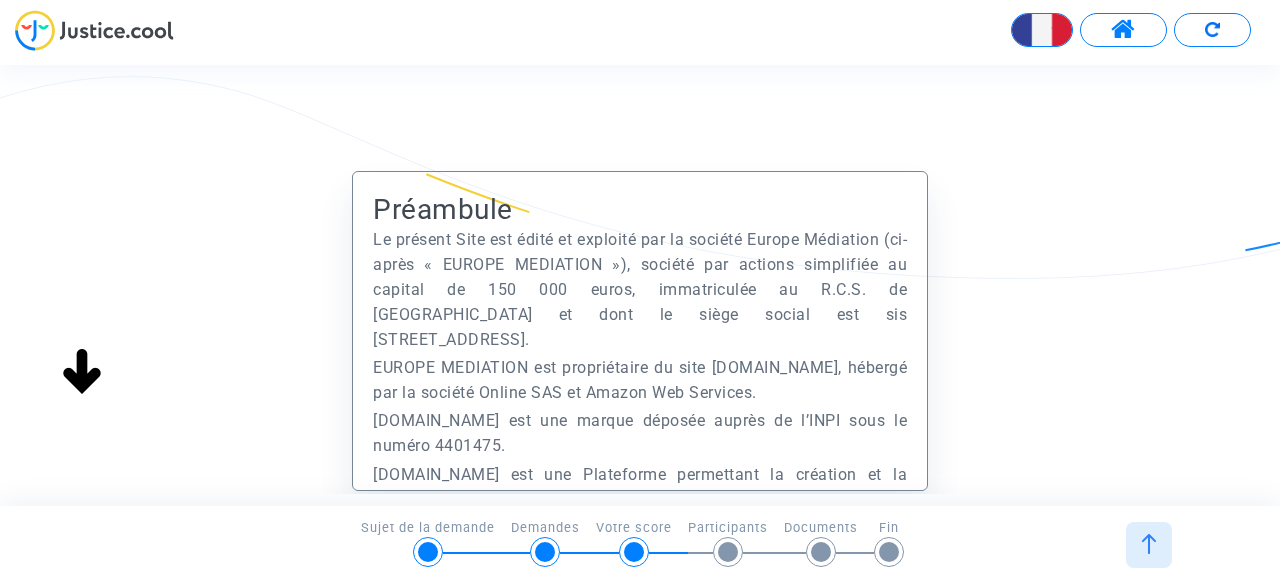 click on "Préambule
Le présent Site est édité et exploité par la société Europe Médiation (ci-après « EUROPE MEDIATION »), société par actions simplifiée au capital de 150 000 euros, immatriculée au R.C.S. de Créteil et dont le siège social est sis 112 avenue de Paris CS 60002 94306 VINCENNES CEDEX.
EUROPE MEDIATION est propriétaire du site www.justice.cool, hébergé par la société Online SAS et Amazon Web Services.
Justice.cool est une marque déposée auprès de l’INPI sous le numéro 4401475.
Justice.cool est une Plateforme permettant la création et la gestion d’un dossier de Justice collaboratif et digital et facilitant un traitement industriel et optimisé des contentieux.
EUROPE MEDIATION est également une société de médiation, exerçant ses fonctions en ligne, conformément aux dispositions de la loi n°95-125 du 8 février 1995 et de l’article 4 de la loi n°2019-22 du 23 mars 2019 et agréée auprès de la Cour d’appel de Montpellier." 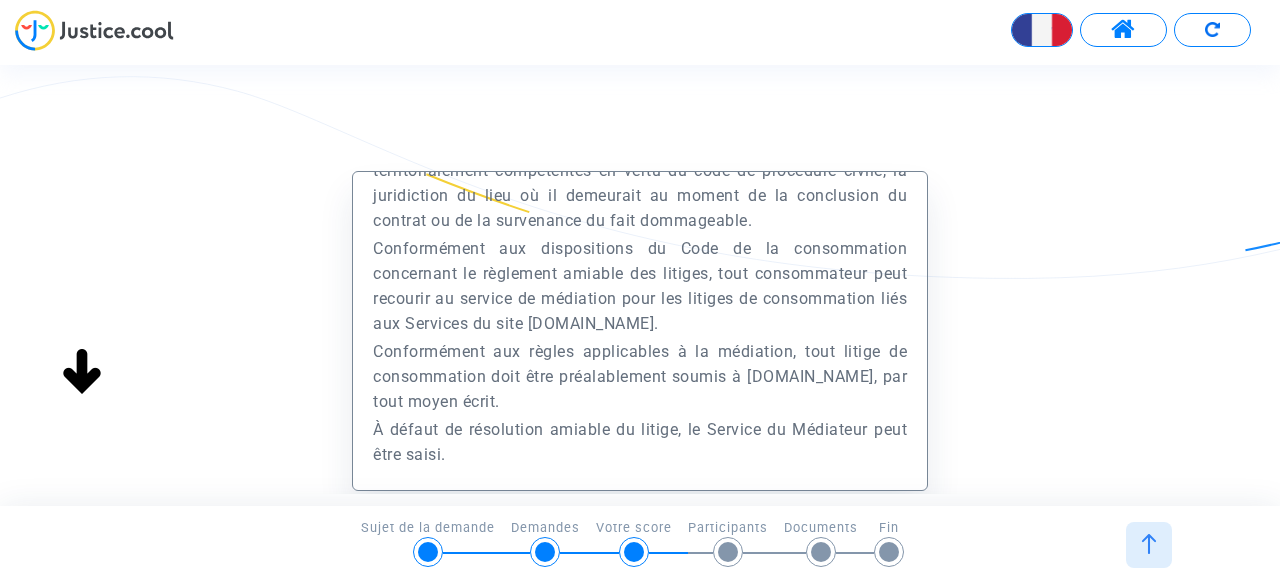 scroll, scrollTop: 44761, scrollLeft: 0, axis: vertical 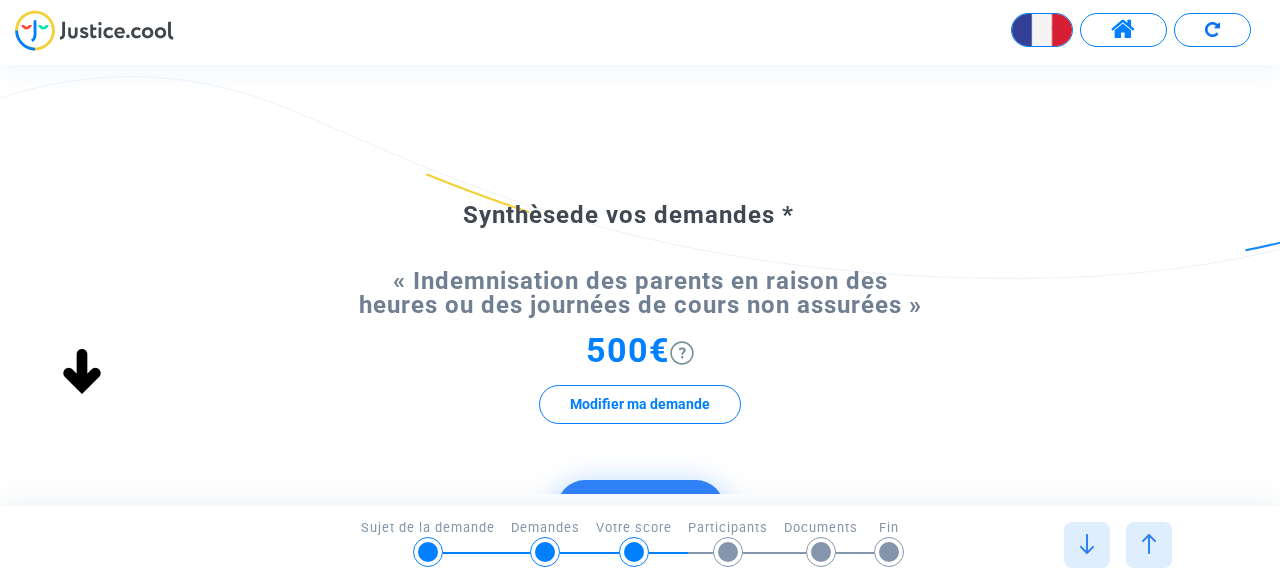 click at bounding box center (1087, 544) 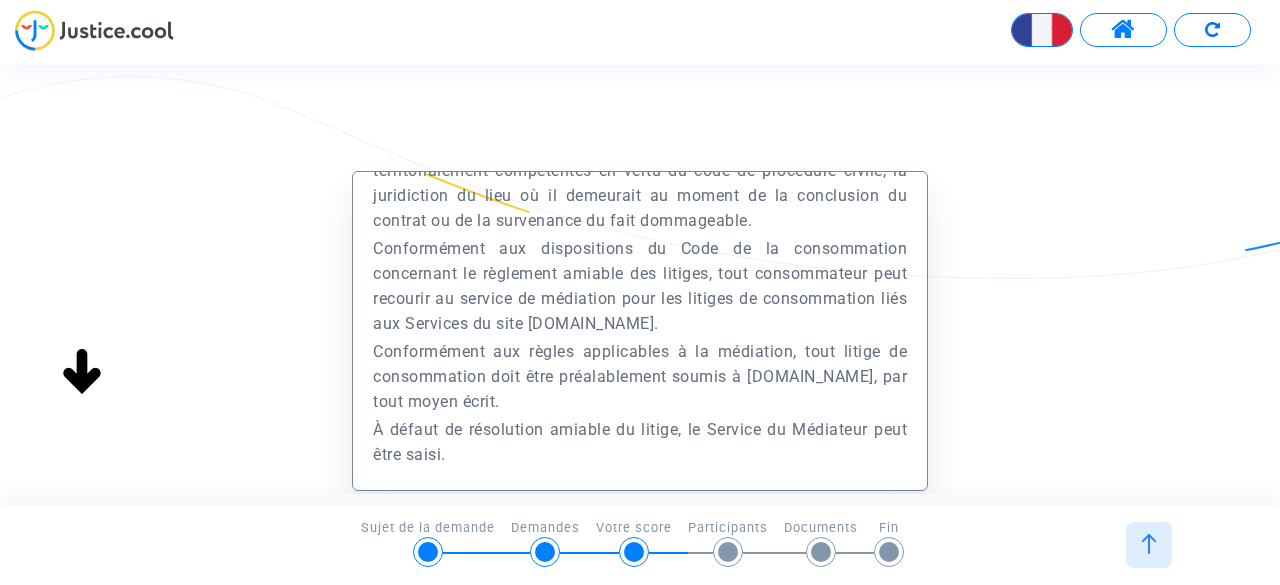 click on "Préambule
Le présent Site est édité et exploité par la société Europe Médiation (ci-après « EUROPE MEDIATION »), société par actions simplifiée au capital de 150 000 euros, immatriculée au R.C.S. de Créteil et dont le siège social est sis 112 avenue de Paris CS 60002 94306 VINCENNES CEDEX.
EUROPE MEDIATION est propriétaire du site www.justice.cool, hébergé par la société Online SAS et Amazon Web Services.
Justice.cool est une marque déposée auprès de l’INPI sous le numéro 4401475.
Justice.cool est une Plateforme permettant la création et la gestion d’un dossier de Justice collaboratif et digital et facilitant un traitement industriel et optimisé des contentieux.
EUROPE MEDIATION est également une société de médiation, exerçant ses fonctions en ligne, conformément aux dispositions de la loi n°95-125 du 8 février 1995 et de l’article 4 de la loi n°2019-22 du 23 mars 2019 et agréée auprès de la Cour d’appel de Montpellier." 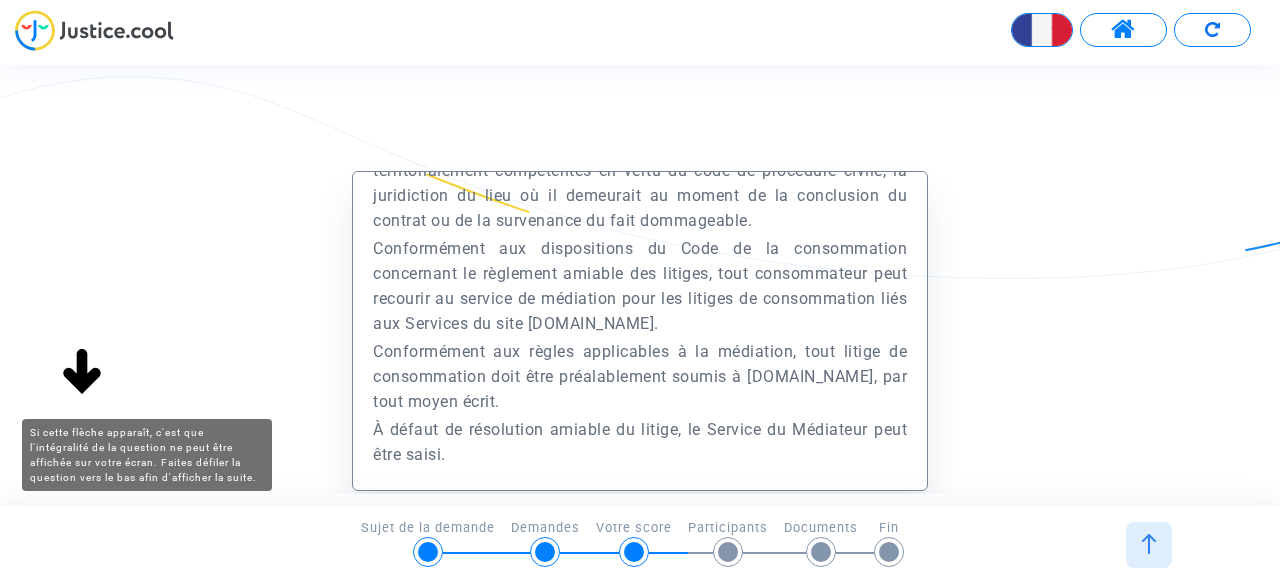 click 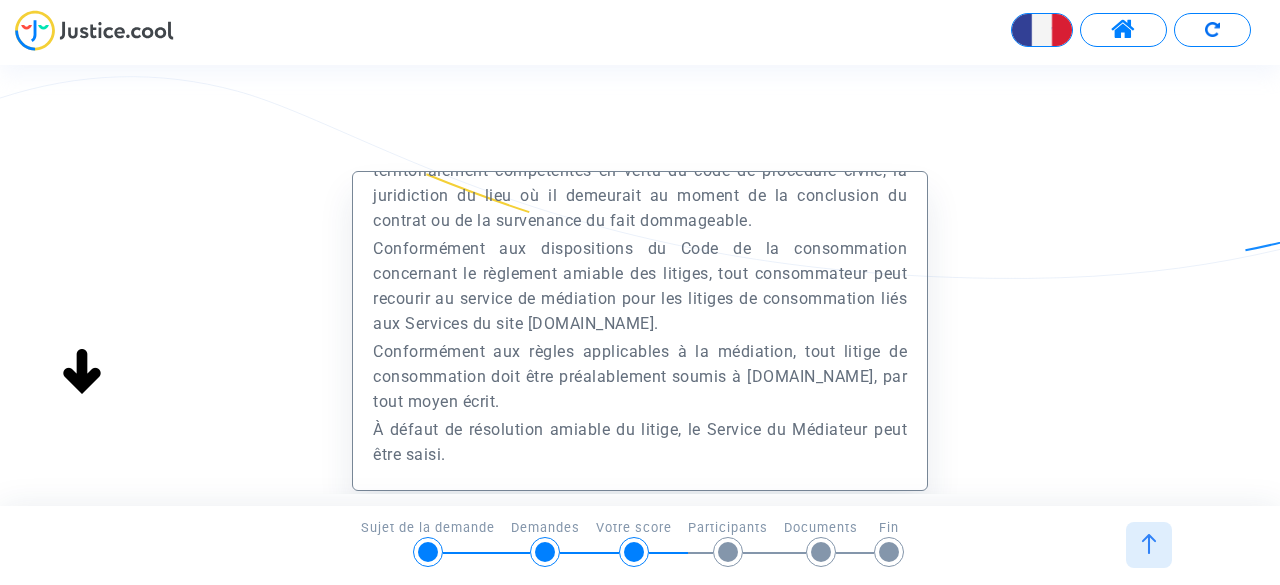 click 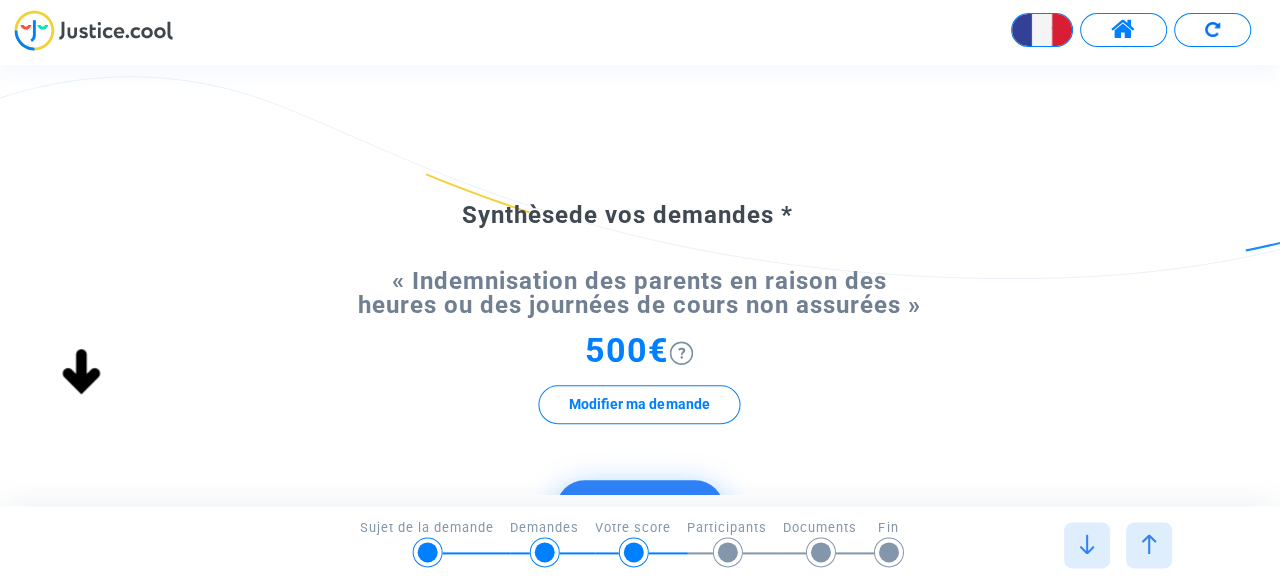 scroll, scrollTop: 0, scrollLeft: 0, axis: both 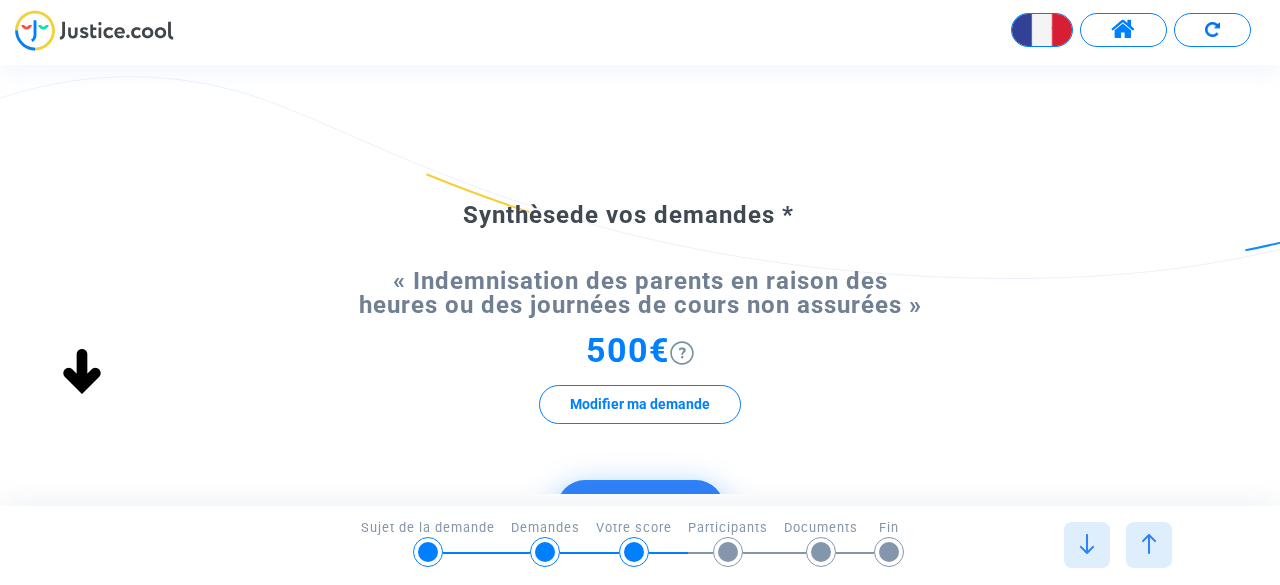 click on "Synthèse  de vos demandes * « Indemnisation des parents en raison des heures ou des journées de cours non assurées »  500€   Modifier ma demande   Continuer  *Les estimations chiffrées et autres statistiques fournies ici sont uniquement donnés à titre indicatif. Les données communiquées ici ne sont pas le fruit d’une décision de justice et ne prétendent pas à l’exhaustivité. Il appartient donc aux justiciables et à leurs conseils d’apprécier ces informations à l’aune de leur situation propre." 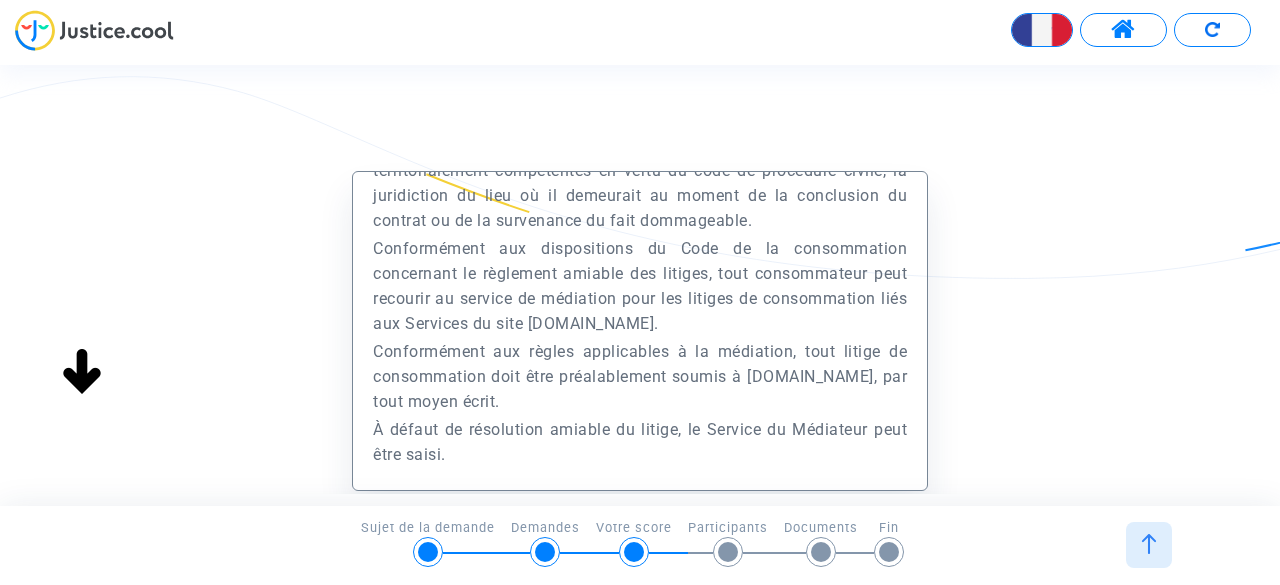 click on "Préambule
Le présent Site est édité et exploité par la société Europe Médiation (ci-après « EUROPE MEDIATION »), société par actions simplifiée au capital de 150 000 euros, immatriculée au R.C.S. de Créteil et dont le siège social est sis 112 avenue de Paris CS 60002 94306 VINCENNES CEDEX.
EUROPE MEDIATION est propriétaire du site www.justice.cool, hébergé par la société Online SAS et Amazon Web Services.
Justice.cool est une marque déposée auprès de l’INPI sous le numéro 4401475.
Justice.cool est une Plateforme permettant la création et la gestion d’un dossier de Justice collaboratif et digital et facilitant un traitement industriel et optimisé des contentieux.
EUROPE MEDIATION est également une société de médiation, exerçant ses fonctions en ligne, conformément aux dispositions de la loi n°95-125 du 8 février 1995 et de l’article 4 de la loi n°2019-22 du 23 mars 2019 et agréée auprès de la Cour d’appel de Montpellier." 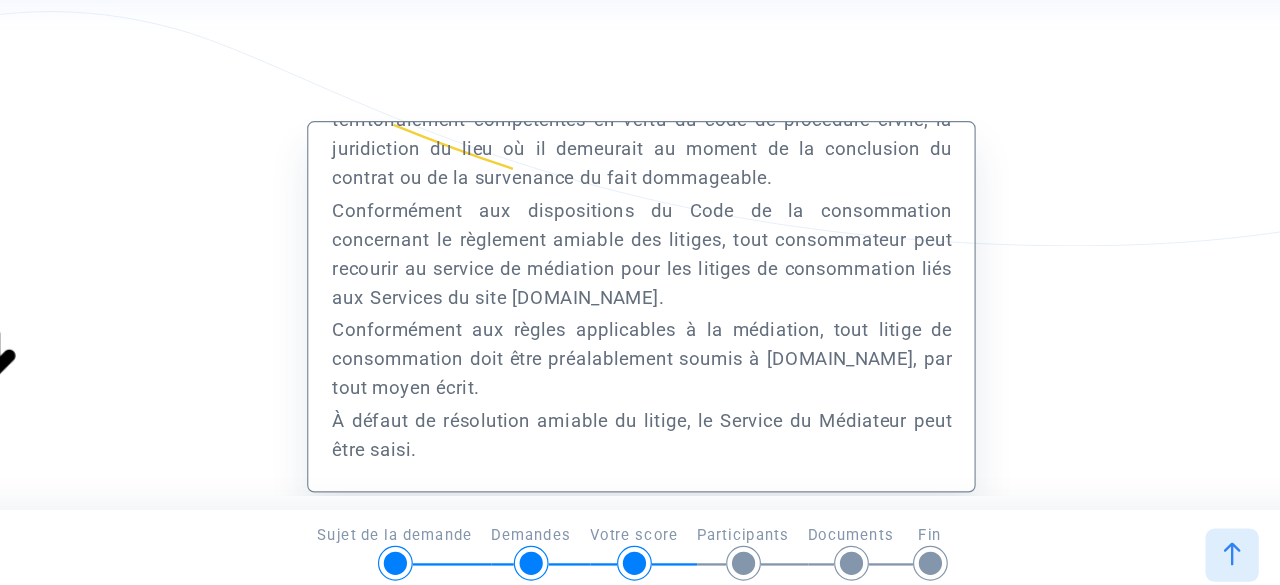 click at bounding box center (1149, 545) 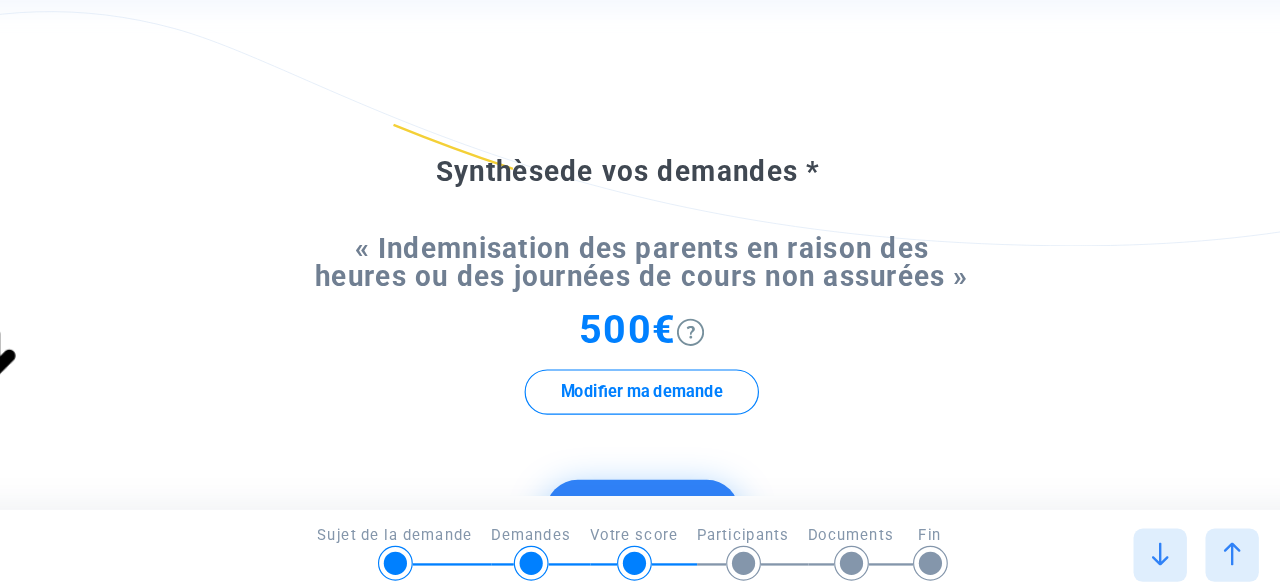 click on "Continuer" 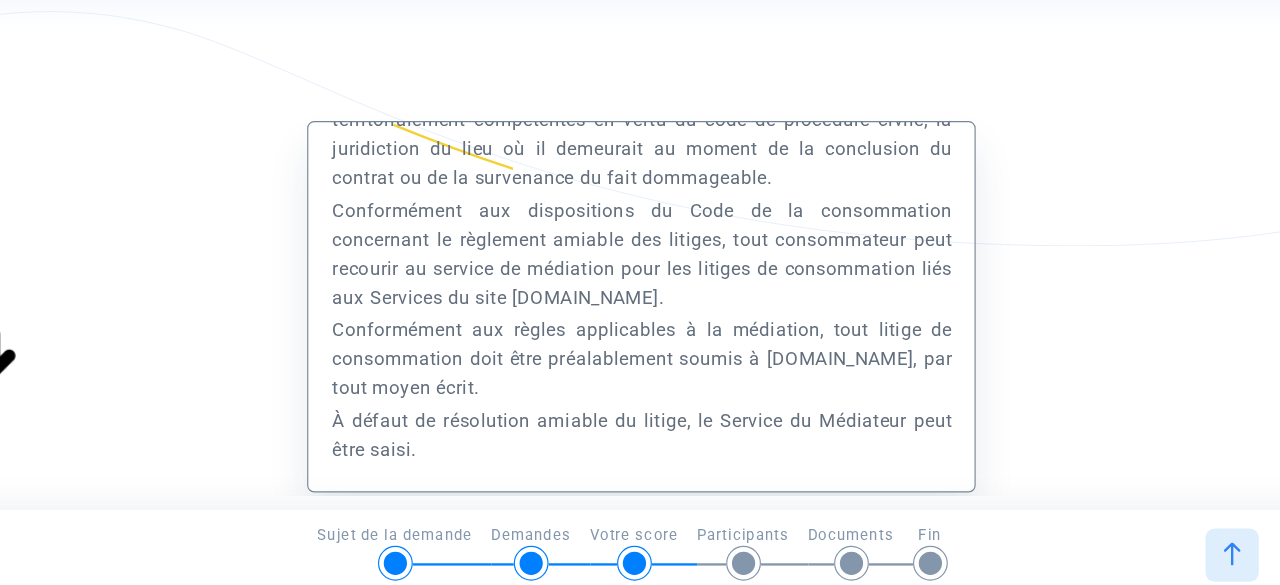 click on "Préambule
Le présent Site est édité et exploité par la société Europe Médiation (ci-après « EUROPE MEDIATION »), société par actions simplifiée au capital de 150 000 euros, immatriculée au R.C.S. de Créteil et dont le siège social est sis 112 avenue de Paris CS 60002 94306 VINCENNES CEDEX.
EUROPE MEDIATION est propriétaire du site www.justice.cool, hébergé par la société Online SAS et Amazon Web Services.
Justice.cool est une marque déposée auprès de l’INPI sous le numéro 4401475.
Justice.cool est une Plateforme permettant la création et la gestion d’un dossier de Justice collaboratif et digital et facilitant un traitement industriel et optimisé des contentieux.
EUROPE MEDIATION est également une société de médiation, exerçant ses fonctions en ligne, conformément aux dispositions de la loi n°95-125 du 8 février 1995 et de l’article 4 de la loi n°2019-22 du 23 mars 2019 et agréée auprès de la Cour d’appel de Montpellier." 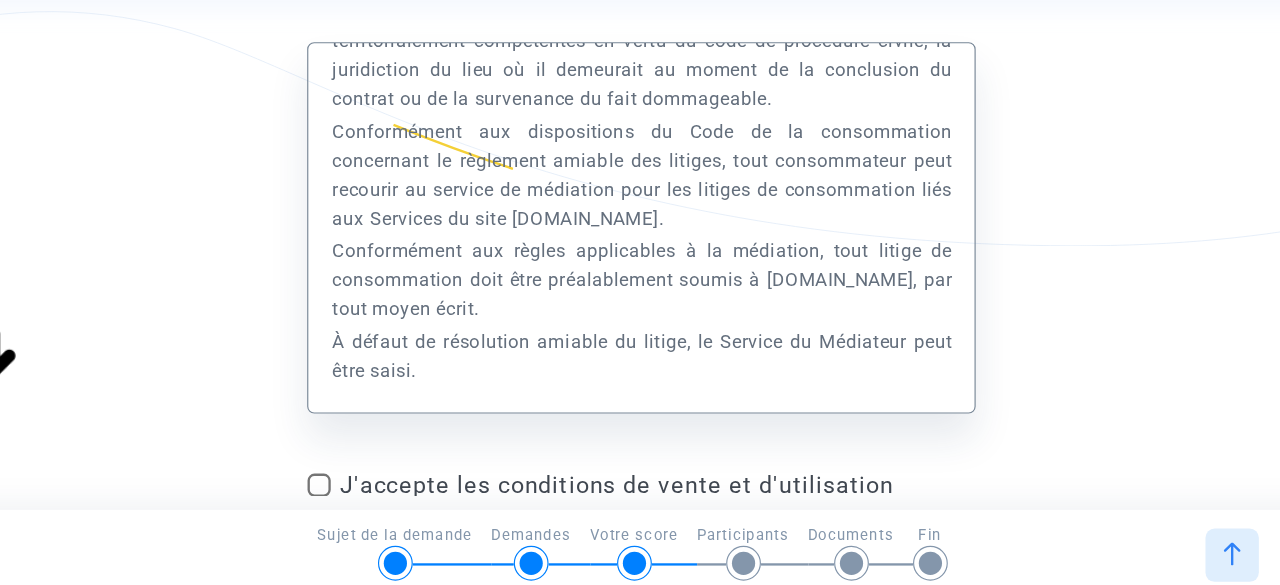 drag, startPoint x: 1009, startPoint y: 400, endPoint x: 808, endPoint y: 500, distance: 224.50166 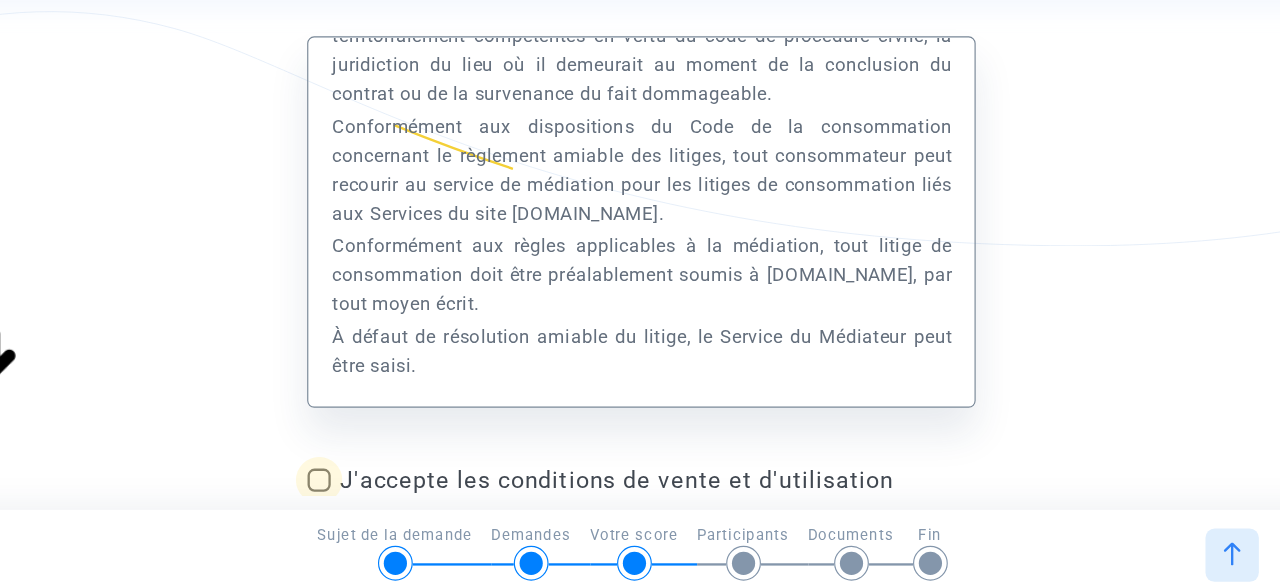 click at bounding box center [362, 480] 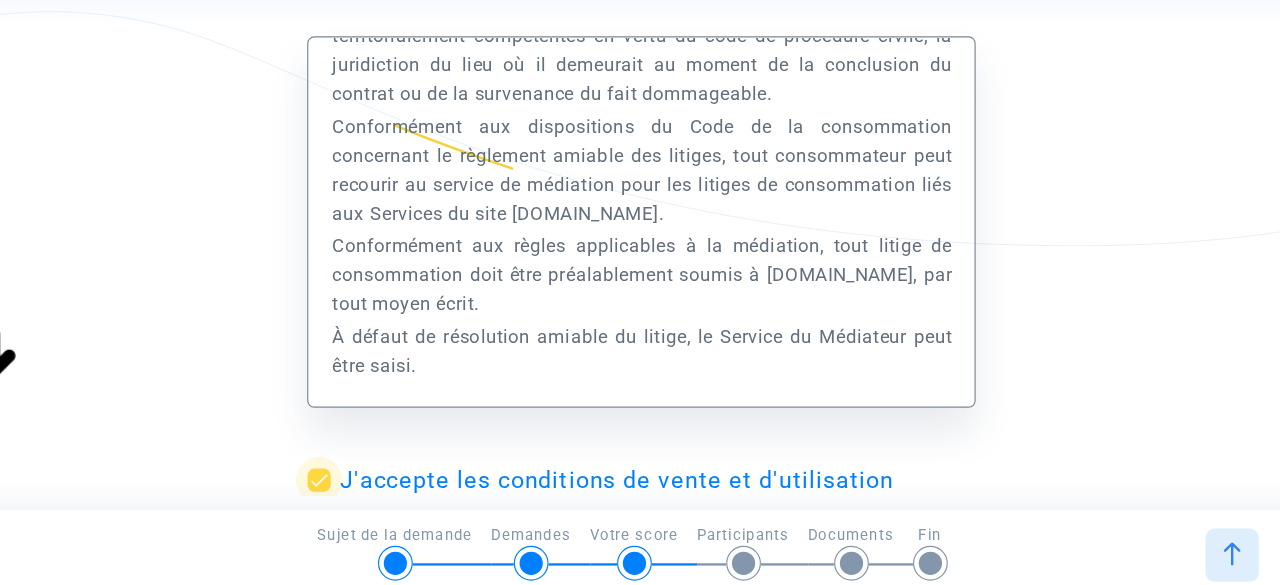 click on "J'accepte les conditions de vente et d'utilisation" at bounding box center [654, 480] 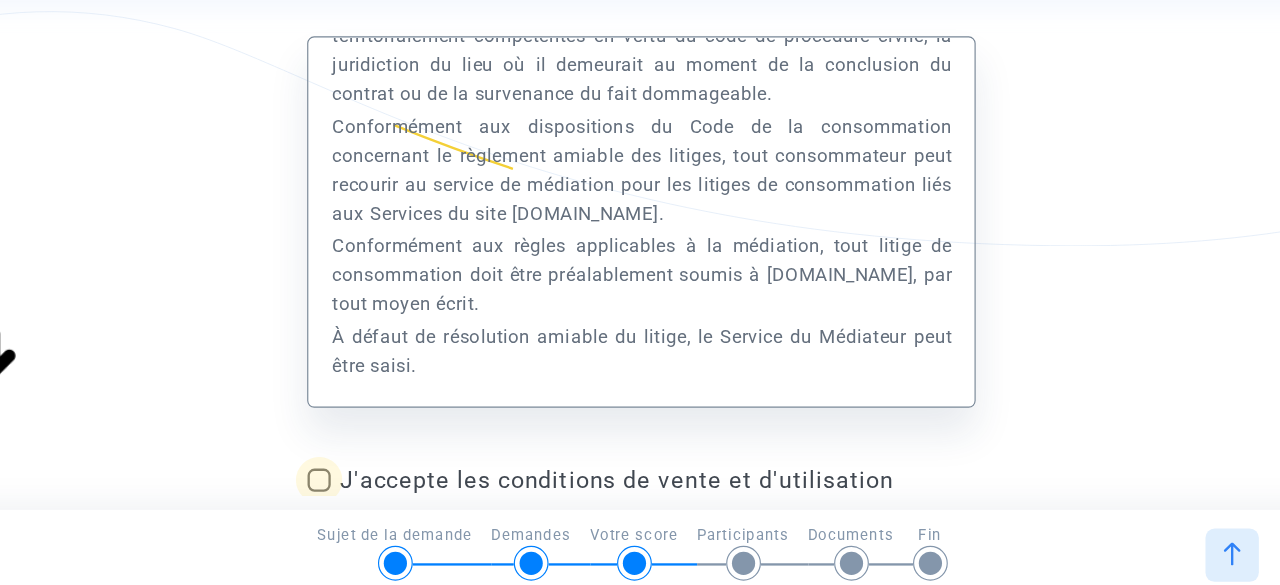click at bounding box center [362, 480] 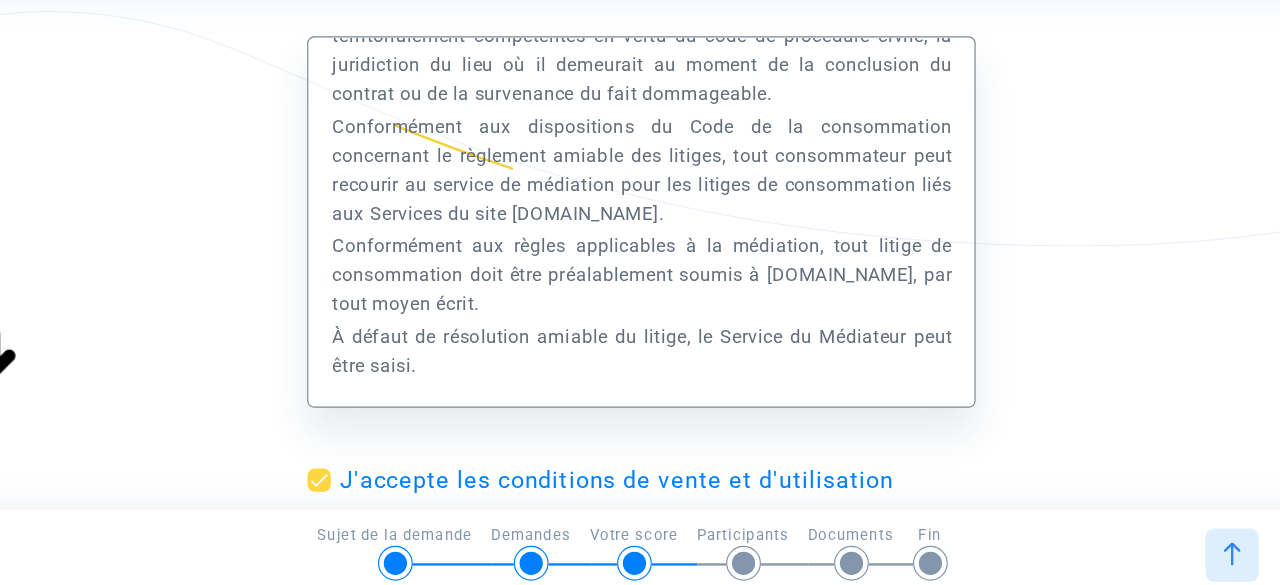 click on "Préambule
Le présent Site est édité et exploité par la société Europe Médiation (ci-après « EUROPE MEDIATION »), société par actions simplifiée au capital de 150 000 euros, immatriculée au R.C.S. de Créteil et dont le siège social est sis 112 avenue de Paris CS 60002 94306 VINCENNES CEDEX.
EUROPE MEDIATION est propriétaire du site www.justice.cool, hébergé par la société Online SAS et Amazon Web Services.
Justice.cool est une marque déposée auprès de l’INPI sous le numéro 4401475.
Justice.cool est une Plateforme permettant la création et la gestion d’un dossier de Justice collaboratif et digital et facilitant un traitement industriel et optimisé des contentieux.
EUROPE MEDIATION est également une société de médiation, exerçant ses fonctions en ligne, conformément aux dispositions de la loi n°95-125 du 8 février 1995 et de l’article 4 de la loi n°2019-22 du 23 mars 2019 et agréée auprès de la Cour d’appel de Montpellier." 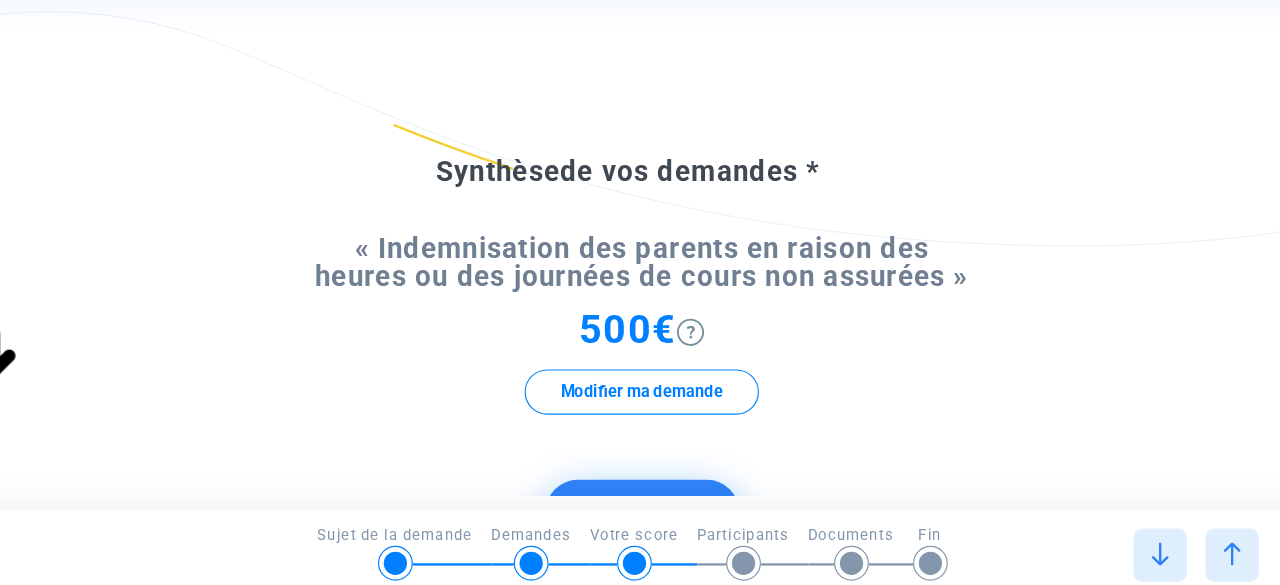 click at bounding box center (1087, 544) 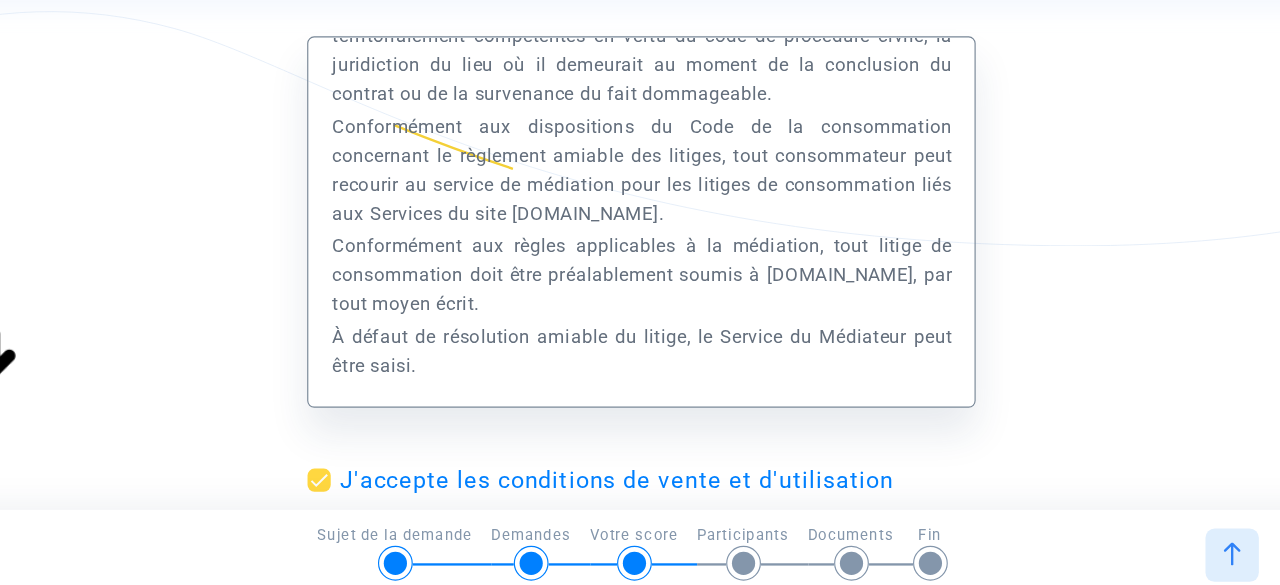 click on "3/6 →   Votre score   Sujet de la demande   Demandes   Votre score   Participants   Documents   Fin" at bounding box center (640, 540) 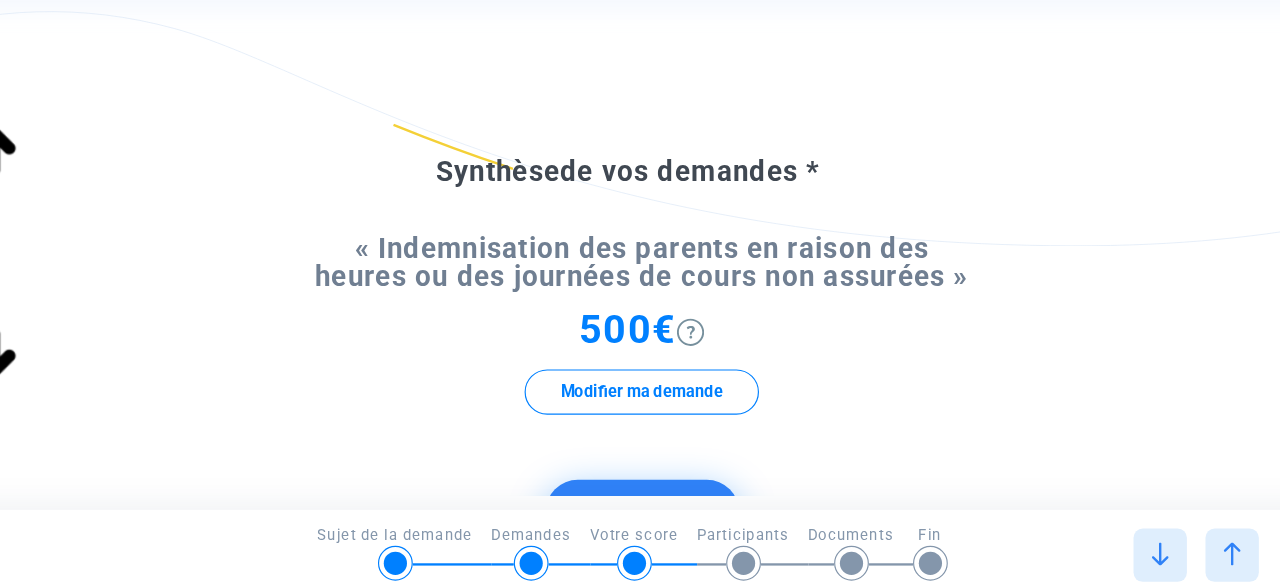 click at bounding box center [1087, 545] 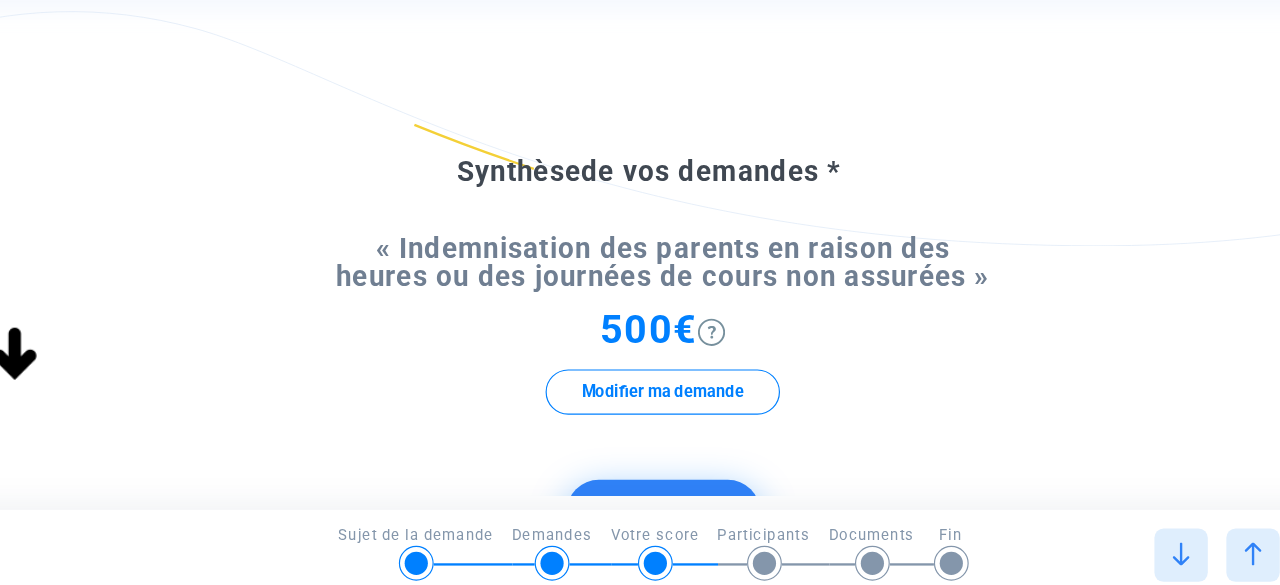 scroll, scrollTop: 44744, scrollLeft: 0, axis: vertical 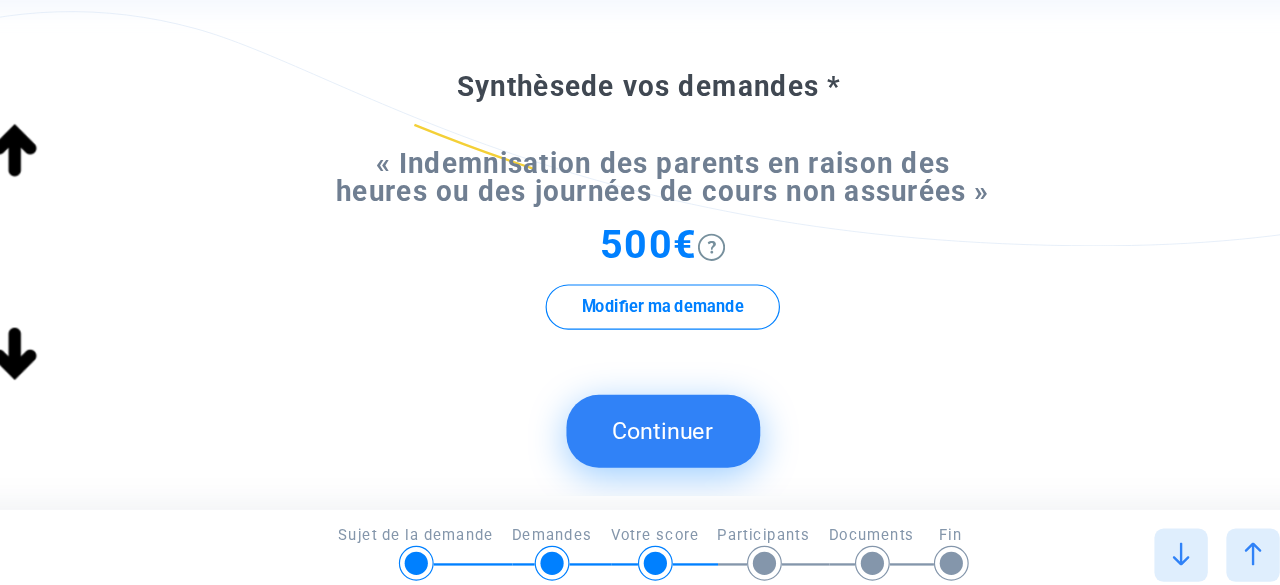 click on "Continuer" 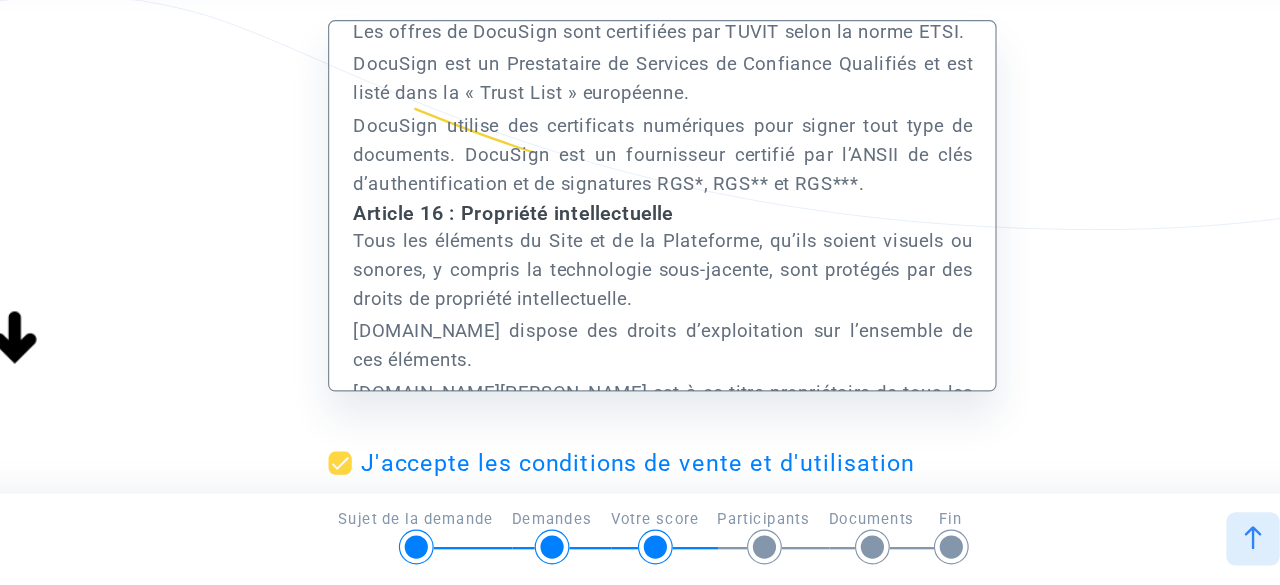scroll, scrollTop: 323, scrollLeft: 0, axis: vertical 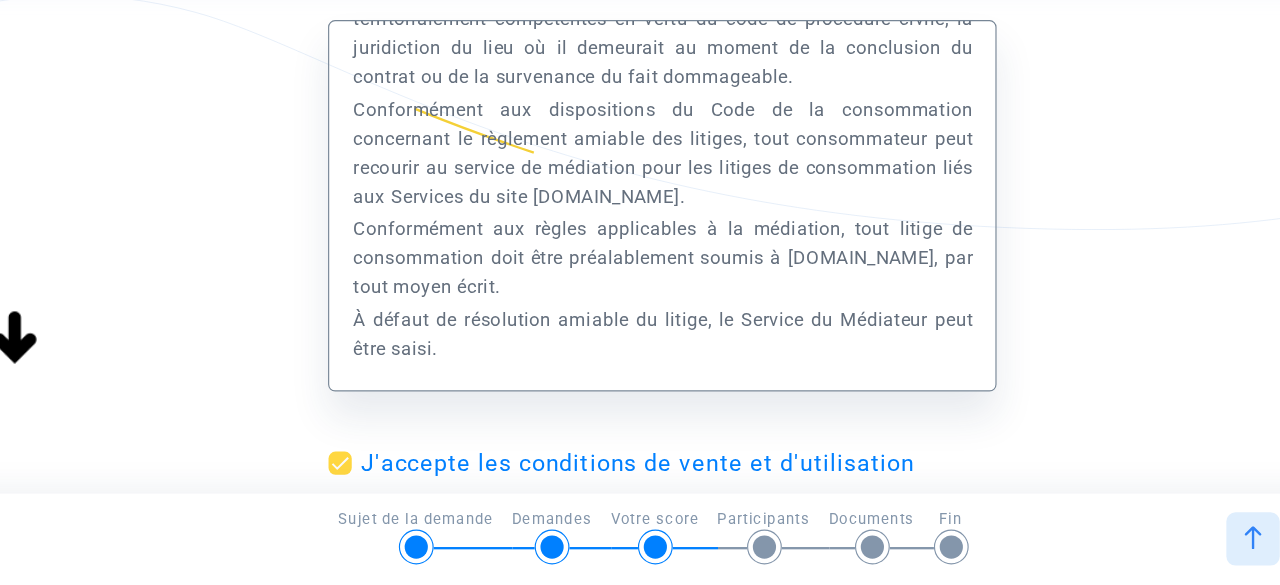 click on "Préambule
Le présent Site est édité et exploité par la société Europe Médiation (ci-après « EUROPE MEDIATION »), société par actions simplifiée au capital de 150 000 euros, immatriculée au R.C.S. de Créteil et dont le siège social est sis 112 avenue de Paris CS 60002 94306 VINCENNES CEDEX.
EUROPE MEDIATION est propriétaire du site www.justice.cool, hébergé par la société Online SAS et Amazon Web Services.
Justice.cool est une marque déposée auprès de l’INPI sous le numéro 4401475.
Justice.cool est une Plateforme permettant la création et la gestion d’un dossier de Justice collaboratif et digital et facilitant un traitement industriel et optimisé des contentieux.
EUROPE MEDIATION est également une société de médiation, exerçant ses fonctions en ligne, conformément aux dispositions de la loi n°95-125 du 8 février 1995 et de l’article 4 de la loi n°2019-22 du 23 mars 2019 et agréée auprès de la Cour d’appel de Montpellier." 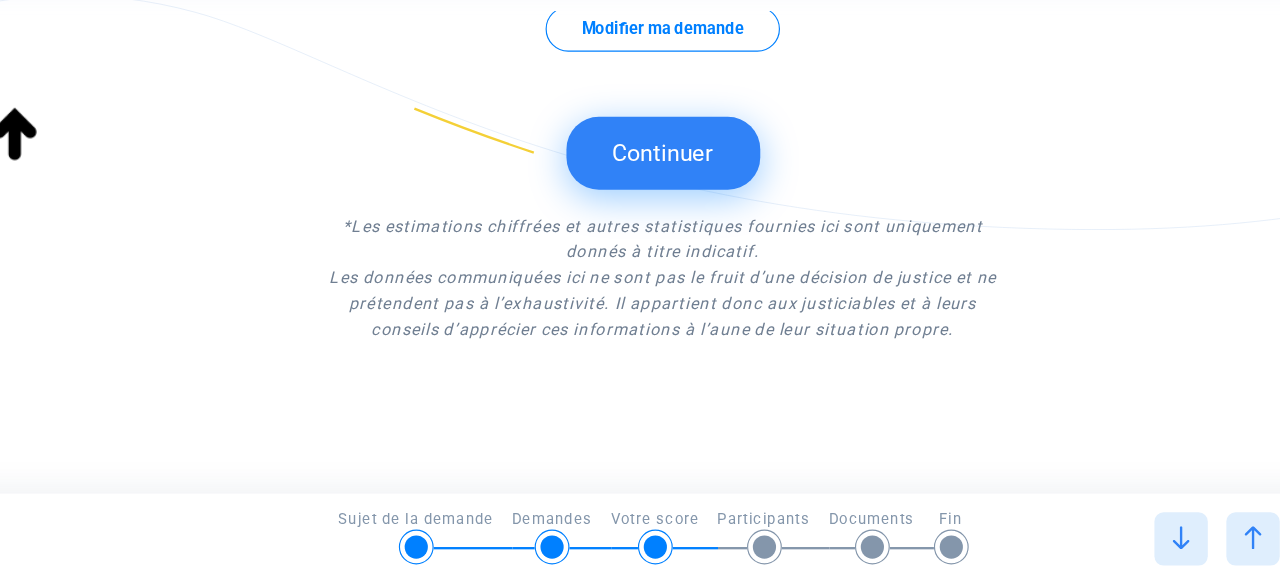 drag, startPoint x: 767, startPoint y: 465, endPoint x: 840, endPoint y: 429, distance: 81.394104 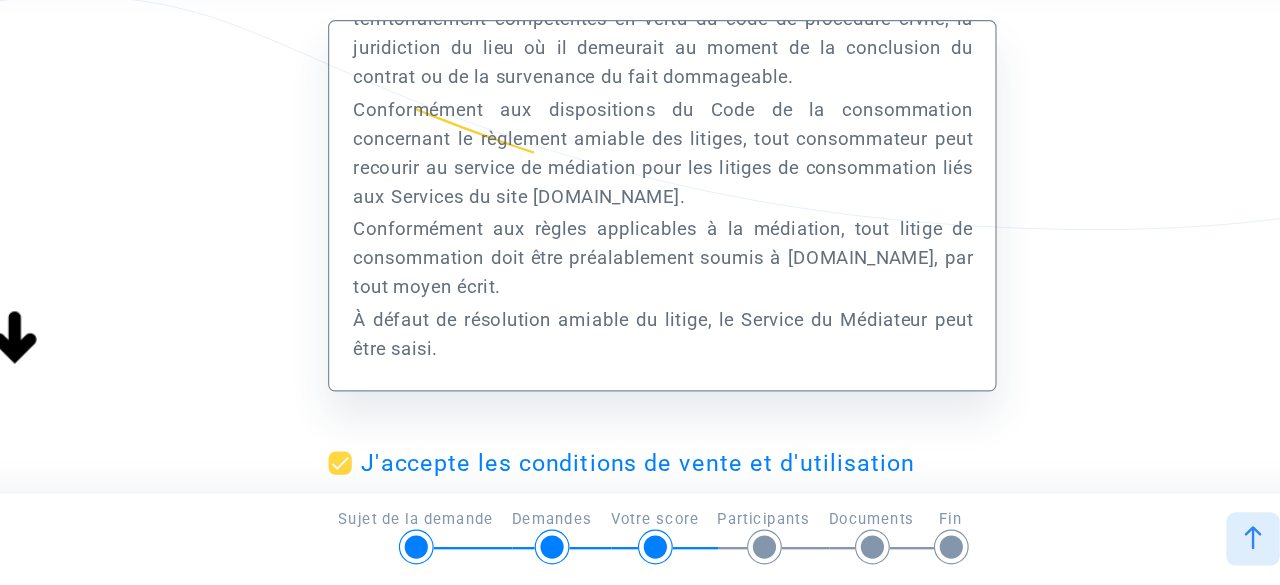 click on "Préambule
Le présent Site est édité et exploité par la société Europe Médiation (ci-après « EUROPE MEDIATION »), société par actions simplifiée au capital de 150 000 euros, immatriculée au R.C.S. de Créteil et dont le siège social est sis 112 avenue de Paris CS 60002 94306 VINCENNES CEDEX.
EUROPE MEDIATION est propriétaire du site www.justice.cool, hébergé par la société Online SAS et Amazon Web Services.
Justice.cool est une marque déposée auprès de l’INPI sous le numéro 4401475.
Justice.cool est une Plateforme permettant la création et la gestion d’un dossier de Justice collaboratif et digital et facilitant un traitement industriel et optimisé des contentieux.
EUROPE MEDIATION est également une société de médiation, exerçant ses fonctions en ligne, conformément aux dispositions de la loi n°95-125 du 8 février 1995 et de l’article 4 de la loi n°2019-22 du 23 mars 2019 et agréée auprès de la Cour d’appel de Montpellier." 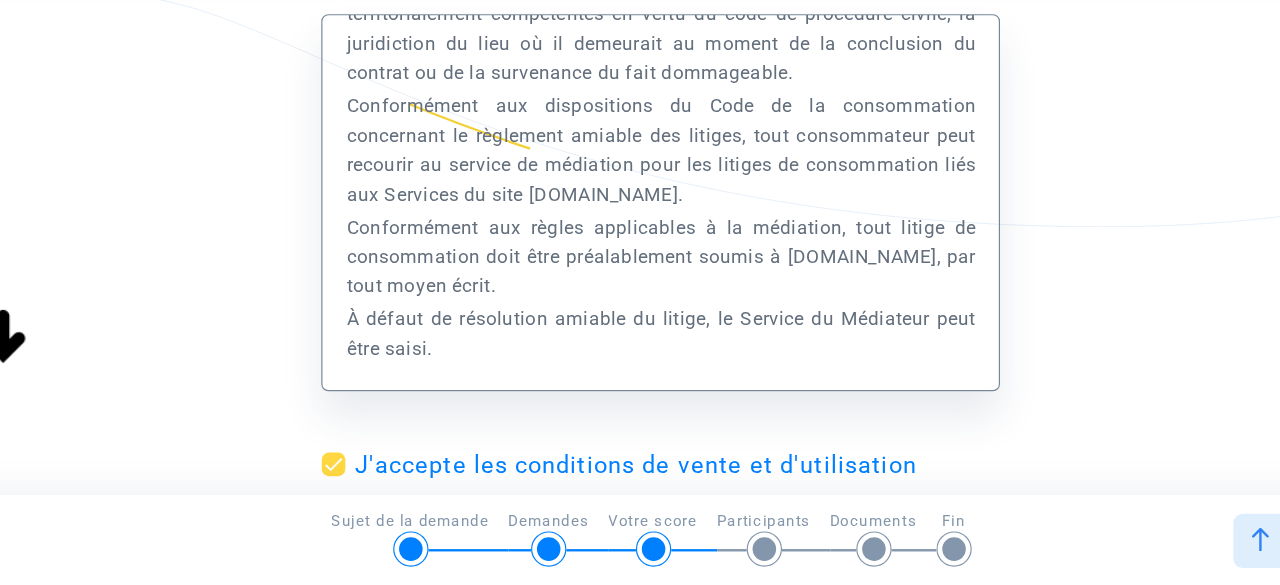 click on "Préambule
Le présent Site est édité et exploité par la société Europe Médiation (ci-après « EUROPE MEDIATION »), société par actions simplifiée au capital de 150 000 euros, immatriculée au R.C.S. de Créteil et dont le siège social est sis 112 avenue de Paris CS 60002 94306 VINCENNES CEDEX.
EUROPE MEDIATION est propriétaire du site www.justice.cool, hébergé par la société Online SAS et Amazon Web Services.
Justice.cool est une marque déposée auprès de l’INPI sous le numéro 4401475.
Justice.cool est une Plateforme permettant la création et la gestion d’un dossier de Justice collaboratif et digital et facilitant un traitement industriel et optimisé des contentieux.
EUROPE MEDIATION est également une société de médiation, exerçant ses fonctions en ligne, conformément aux dispositions de la loi n°95-125 du 8 février 1995 et de l’article 4 de la loi n°2019-22 du 23 mars 2019 et agréée auprès de la Cour d’appel de Montpellier." 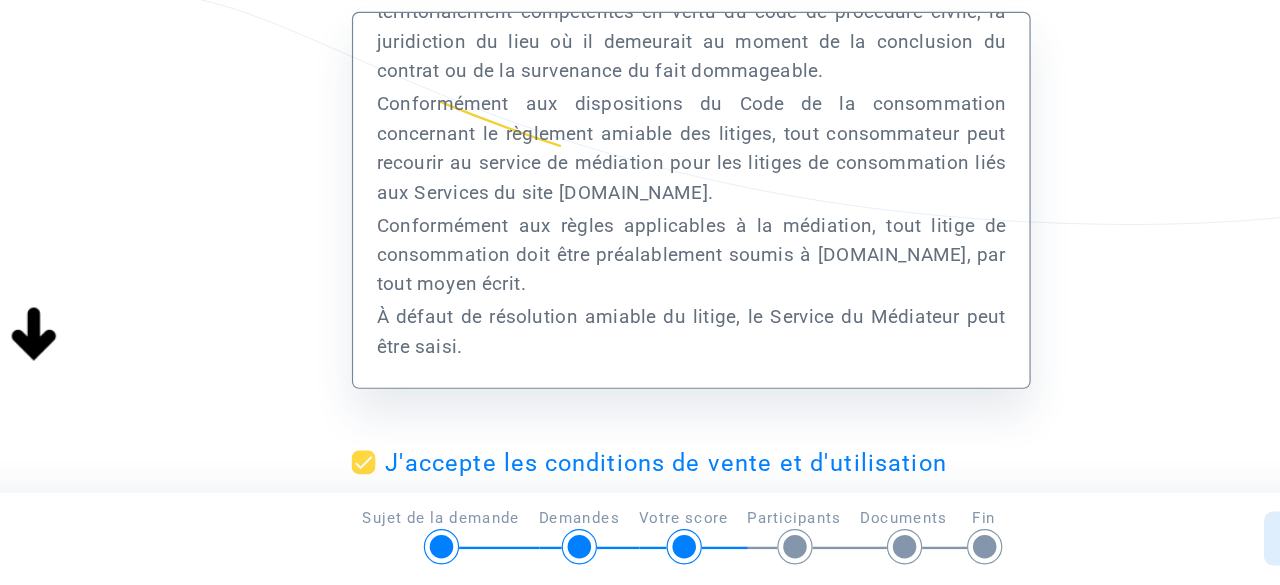 drag, startPoint x: 684, startPoint y: 494, endPoint x: 676, endPoint y: 506, distance: 14.422205 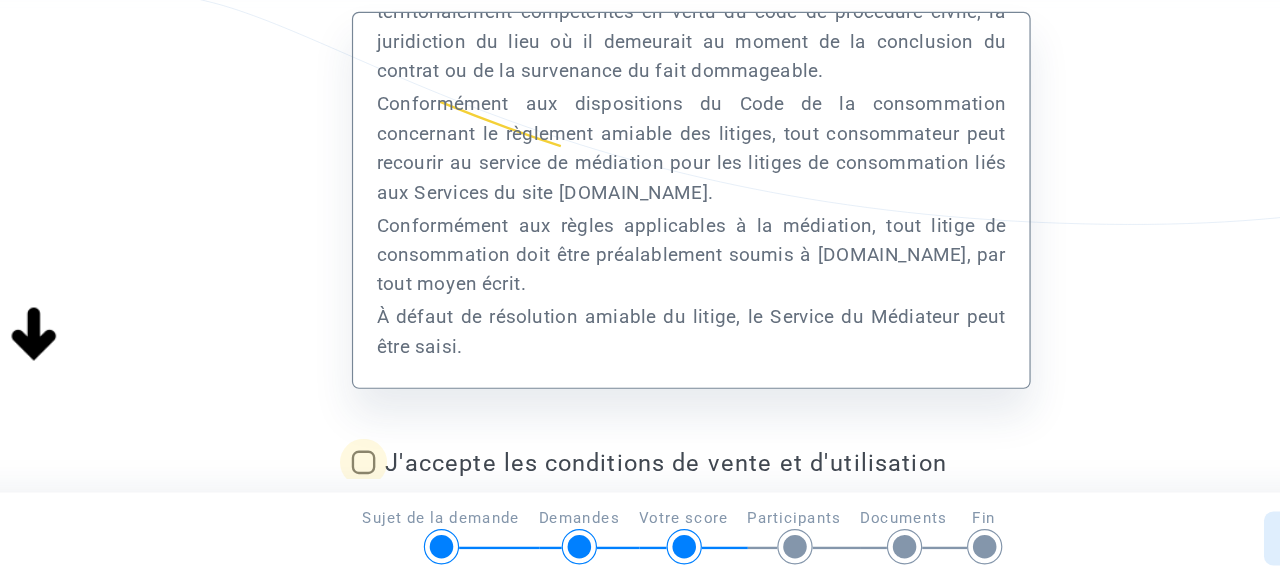 click at bounding box center (362, 480) 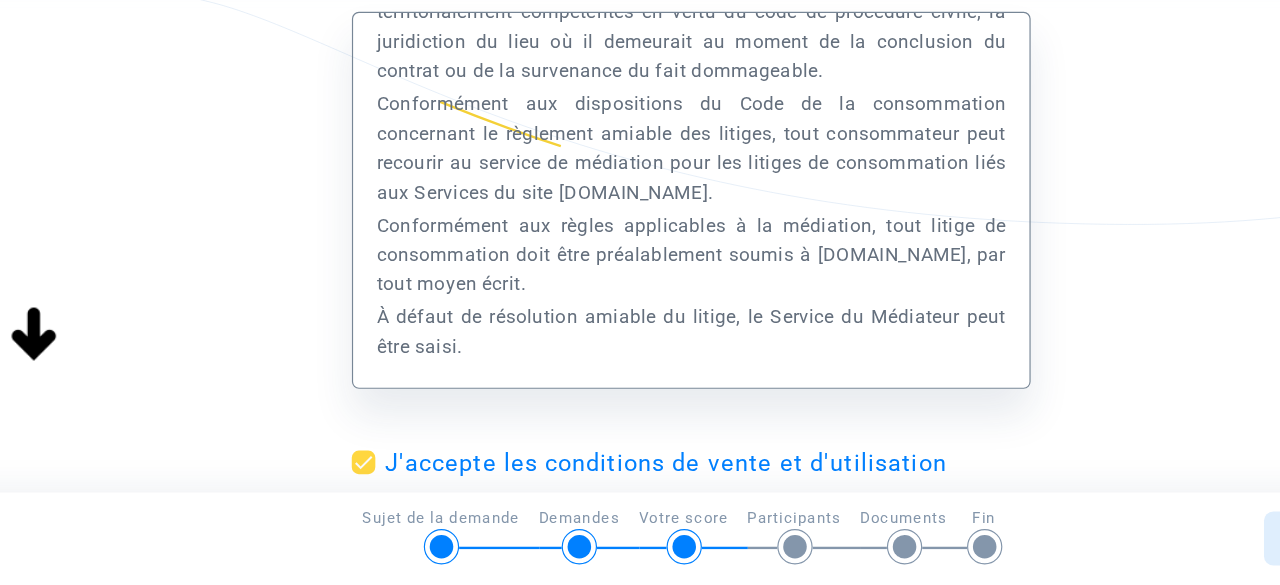 click on "Préambule
Le présent Site est édité et exploité par la société Europe Médiation (ci-après « EUROPE MEDIATION »), société par actions simplifiée au capital de 150 000 euros, immatriculée au R.C.S. de Créteil et dont le siège social est sis 112 avenue de Paris CS 60002 94306 VINCENNES CEDEX.
EUROPE MEDIATION est propriétaire du site www.justice.cool, hébergé par la société Online SAS et Amazon Web Services.
Justice.cool est une marque déposée auprès de l’INPI sous le numéro 4401475.
Justice.cool est une Plateforme permettant la création et la gestion d’un dossier de Justice collaboratif et digital et facilitant un traitement industriel et optimisé des contentieux.
EUROPE MEDIATION est également une société de médiation, exerçant ses fonctions en ligne, conformément aux dispositions de la loi n°95-125 du 8 février 1995 et de l’article 4 de la loi n°2019-22 du 23 mars 2019 et agréée auprès de la Cour d’appel de Montpellier." 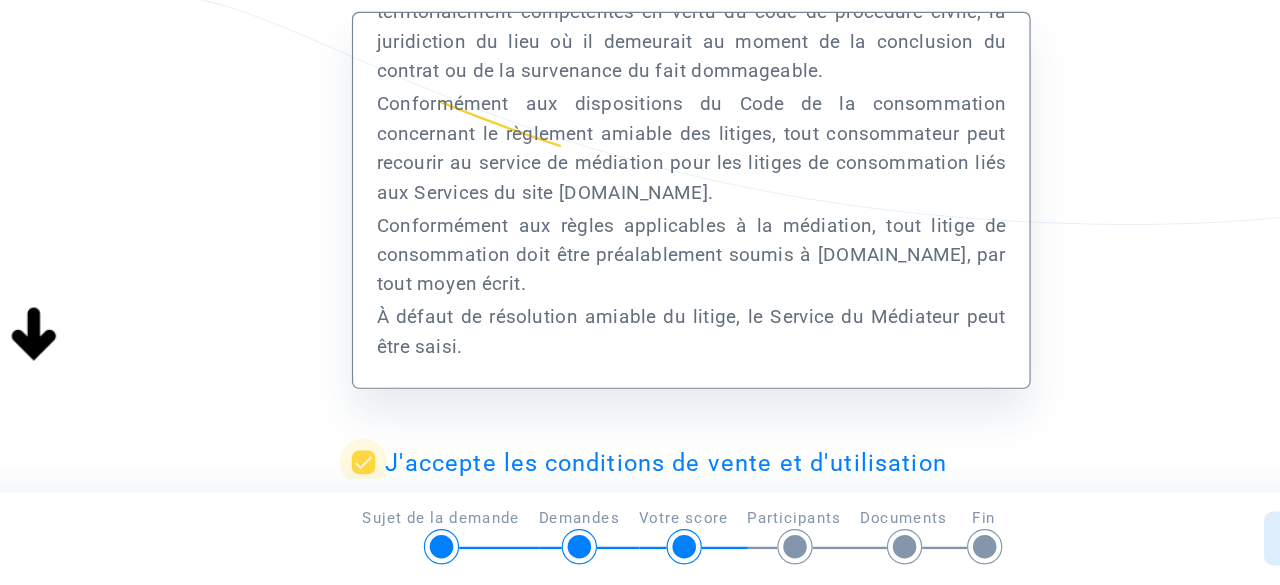 click on "J'accepte les conditions de vente et d'utilisation" at bounding box center (654, 480) 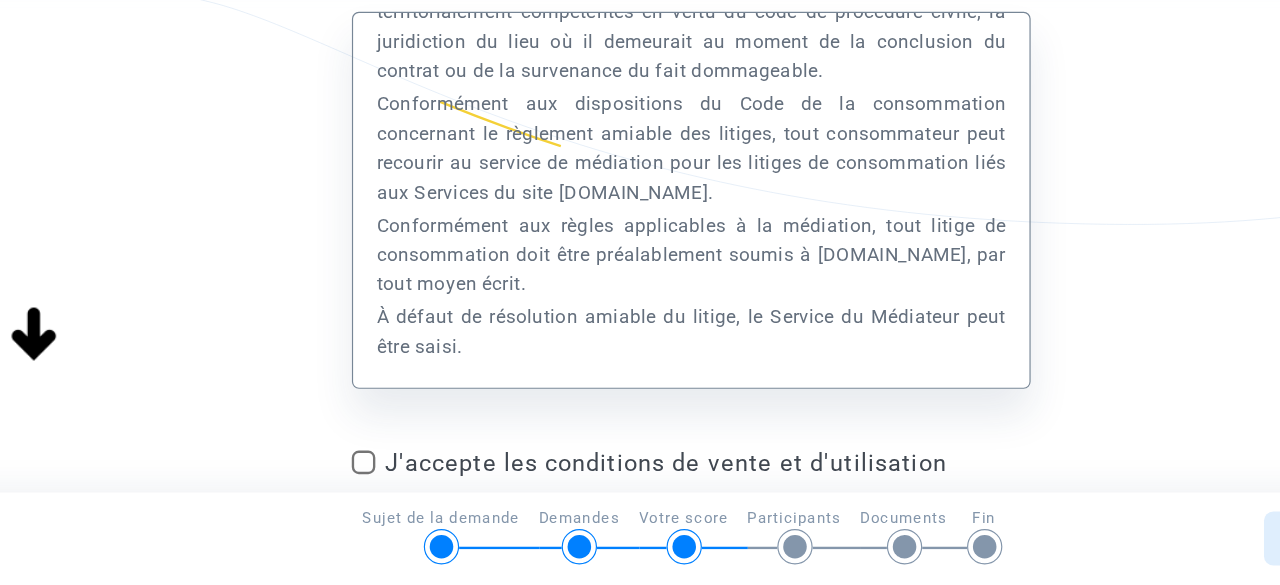 click on "J'accepte les conditions de vente et d'utilisation" at bounding box center (654, 480) 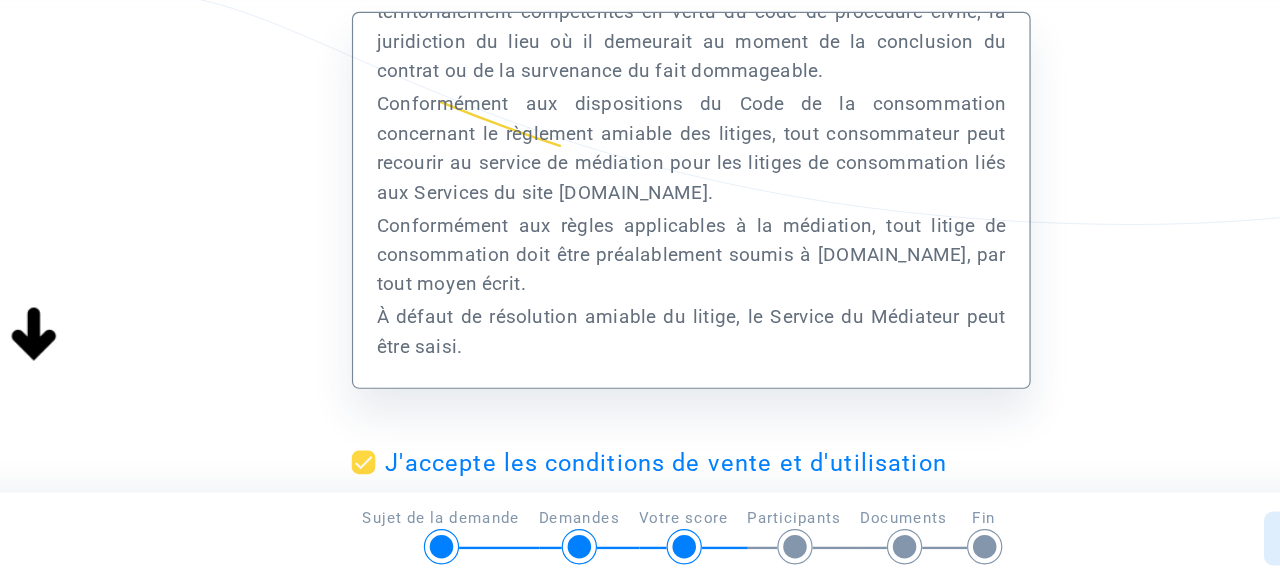 click on "Préambule
Le présent Site est édité et exploité par la société Europe Médiation (ci-après « EUROPE MEDIATION »), société par actions simplifiée au capital de 150 000 euros, immatriculée au R.C.S. de Créteil et dont le siège social est sis 112 avenue de Paris CS 60002 94306 VINCENNES CEDEX.
EUROPE MEDIATION est propriétaire du site www.justice.cool, hébergé par la société Online SAS et Amazon Web Services.
Justice.cool est une marque déposée auprès de l’INPI sous le numéro 4401475.
Justice.cool est une Plateforme permettant la création et la gestion d’un dossier de Justice collaboratif et digital et facilitant un traitement industriel et optimisé des contentieux.
EUROPE MEDIATION est également une société de médiation, exerçant ses fonctions en ligne, conformément aux dispositions de la loi n°95-125 du 8 février 1995 et de l’article 4 de la loi n°2019-22 du 23 mars 2019 et agréée auprès de la Cour d’appel de Montpellier." 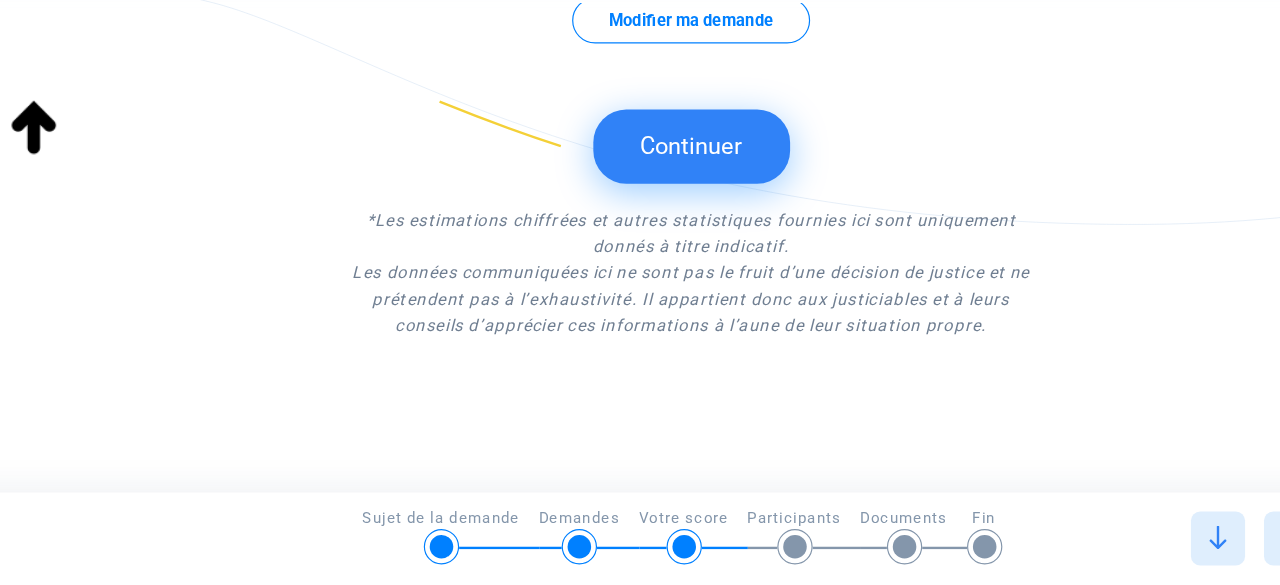 click on "Continuer" 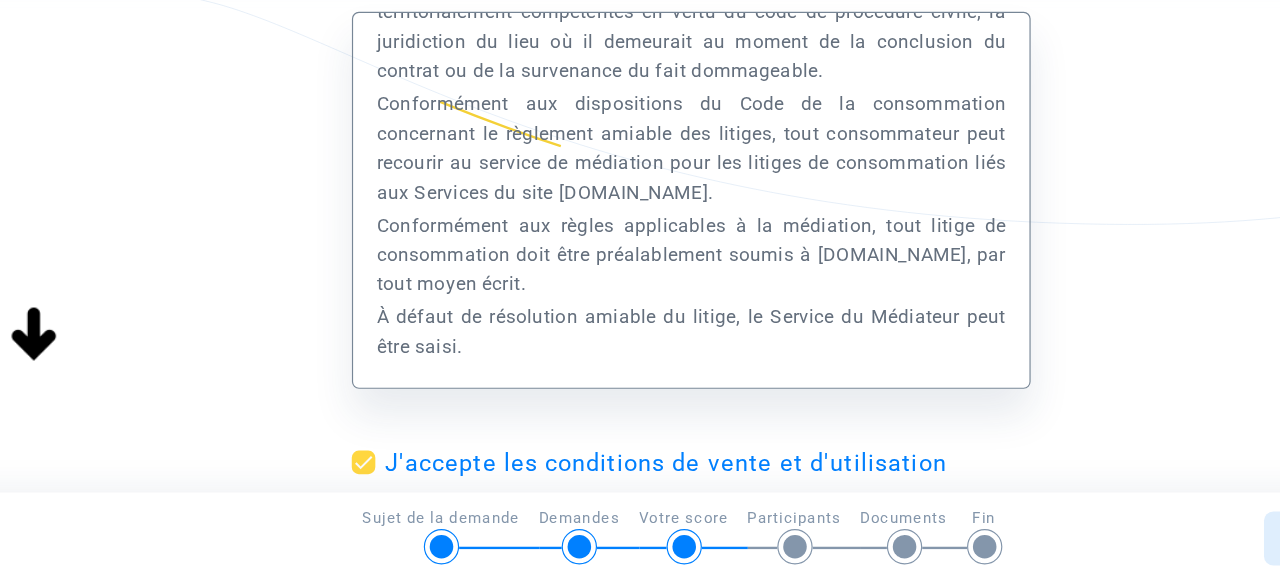 click on "Préambule
Le présent Site est édité et exploité par la société Europe Médiation (ci-après « EUROPE MEDIATION »), société par actions simplifiée au capital de 150 000 euros, immatriculée au R.C.S. de Créteil et dont le siège social est sis 112 avenue de Paris CS 60002 94306 VINCENNES CEDEX.
EUROPE MEDIATION est propriétaire du site www.justice.cool, hébergé par la société Online SAS et Amazon Web Services.
Justice.cool est une marque déposée auprès de l’INPI sous le numéro 4401475.
Justice.cool est une Plateforme permettant la création et la gestion d’un dossier de Justice collaboratif et digital et facilitant un traitement industriel et optimisé des contentieux.
EUROPE MEDIATION est également une société de médiation, exerçant ses fonctions en ligne, conformément aux dispositions de la loi n°95-125 du 8 février 1995 et de l’article 4 de la loi n°2019-22 du 23 mars 2019 et agréée auprès de la Cour d’appel de Montpellier." 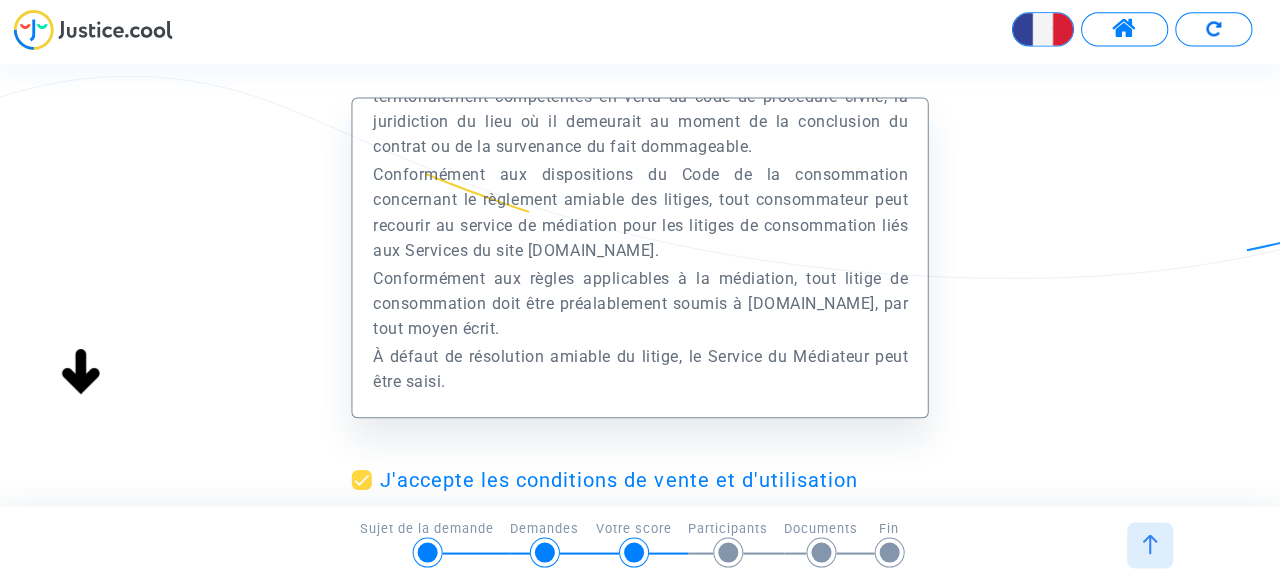 scroll, scrollTop: 0, scrollLeft: 0, axis: both 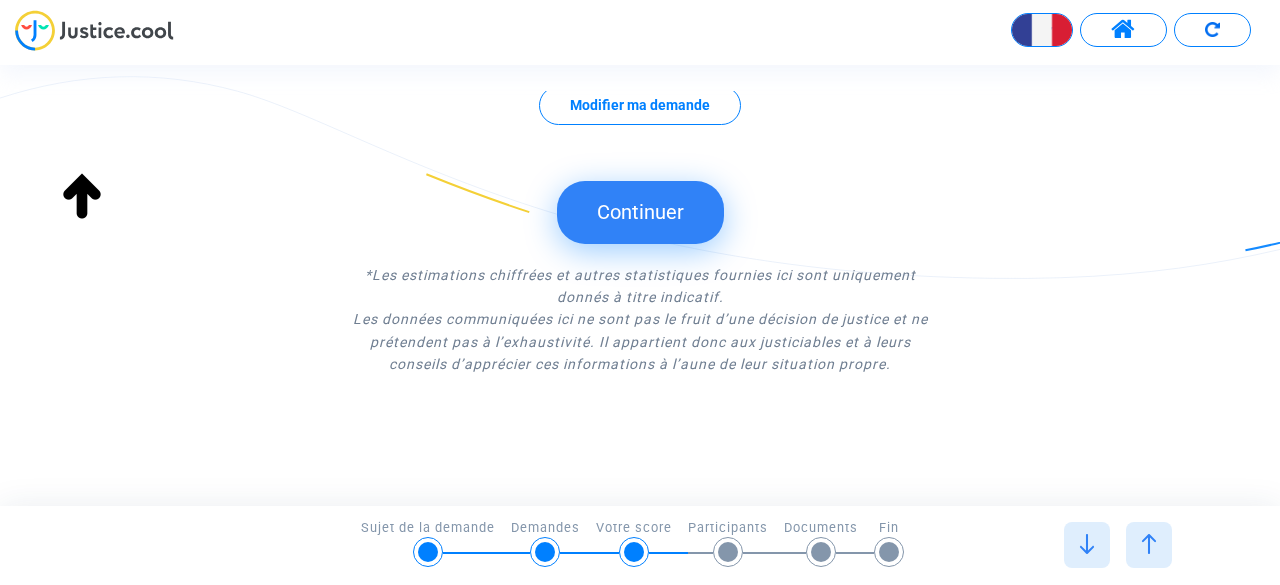 click on "Continuer" 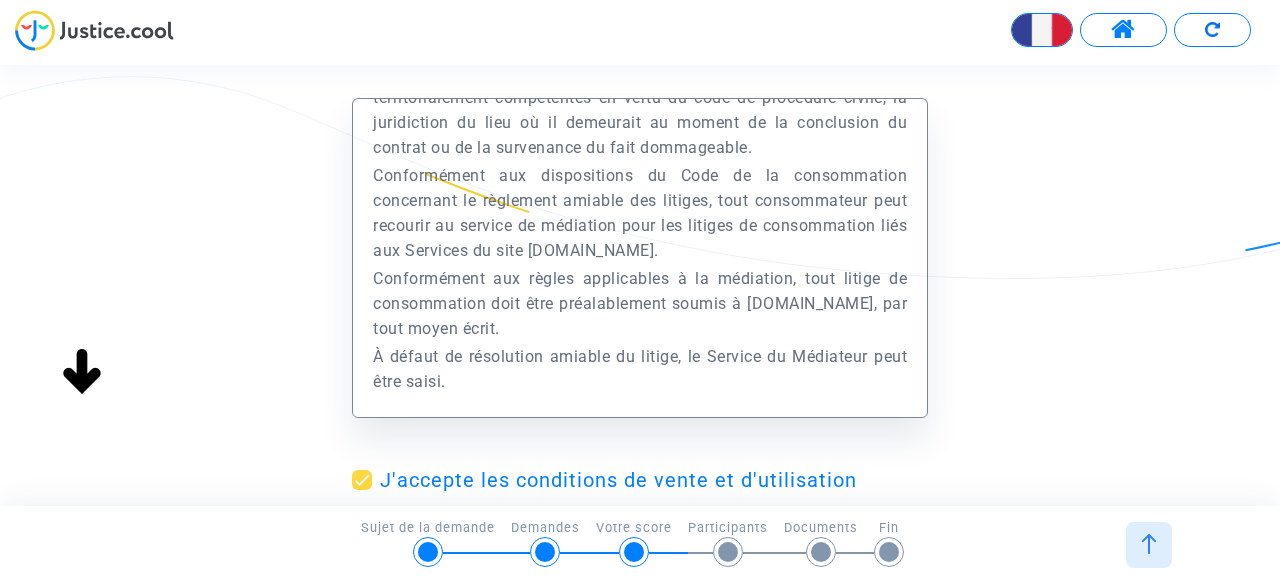 click on "3/6 →   Votre score   Sujet de la demande   Demandes   Votre score   Participants   Documents   Fin" 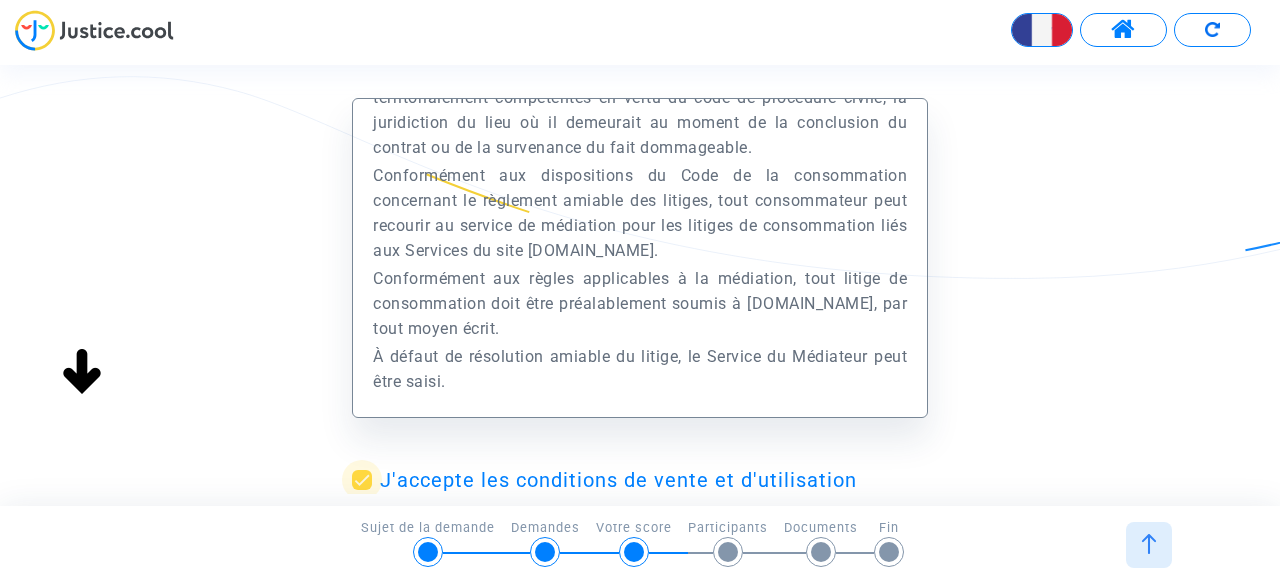 click at bounding box center [362, 480] 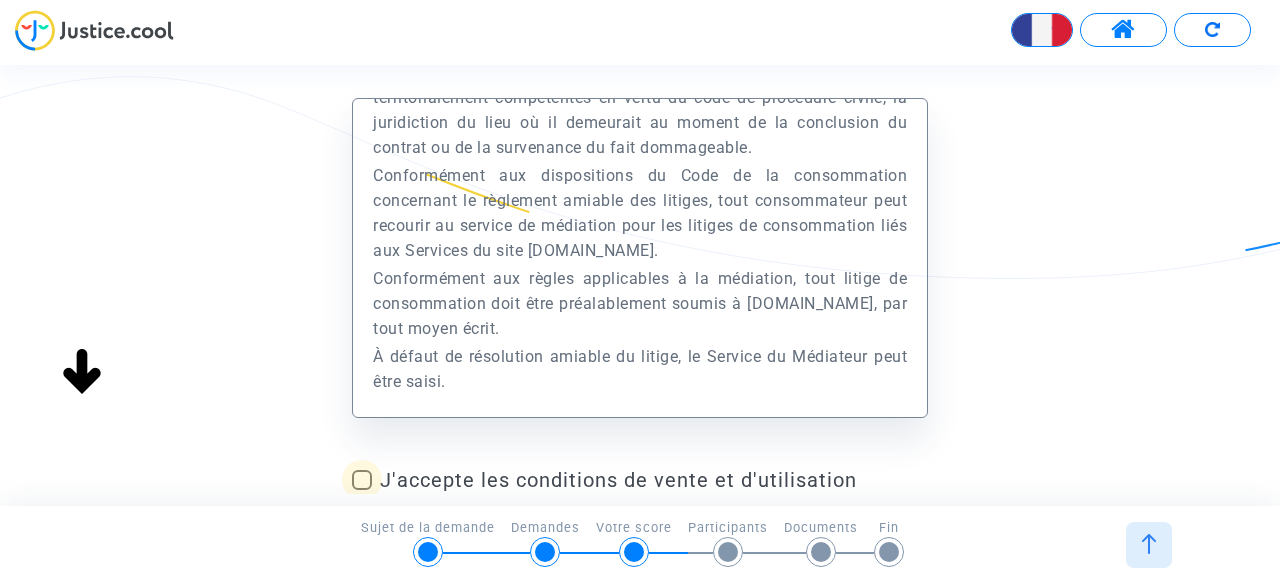click at bounding box center (362, 480) 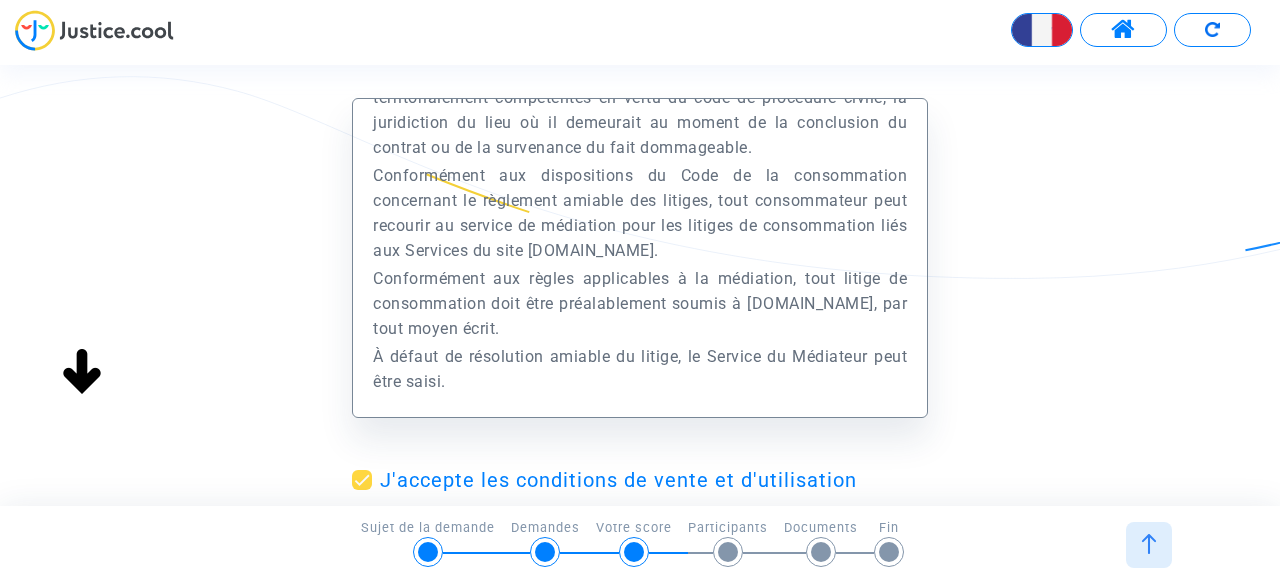 click on "Préambule
Le présent Site est édité et exploité par la société Europe Médiation (ci-après « EUROPE MEDIATION »), société par actions simplifiée au capital de 150 000 euros, immatriculée au R.C.S. de Créteil et dont le siège social est sis 112 avenue de Paris CS 60002 94306 VINCENNES CEDEX.
EUROPE MEDIATION est propriétaire du site www.justice.cool, hébergé par la société Online SAS et Amazon Web Services.
Justice.cool est une marque déposée auprès de l’INPI sous le numéro 4401475.
Justice.cool est une Plateforme permettant la création et la gestion d’un dossier de Justice collaboratif et digital et facilitant un traitement industriel et optimisé des contentieux.
EUROPE MEDIATION est également une société de médiation, exerçant ses fonctions en ligne, conformément aux dispositions de la loi n°95-125 du 8 février 1995 et de l’article 4 de la loi n°2019-22 du 23 mars 2019 et agréée auprès de la Cour d’appel de Montpellier." 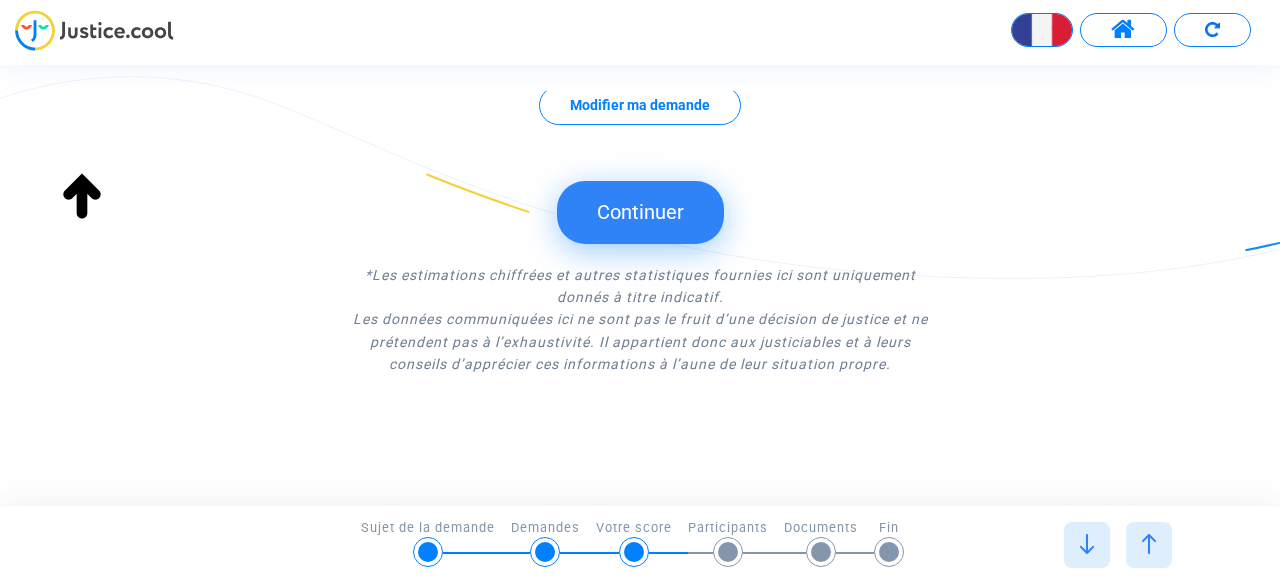 click at bounding box center (1149, 544) 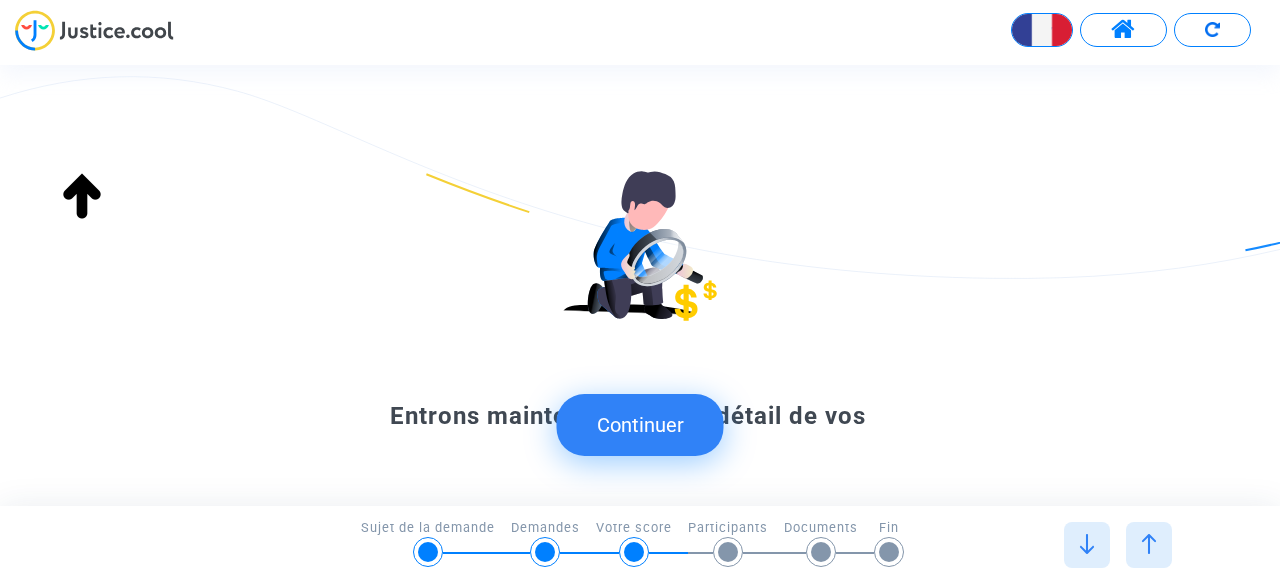click on "Continuer" 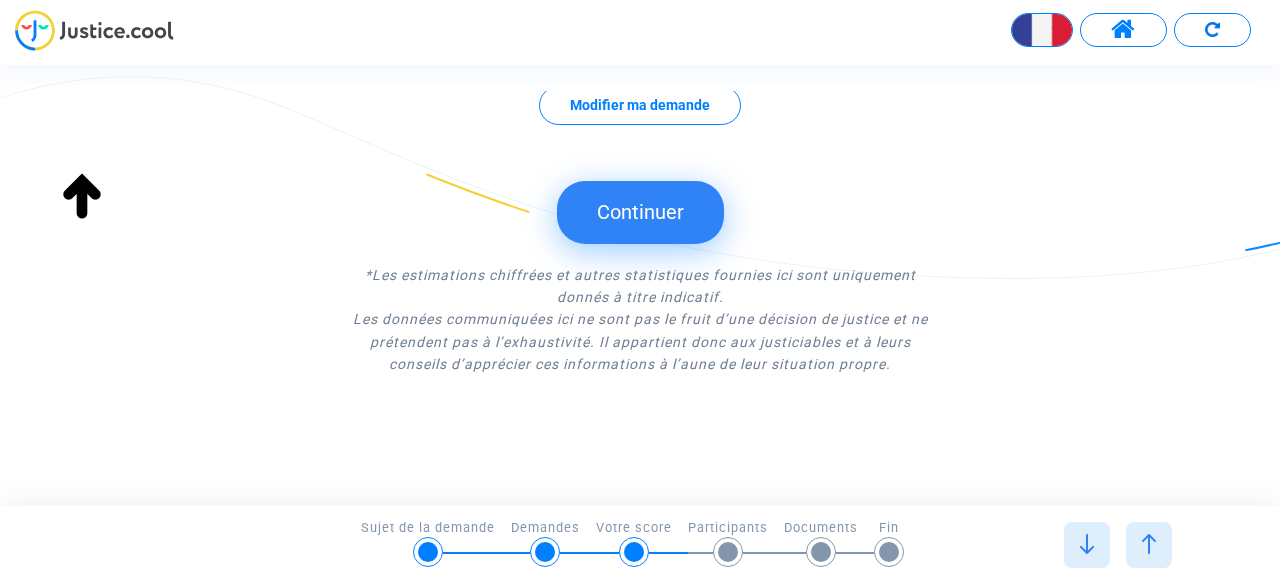 click on "Continuer" 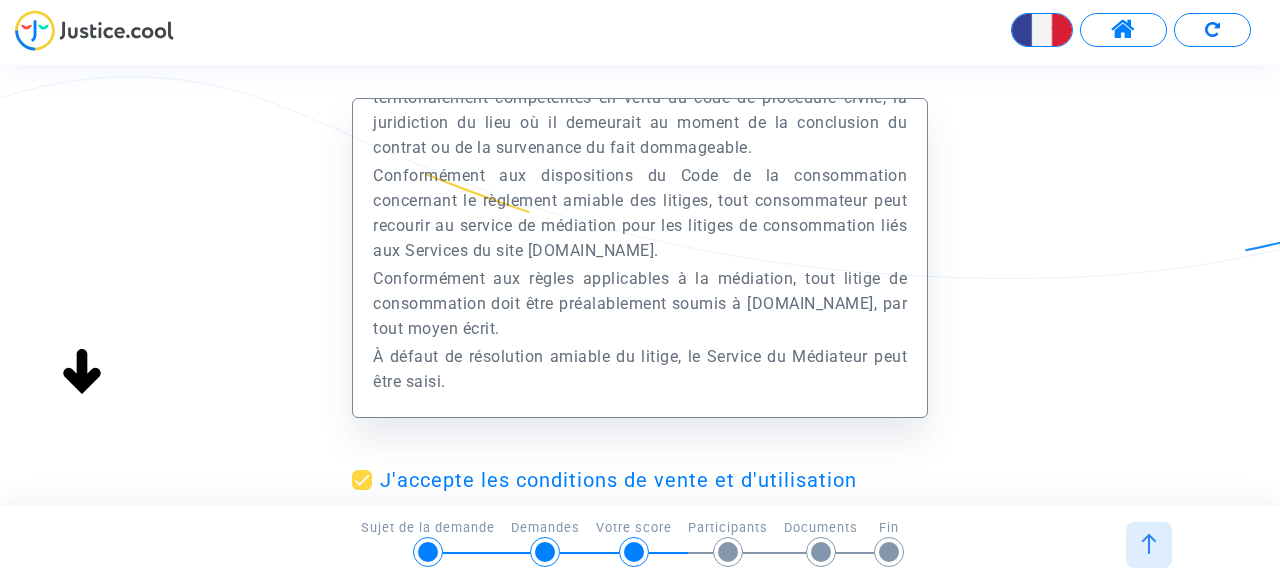 click on "English  Transmission de votre réponse...  Continuer   Continuer   Continuer  Synthèse  de vos demandes * « Indemnisation des parents en raison des heures ou des journées de cours non assurées »  500€   Modifier ma demande   Continuer  *Les estimations chiffrées et autres statistiques fournies ici sont uniquement donnés à titre indicatif. Les données communiquées ici ne sont pas le fruit d’une décision de justice et ne prétendent pas à l’exhaustivité. Il appartient donc aux justiciables et à leurs conseils d’apprécier ces informations à l’aune de leur situation propre.
Préambule
Le présent Site est édité et exploité par la société Europe Médiation (ci-après « EUROPE MEDIATION »), société par actions simplifiée au capital de 150 000 euros, immatriculée au R.C.S. de Créteil et dont le siège social est sis 112 avenue de Paris CS 60002 94306 VINCENNES CEDEX.
Article 1
Définition" at bounding box center [640, 57] 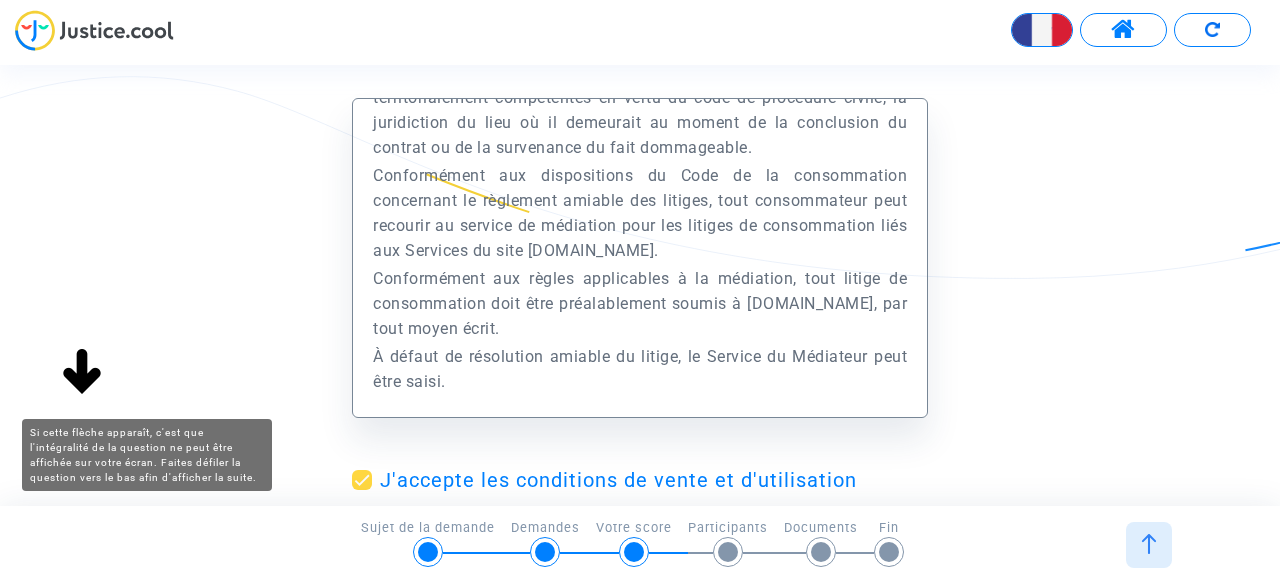 click 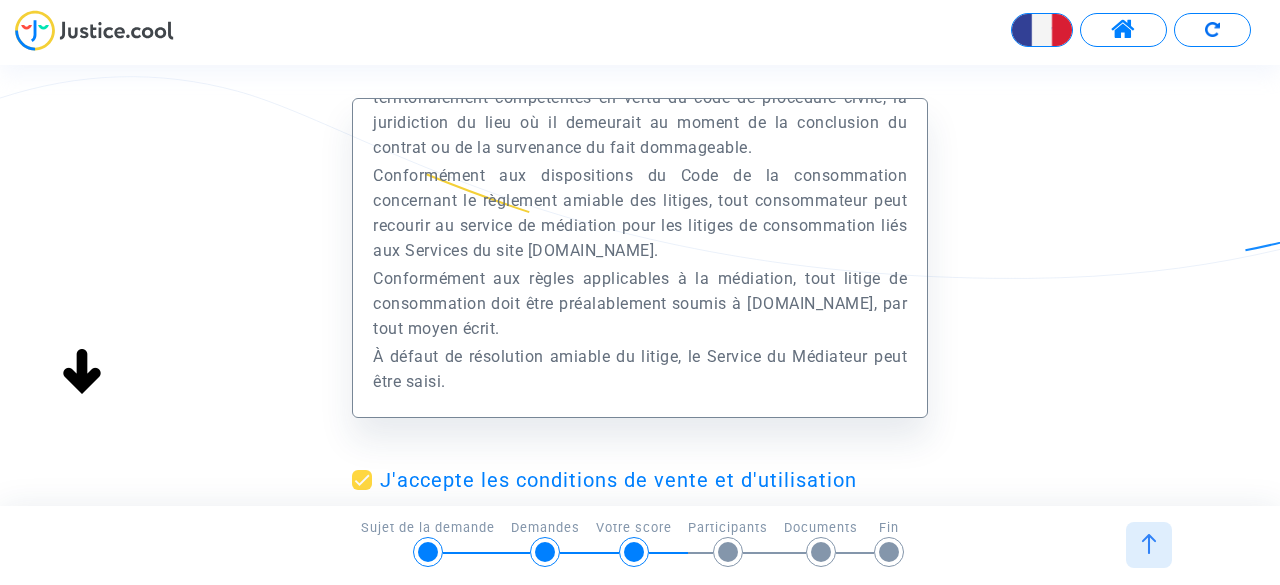 click 